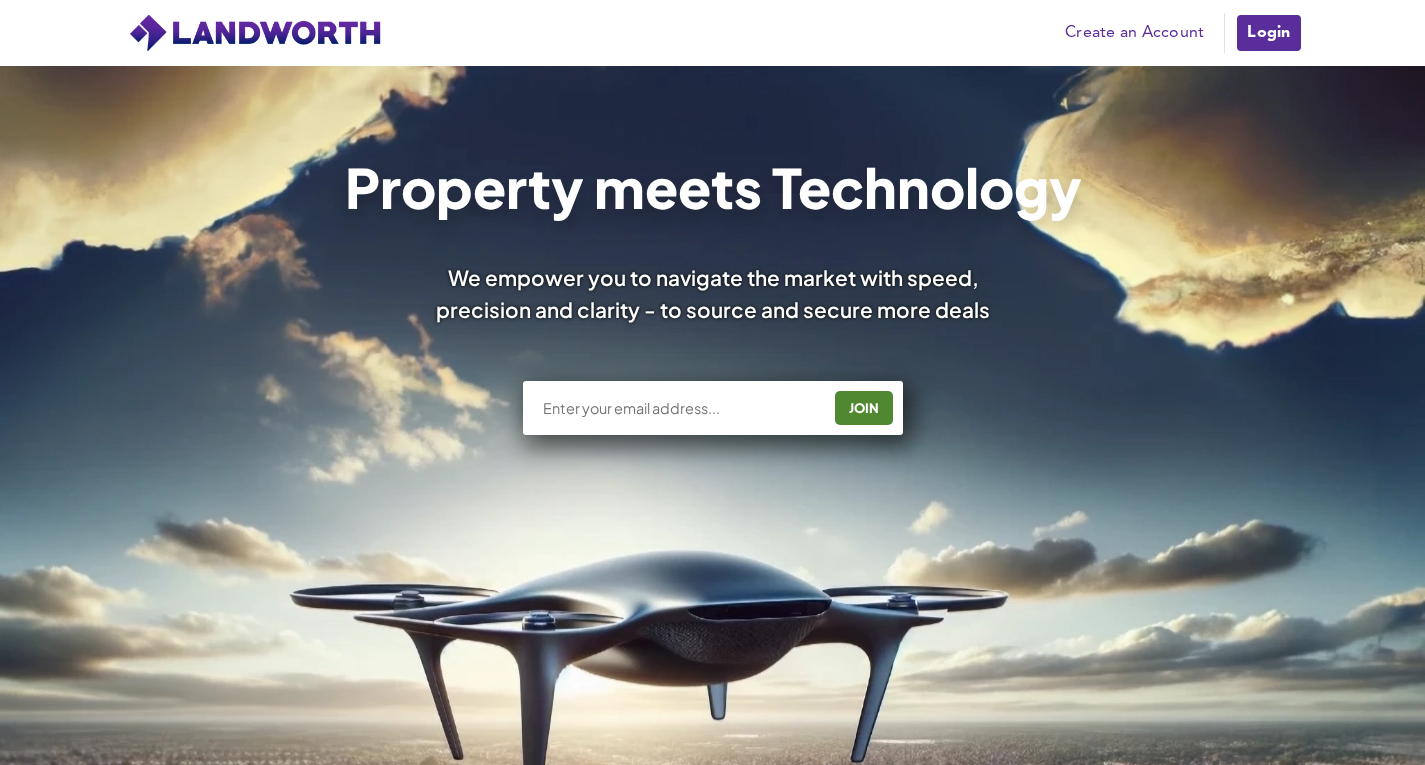 scroll, scrollTop: 0, scrollLeft: 0, axis: both 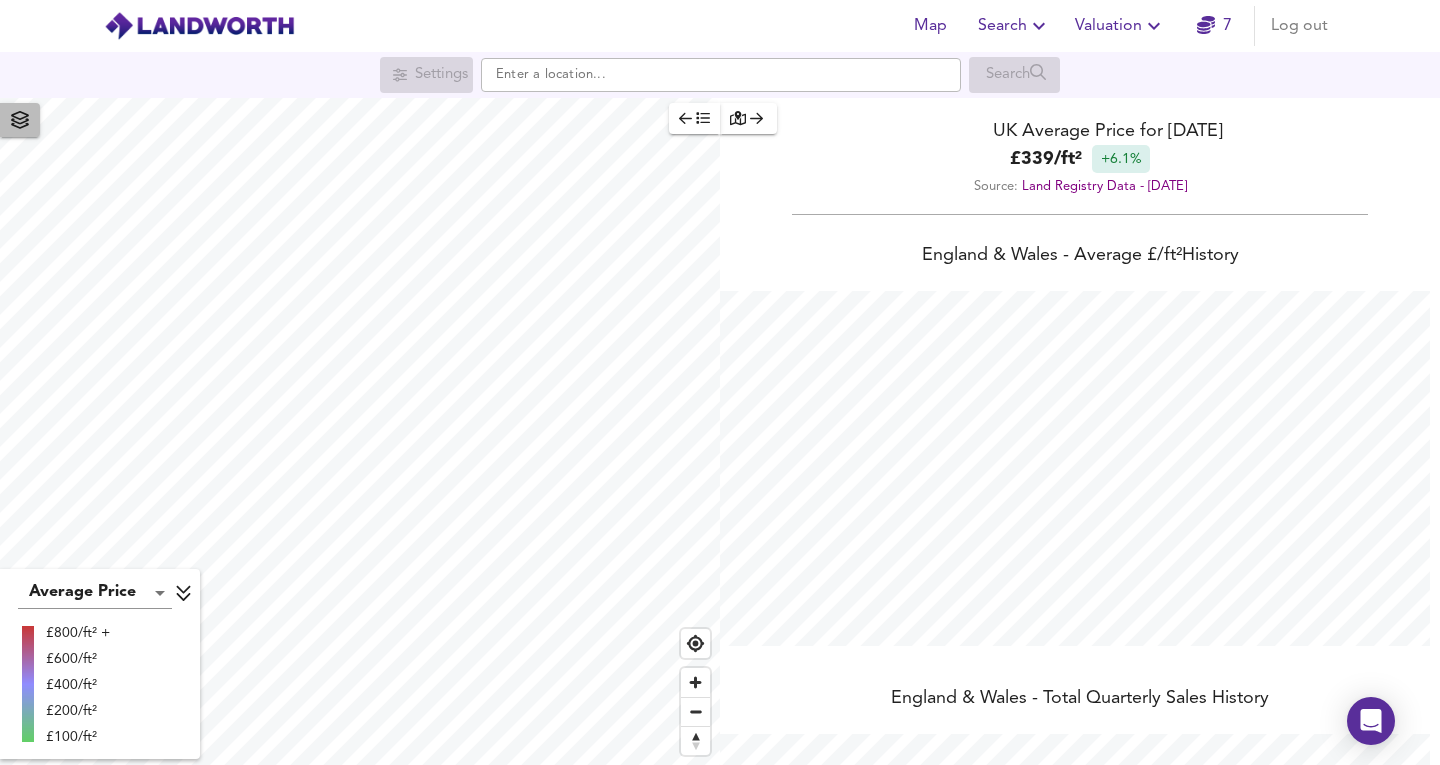 click 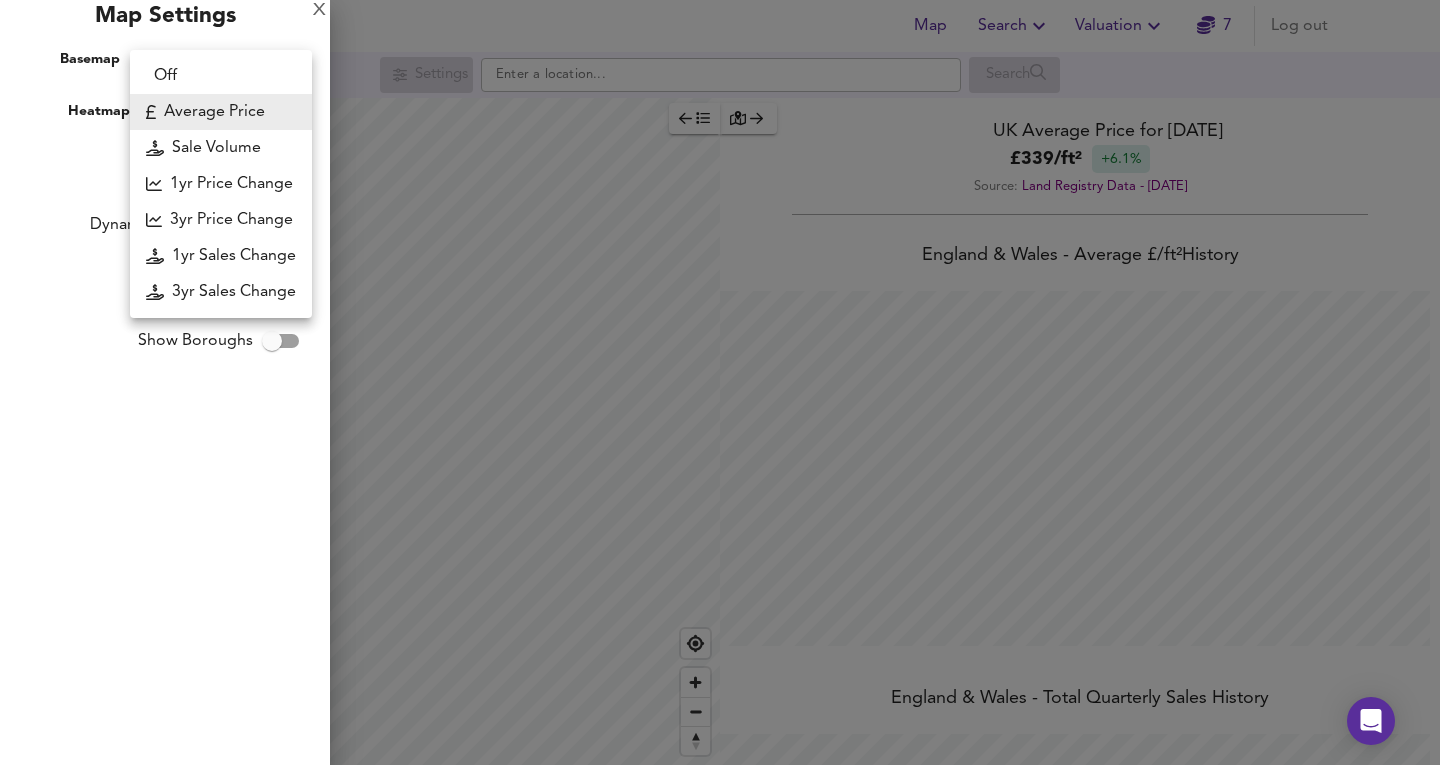 click on "Map Search Valuation    7 Log out        Settings            Search              Average Price landworth   £800/ft² + £600/ft² £400/ft² £200/ft² £100/ft²     UK Average Price   for [DATE] £ 339 / ft²      +6.1% Source:   Land Registry Data - [DATE] [GEOGRAPHIC_DATA] & [GEOGRAPHIC_DATA] - Average £/ ft²  History [GEOGRAPHIC_DATA] & [GEOGRAPHIC_DATA] - Total Quarterly Sales History X Map Settings Basemap          Default hybrid Heatmap          Average Price landworth 3D   View Dynamic Heatmap   Off Show Postcodes Show Boroughs 2D 3D Find Me X Property Search Radius   ¼ mile 402 Sales Rentals Planning    Live Market Listings   Rightmove Off   On     Sold Property Prices   HM Land Registry Off   On     Room Rentals & Flatshares   SpareRoom   BETA Off   On     Planning Applications Local Authorities Off   On  Run Search   Please enable at least one data source to run a search
Off      Average Price    Sale Volume    1yr Price Change" at bounding box center (720, 382) 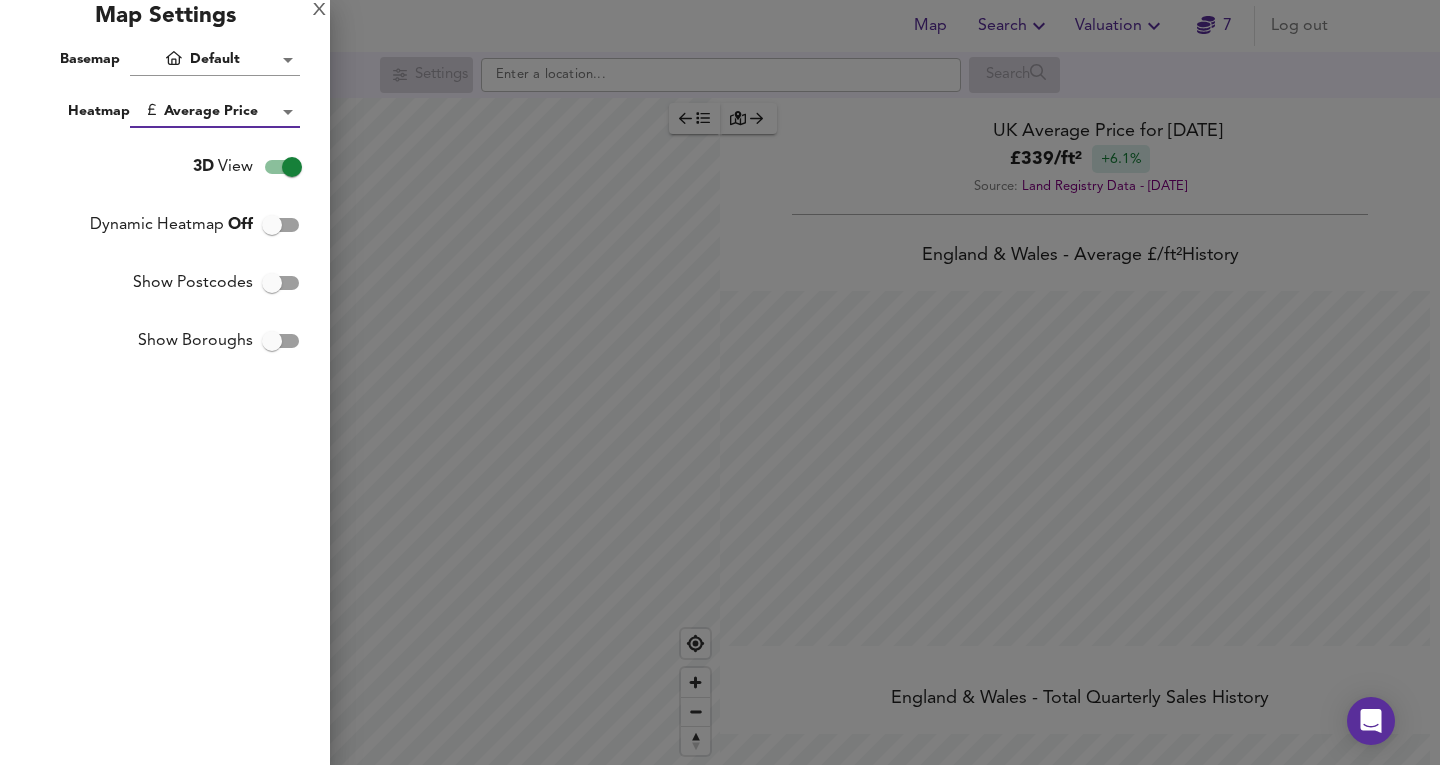 click on "Map Search Valuation    7 Log out        Settings            Search              Average Price landworth   £800/ft² + £600/ft² £400/ft² £200/ft² £100/ft²     UK Average Price   for [DATE] £ 339 / ft²      +6.1% Source:   Land Registry Data - [DATE] [GEOGRAPHIC_DATA] & [GEOGRAPHIC_DATA] - Average £/ ft²  History [GEOGRAPHIC_DATA] & [GEOGRAPHIC_DATA] - Total Quarterly Sales History X Map Settings Basemap          Default hybrid Heatmap          Average Price landworth 3D   View Dynamic Heatmap   Off Show Postcodes Show Boroughs 2D 3D Find Me X Property Search Radius   ¼ mile 402 Sales Rentals Planning    Live Market Listings   Rightmove Off   On     Sold Property Prices   HM Land Registry Off   On     Room Rentals & Flatshares   SpareRoom   BETA Off   On     Planning Applications Local Authorities Off   On  Run Search   Please enable at least one data source to run a search" at bounding box center [720, 382] 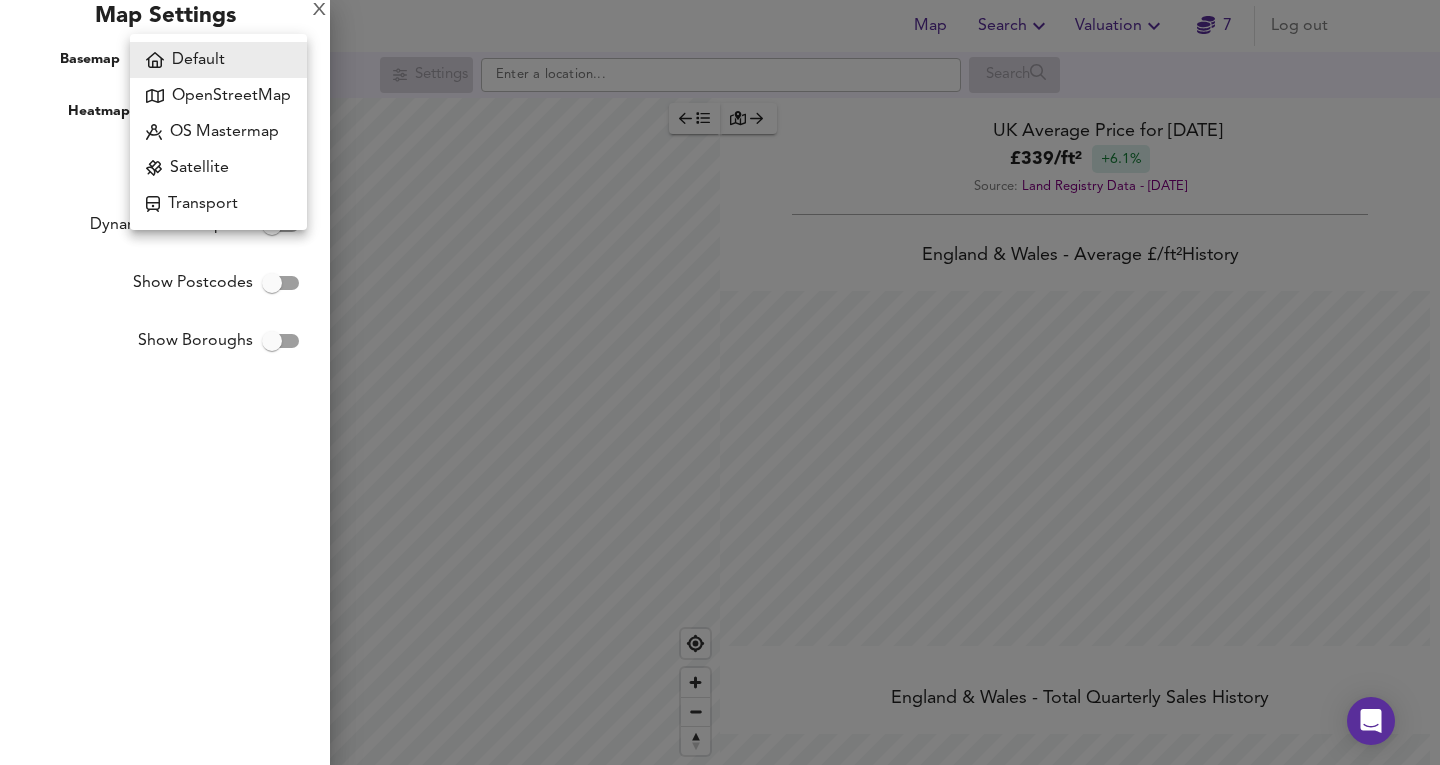 click at bounding box center (720, 382) 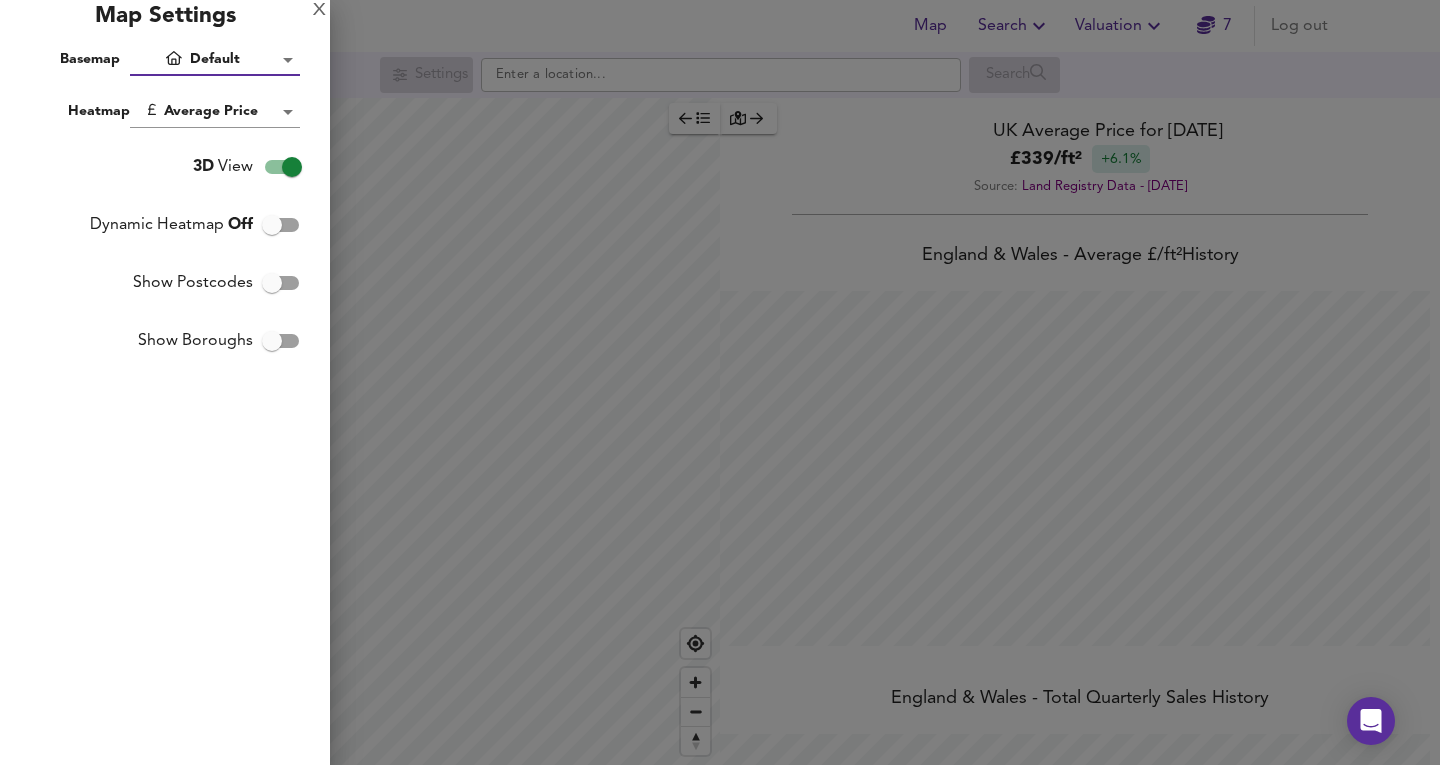 click on "X Map Settings Basemap          Default hybrid Heatmap          Average Price landworth 3D   View Dynamic Heatmap   Off Show Postcodes Show Boroughs 2D 3D Find Me" at bounding box center (165, 382) 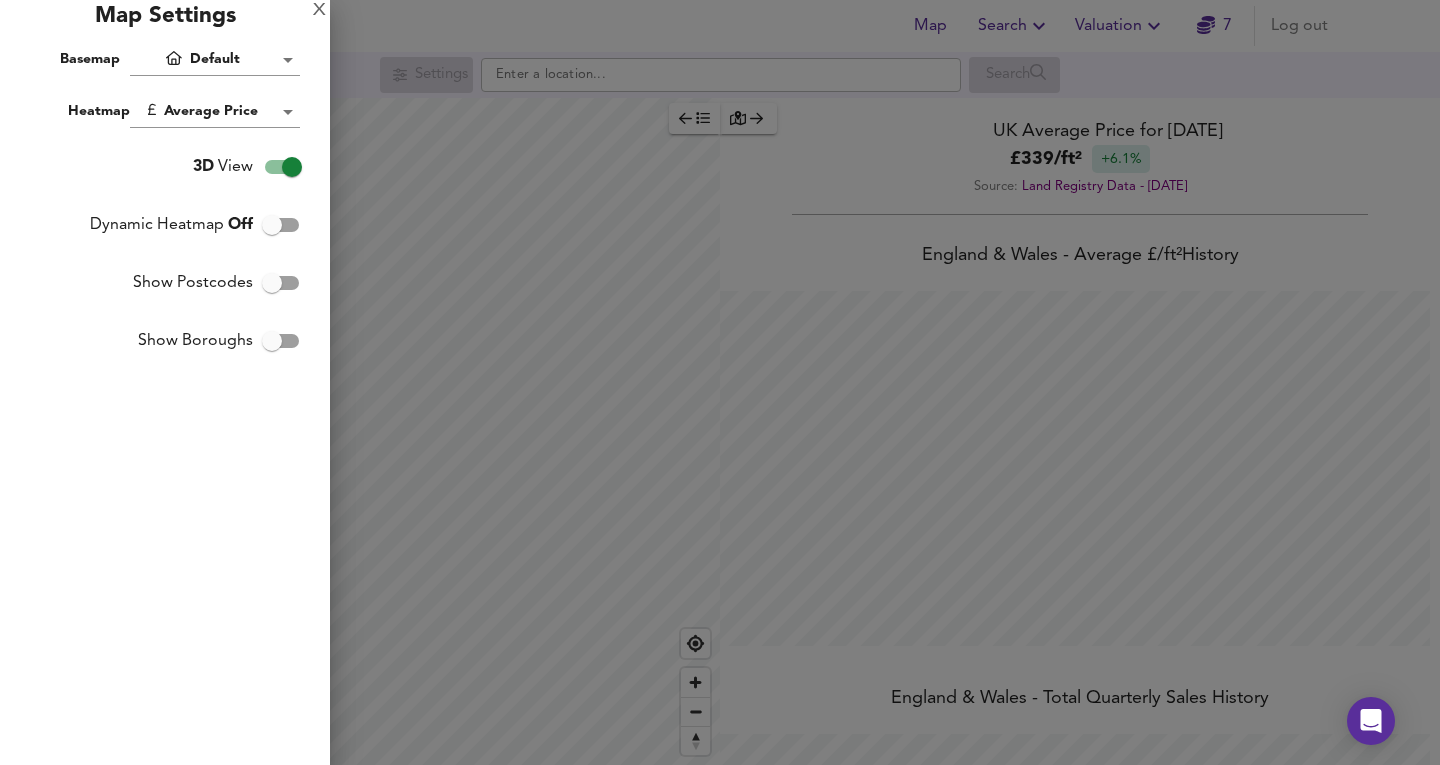 click on "Map Search Valuation    7 Log out        Settings            Search              Average Price landworth   £800/ft² + £600/ft² £400/ft² £200/ft² £100/ft²     UK Average Price   for [DATE] £ 339 / ft²      +6.1% Source:   Land Registry Data - [DATE] [GEOGRAPHIC_DATA] & [GEOGRAPHIC_DATA] - Average £/ ft²  History [GEOGRAPHIC_DATA] & [GEOGRAPHIC_DATA] - Total Quarterly Sales History X Map Settings Basemap          Default hybrid Heatmap          Average Price landworth 3D   View Dynamic Heatmap   Off Show Postcodes Show Boroughs 2D 3D Find Me X Property Search Radius   ¼ mile 402 Sales Rentals Planning    Live Market Listings   Rightmove Off   On     Sold Property Prices   HM Land Registry Off   On     Room Rentals & Flatshares   SpareRoom   BETA Off   On     Planning Applications Local Authorities Off   On  Run Search   Please enable at least one data source to run a search" at bounding box center [720, 382] 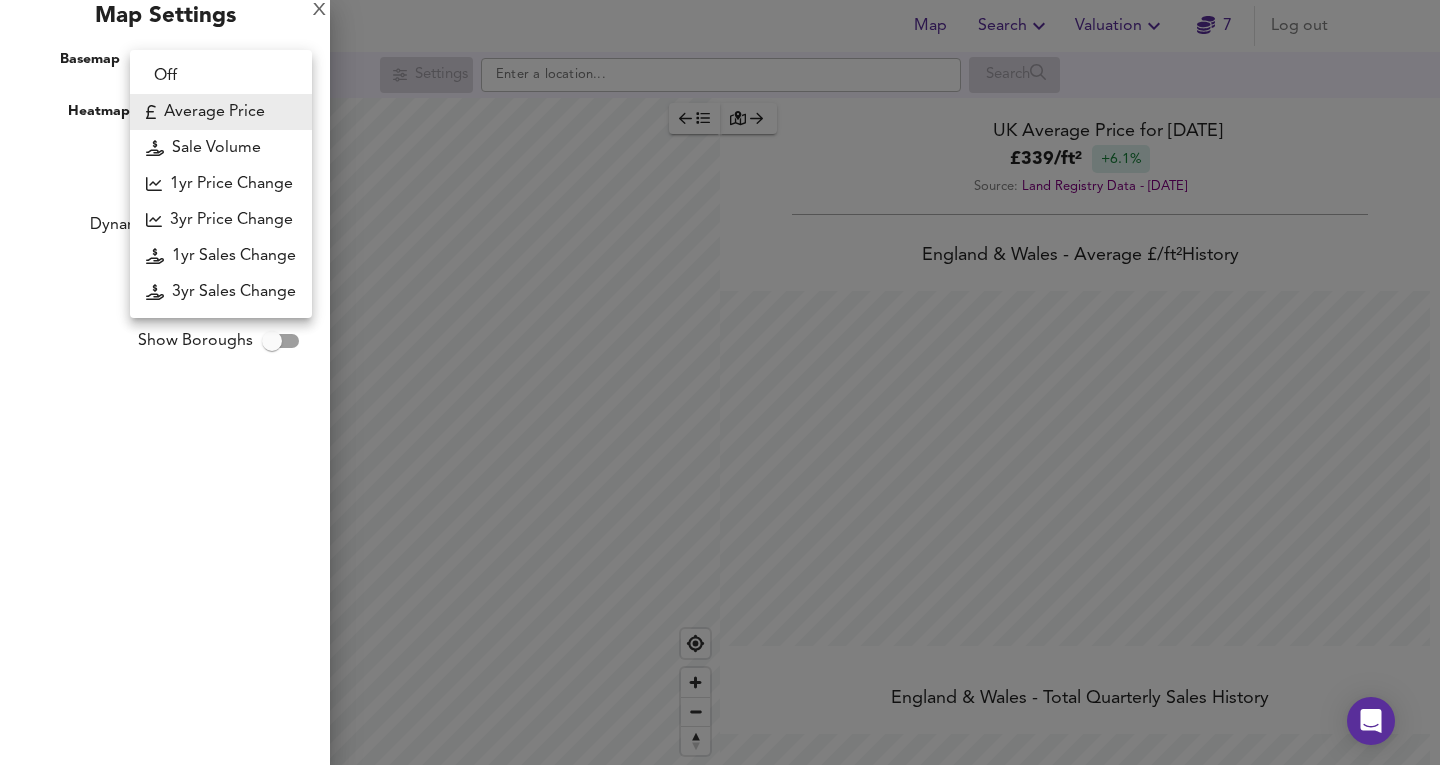 click on "1yr Price Change" at bounding box center [221, 184] 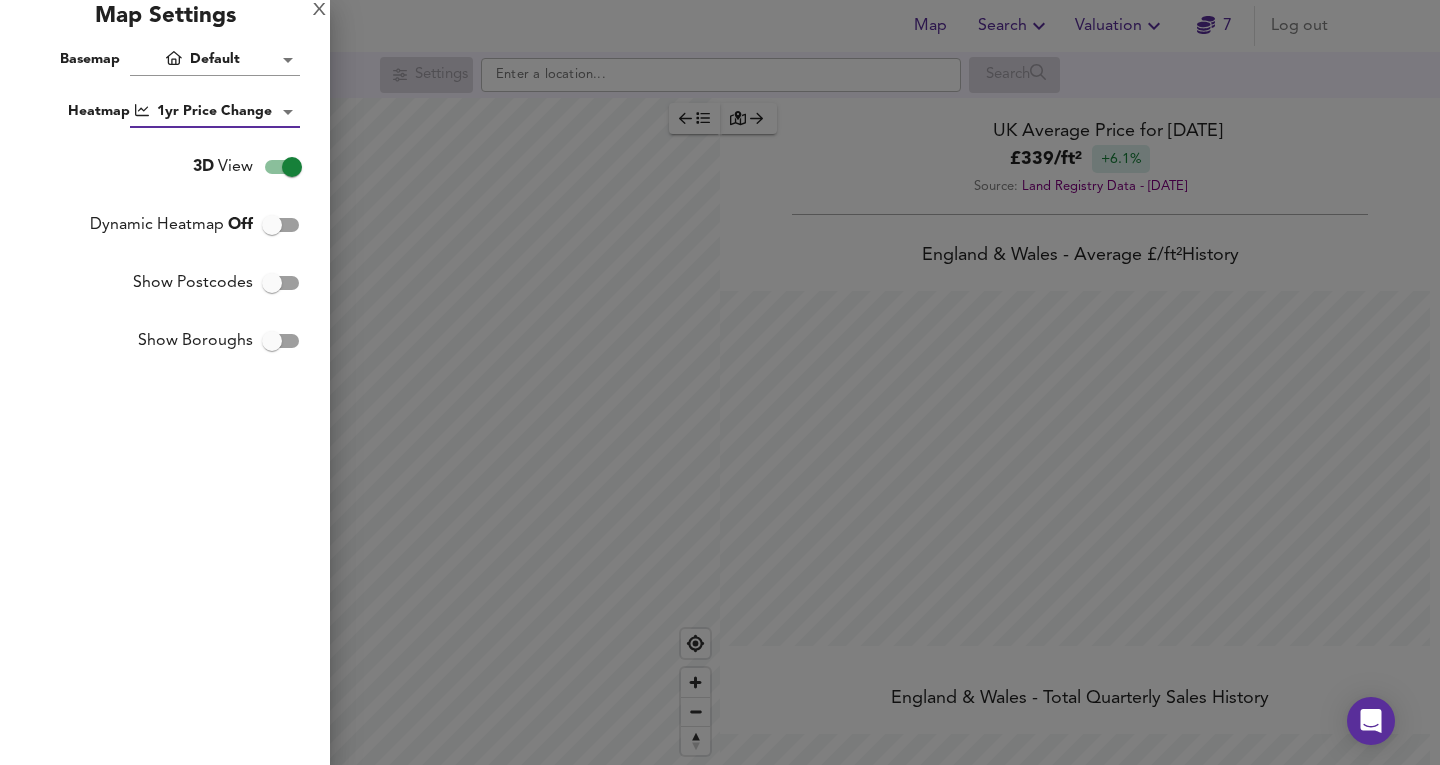 click at bounding box center [720, 382] 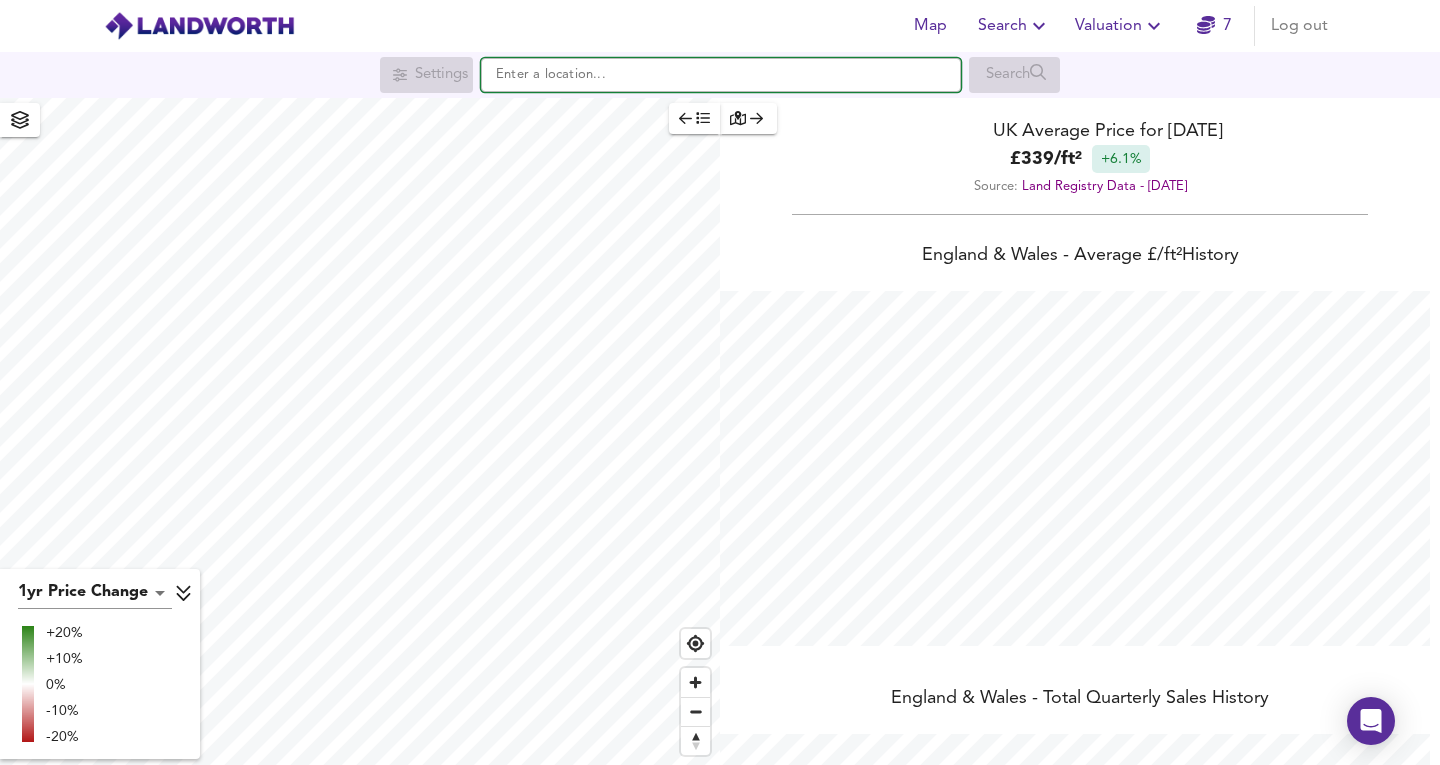 click at bounding box center [721, 75] 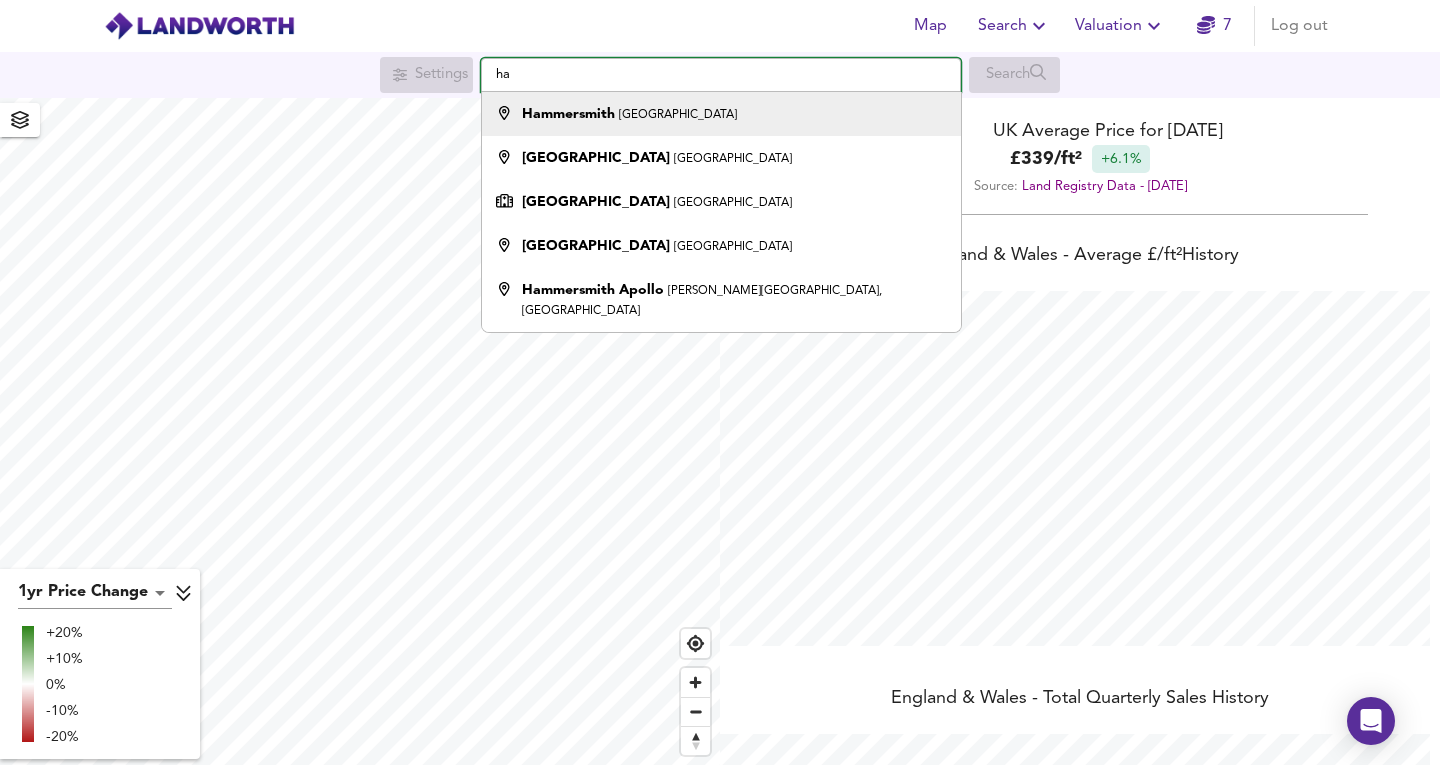 type on "h" 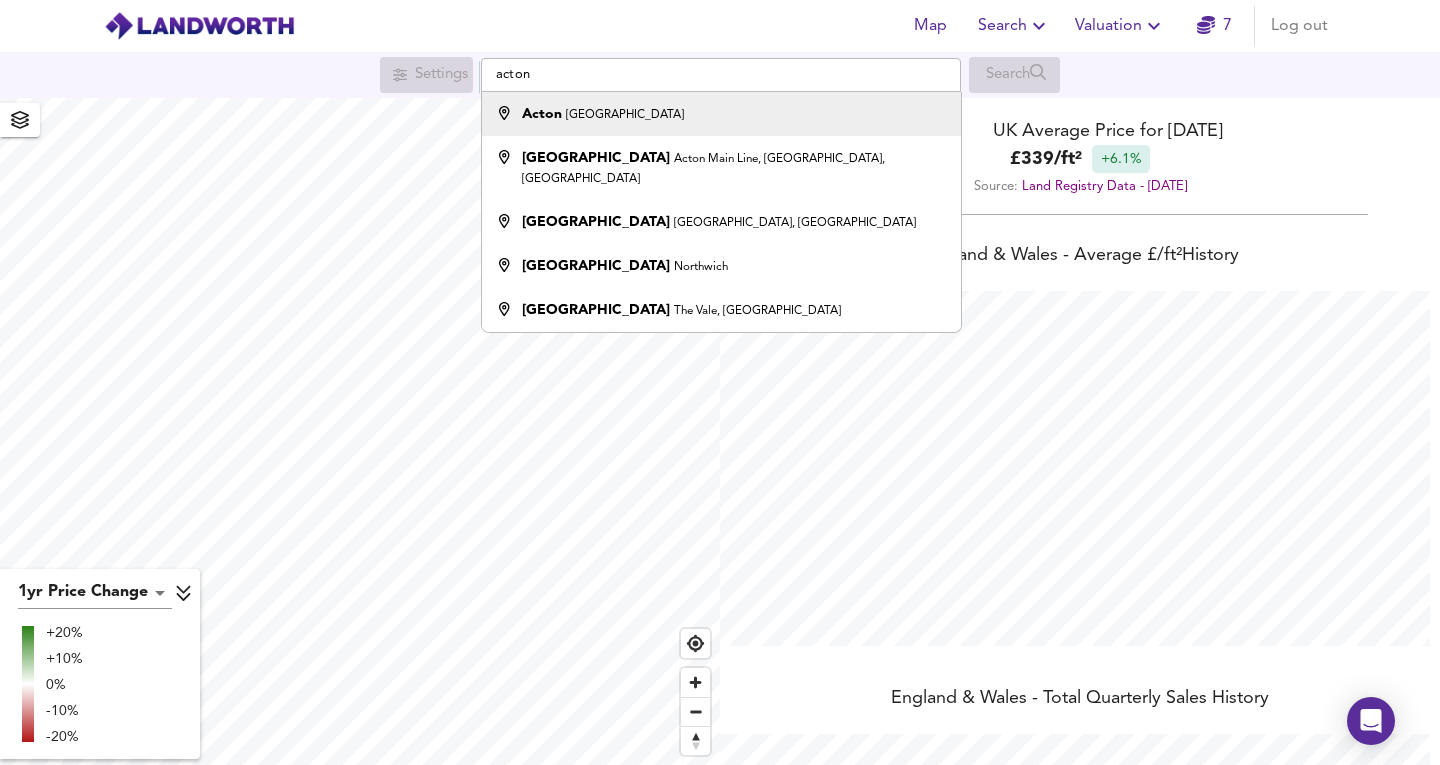 click on "Acton   London" at bounding box center [721, 114] 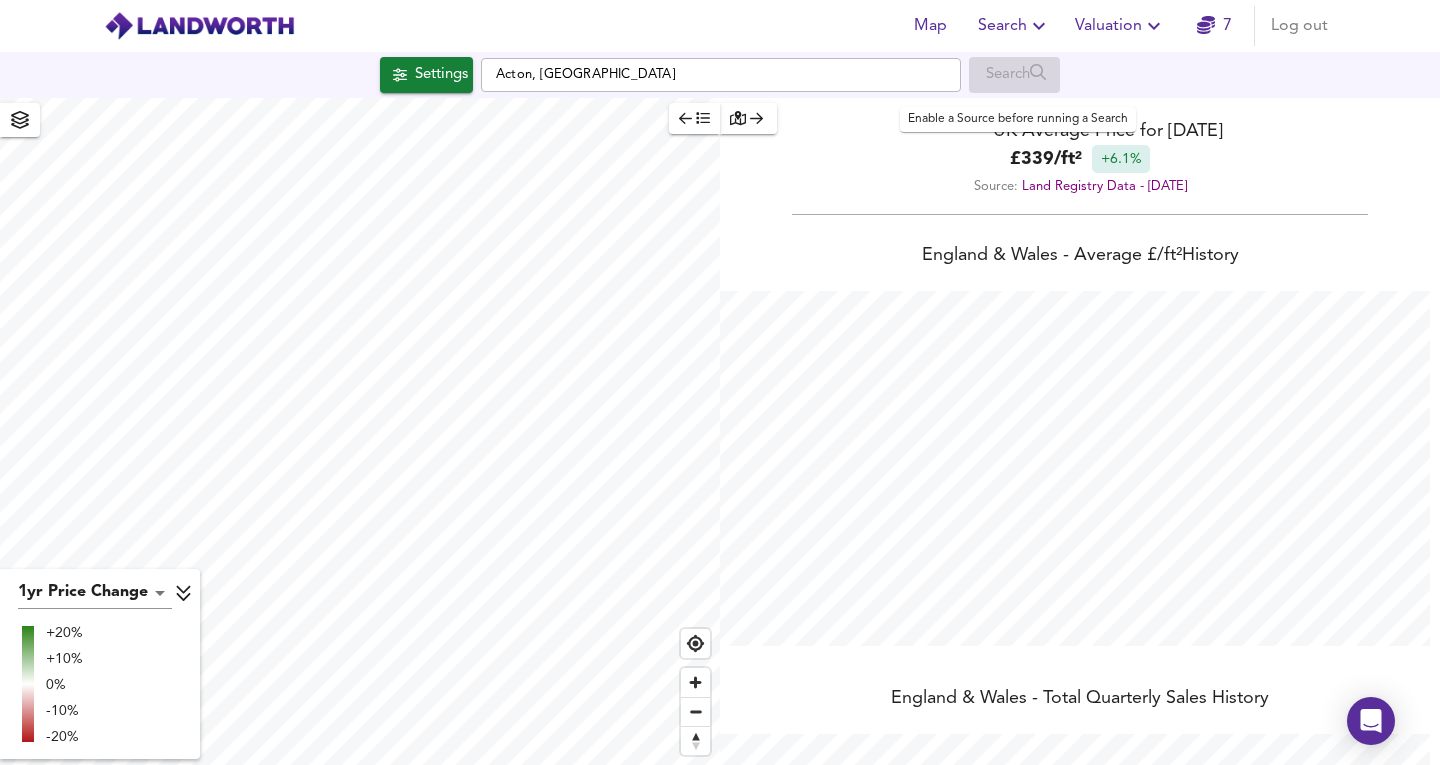 scroll, scrollTop: 765, scrollLeft: 1440, axis: both 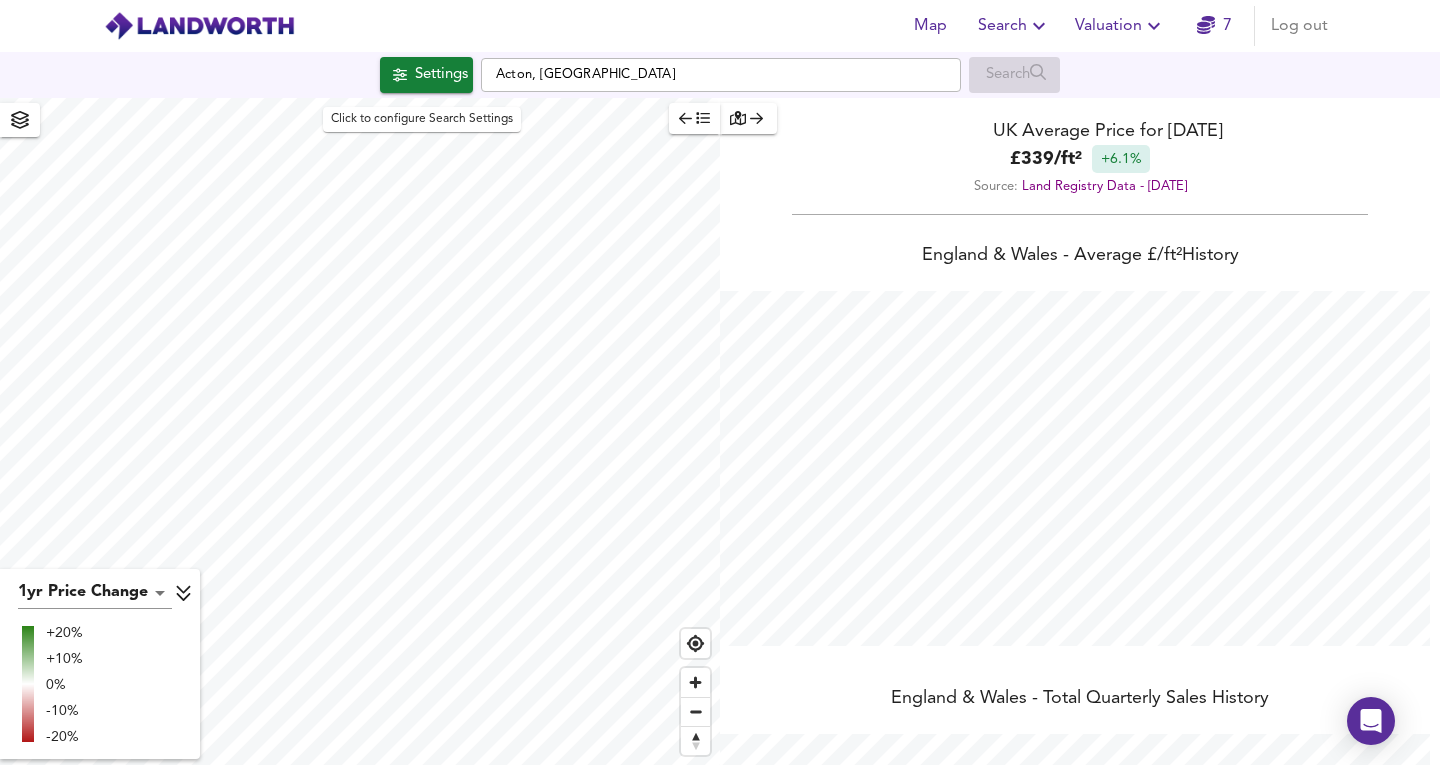 click on "Settings" at bounding box center [441, 75] 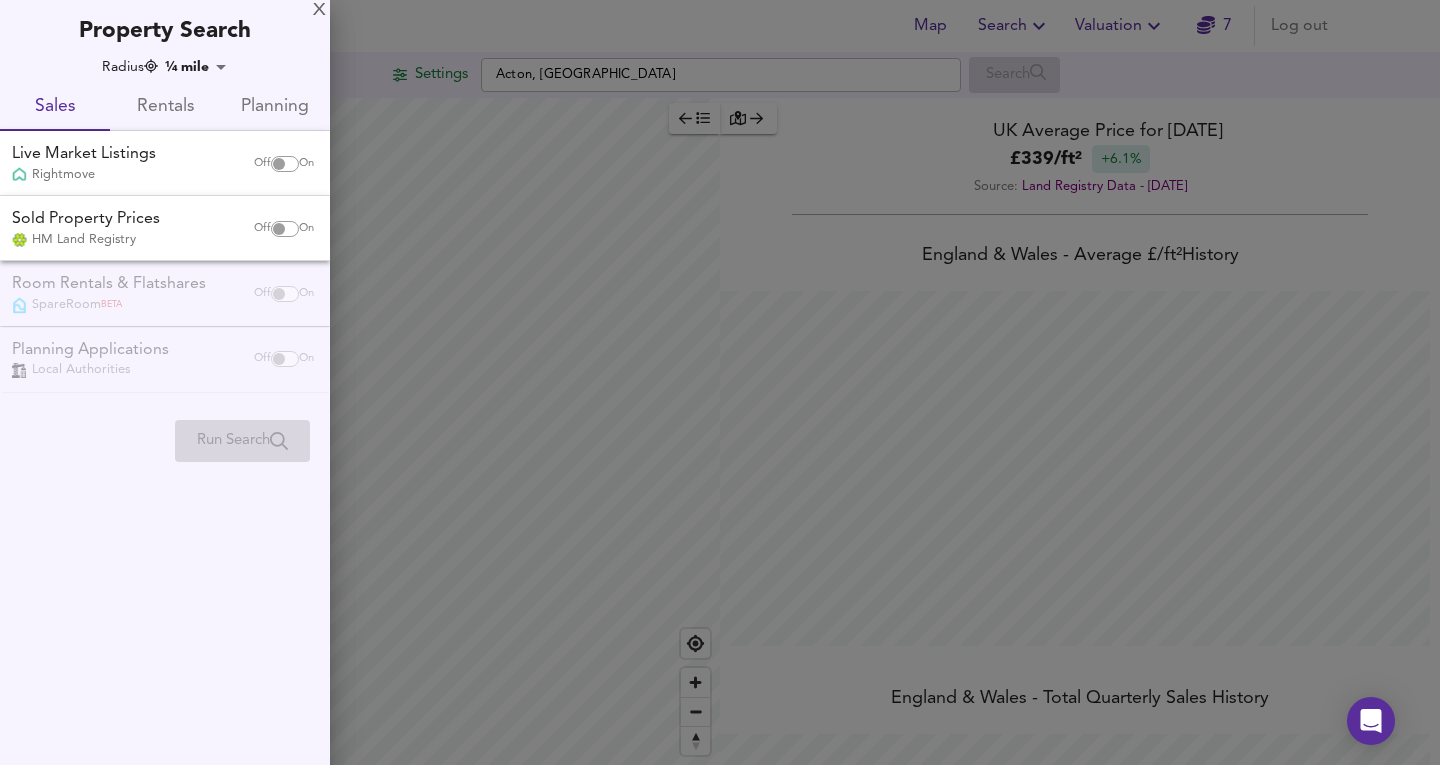 click on "Rentals" at bounding box center (165, 107) 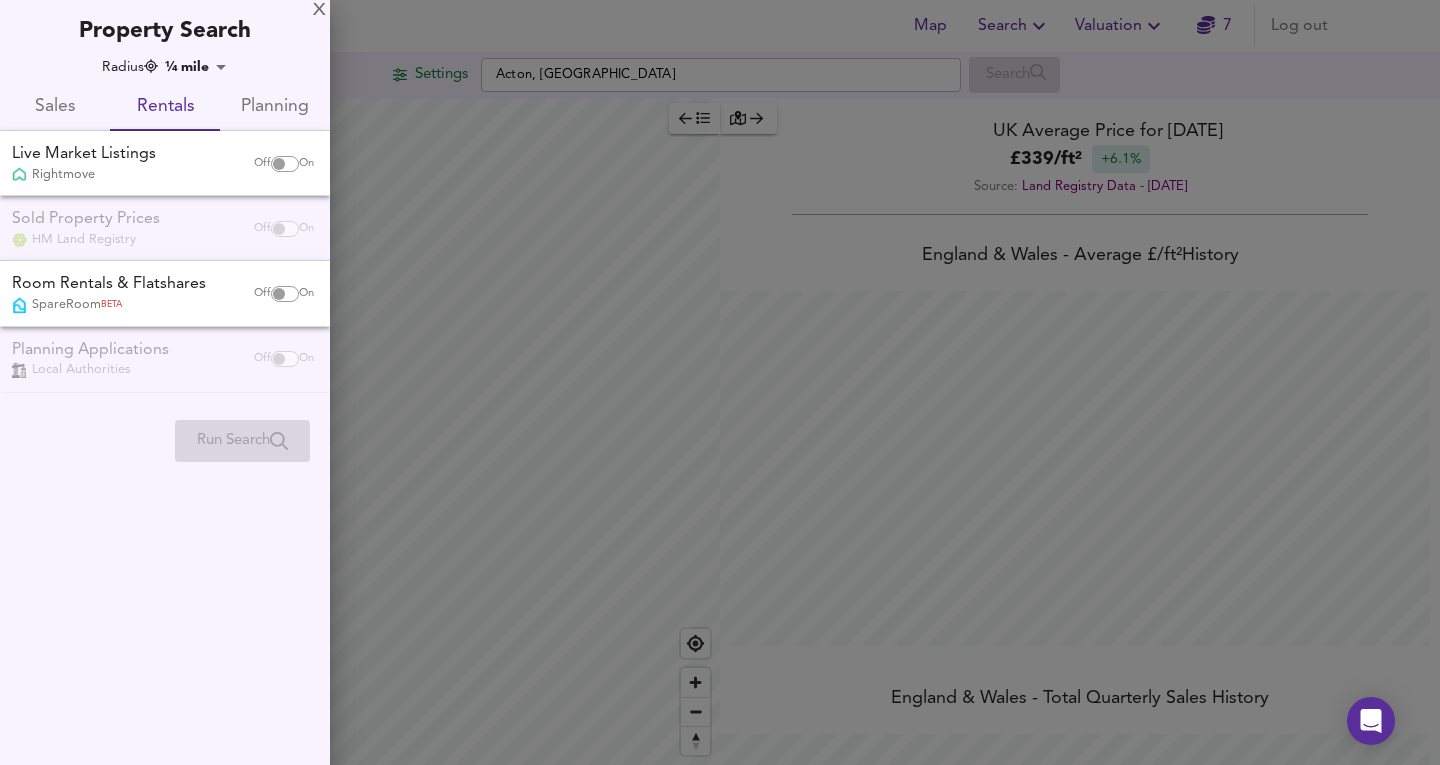click at bounding box center (279, 164) 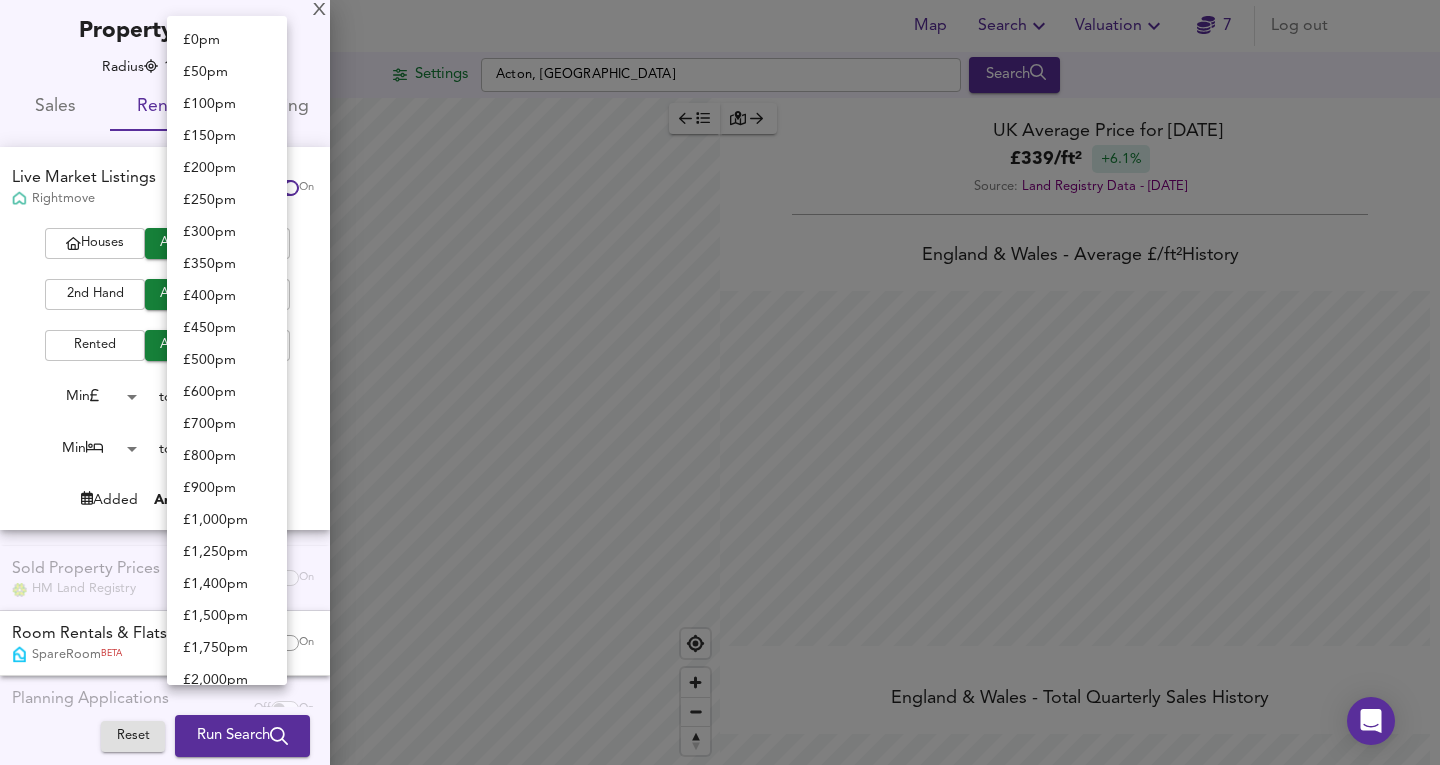 scroll, scrollTop: 339, scrollLeft: 0, axis: vertical 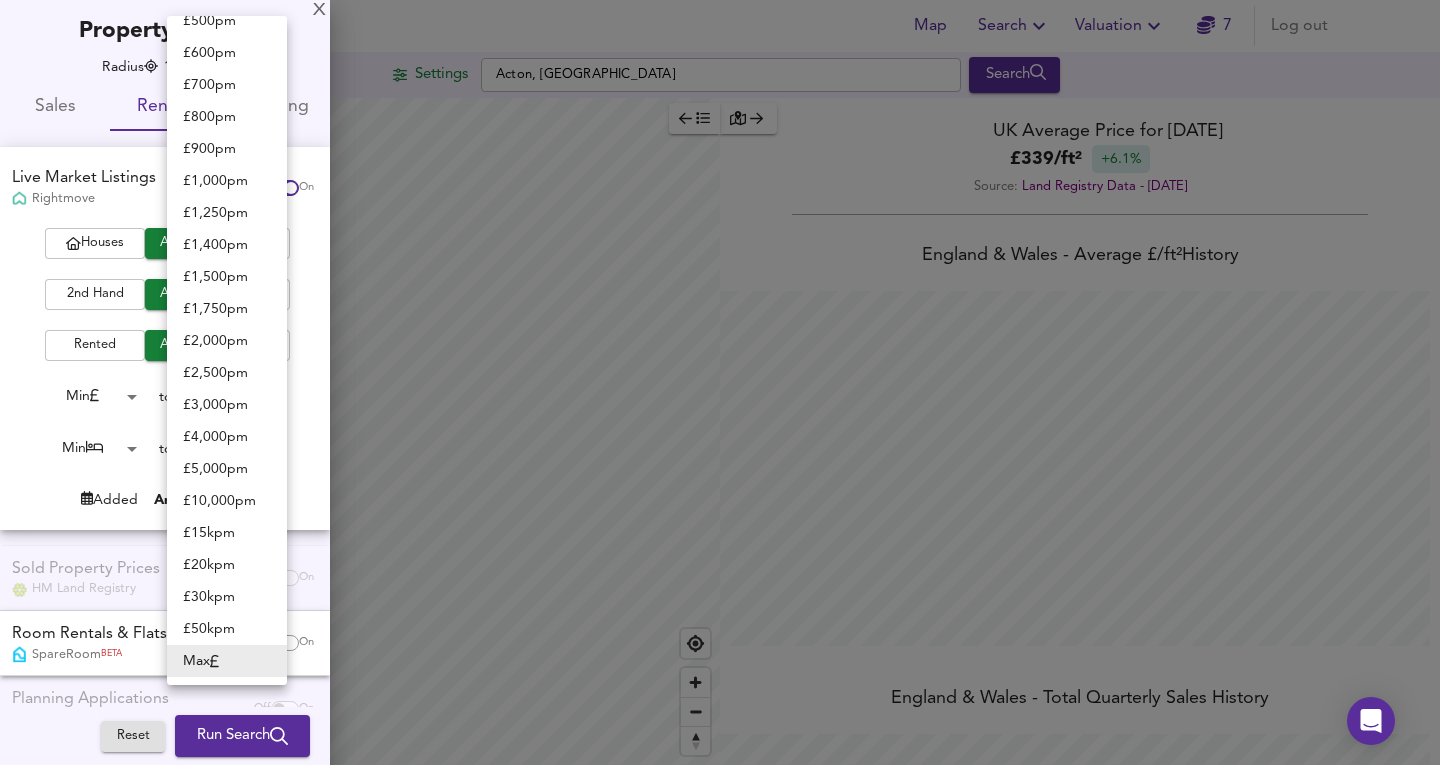 click on "Map Search Valuation    7 Log out        Settings     Acton, London        Search            1yr Price Change lwc1y   +20% +10% 0% -10% -20%     UK Average Price   for June 2025 £ 339 / ft²      +6.1% Source:   Land Registry Data - April 2025 England & Wales - Average £/ ft²  History England & Wales - Total Quarterly Sales History X Map Settings Basemap          Default hybrid Heatmap        1yr Price Change lwc1y 3D   View Dynamic Heatmap   Off Show Postcodes Show Boroughs 2D 3D Find Me X Property Search Radius   ¼ mile 402 Sales Rentals Planning    Live Market Listings   Rightmove Off   On    Houses All   Flats 2nd Hand All New Build Rented All For Rent Min   0 to Max   200000000   Min   0 to Max   50   Added Anytime -1    Sold Property Prices   HM Land Registry Off   On     Room Rentals & Flatshares   SpareRoom   BETA Off   On     Planning Applications Local Authorities Off   On  Reset Run Search
£ 0 pm £" at bounding box center (720, 382) 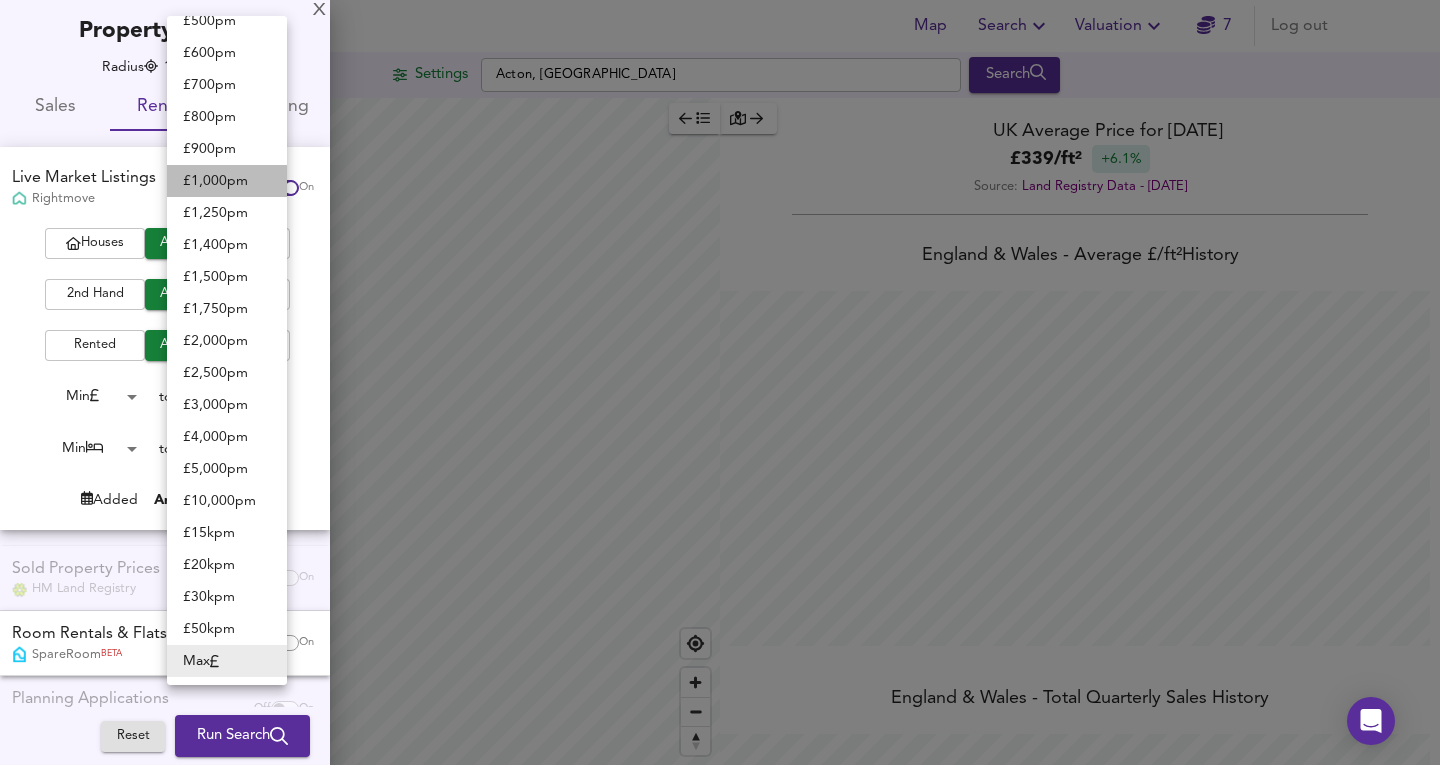 click on "£ 1,000 pm" at bounding box center (227, 181) 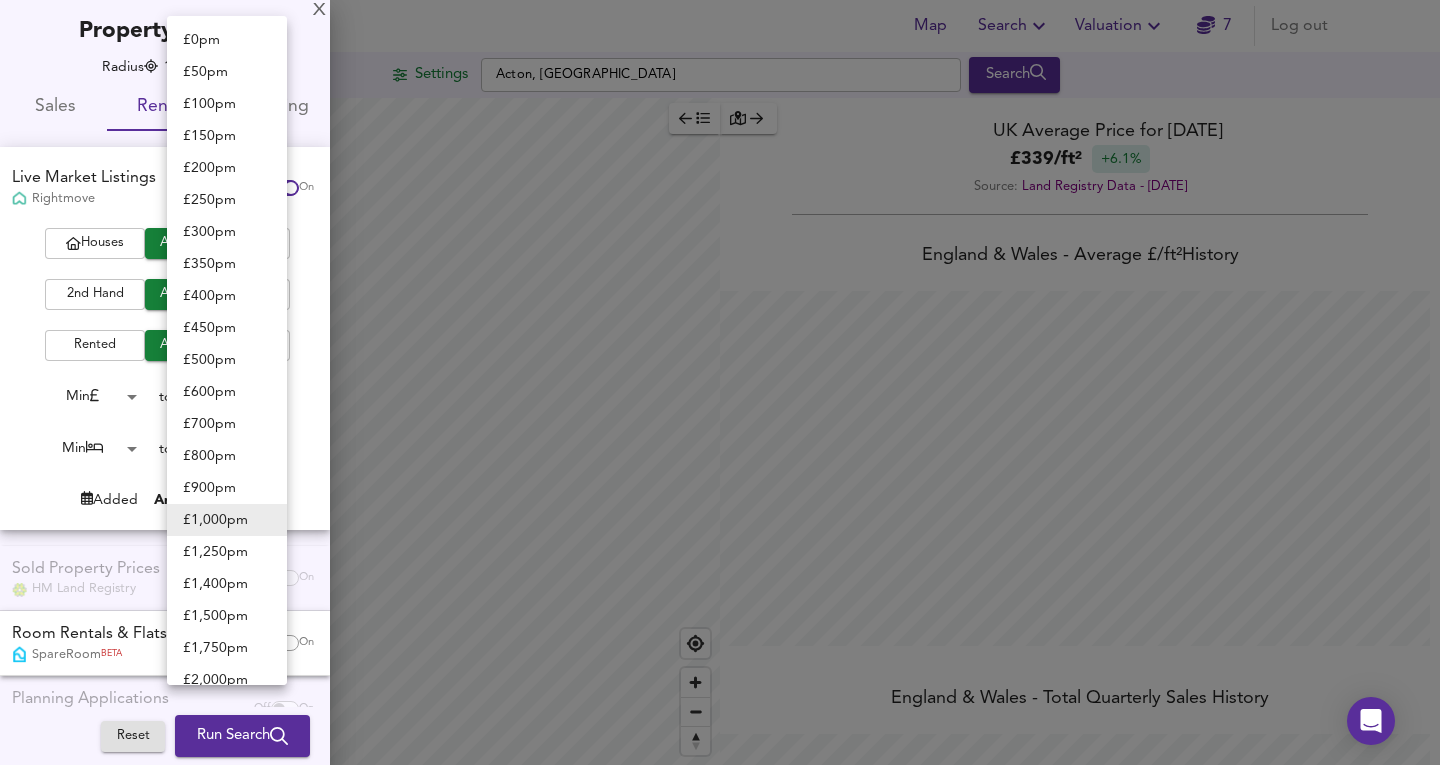 click on "Map Search Valuation    7 Log out        Settings     Acton, London        Search            1yr Price Change lwc1y   +20% +10% 0% -10% -20%     UK Average Price   for June 2025 £ 339 / ft²      +6.1% Source:   Land Registry Data - April 2025 England & Wales - Average £/ ft²  History England & Wales - Total Quarterly Sales History X Map Settings Basemap          Default hybrid Heatmap        1yr Price Change lwc1y 3D   View Dynamic Heatmap   Off Show Postcodes Show Boroughs 2D 3D Find Me X Property Search Radius   ¼ mile 402 Sales Rentals Planning    Live Market Listings   Rightmove Off   On    Houses All   Flats 2nd Hand All New Build Rented All For Rent Min   0 to £ 1,000 pm 1000   Min   0 to Max   50   Added Anytime -1    Sold Property Prices   HM Land Registry Off   On     Room Rentals & Flatshares   SpareRoom   BETA Off   On     Planning Applications Local Authorities Off   On  Reset Run Search
£ 0 pm £" at bounding box center [720, 382] 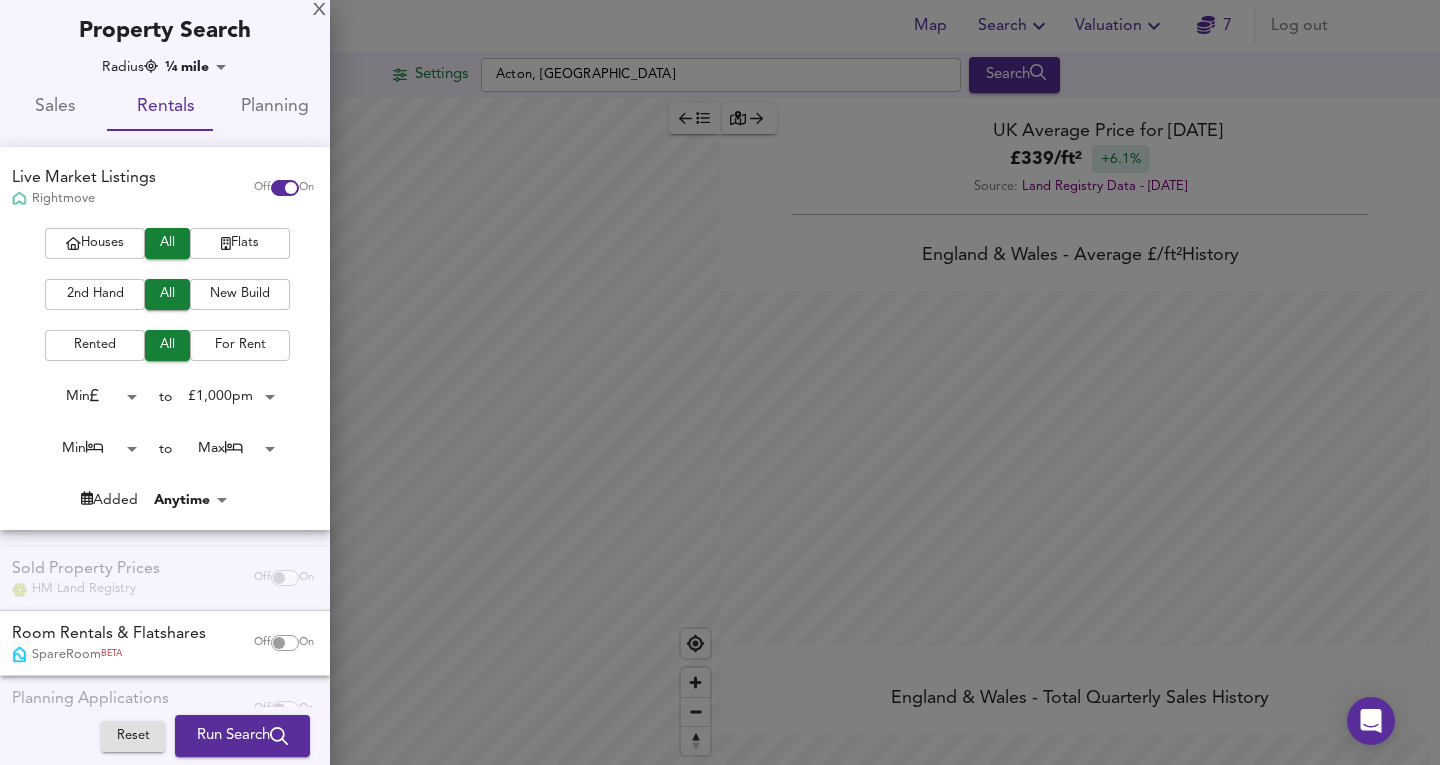 click on "For Rent" at bounding box center (240, 345) 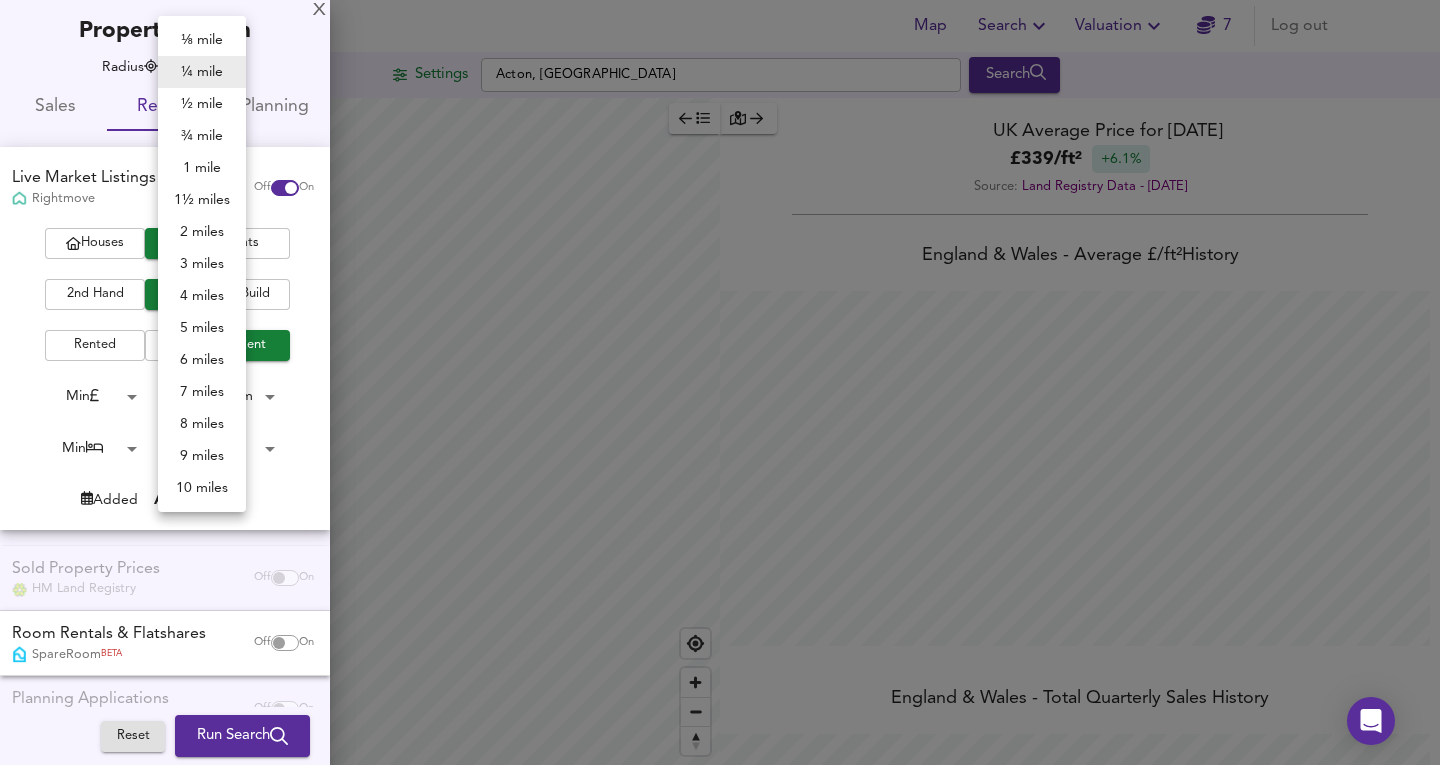 click on "Map Search Valuation    7 Log out        Settings     Acton, London        Search            1yr Price Change lwc1y   +20% +10% 0% -10% -20%     UK Average Price   for June 2025 £ 339 / ft²      +6.1% Source:   Land Registry Data - April 2025 England & Wales - Average £/ ft²  History England & Wales - Total Quarterly Sales History X Map Settings Basemap          Default hybrid Heatmap        1yr Price Change lwc1y 3D   View Dynamic Heatmap   Off Show Postcodes Show Boroughs 2D 3D Find Me X Property Search Radius   ¼ mile 402 Sales Rentals Planning    Live Market Listings   Rightmove Off   On    Houses All   Flats 2nd Hand All New Build Rented All For Rent Min   0 to £ 1,000 pm 1000   Min   0 to Max   50   Added Anytime -1    Sold Property Prices   HM Land Registry Off   On     Room Rentals & Flatshares   SpareRoom   BETA Off   On     Planning Applications Local Authorities Off   On  Reset Run Search
⅛ mile" at bounding box center [720, 382] 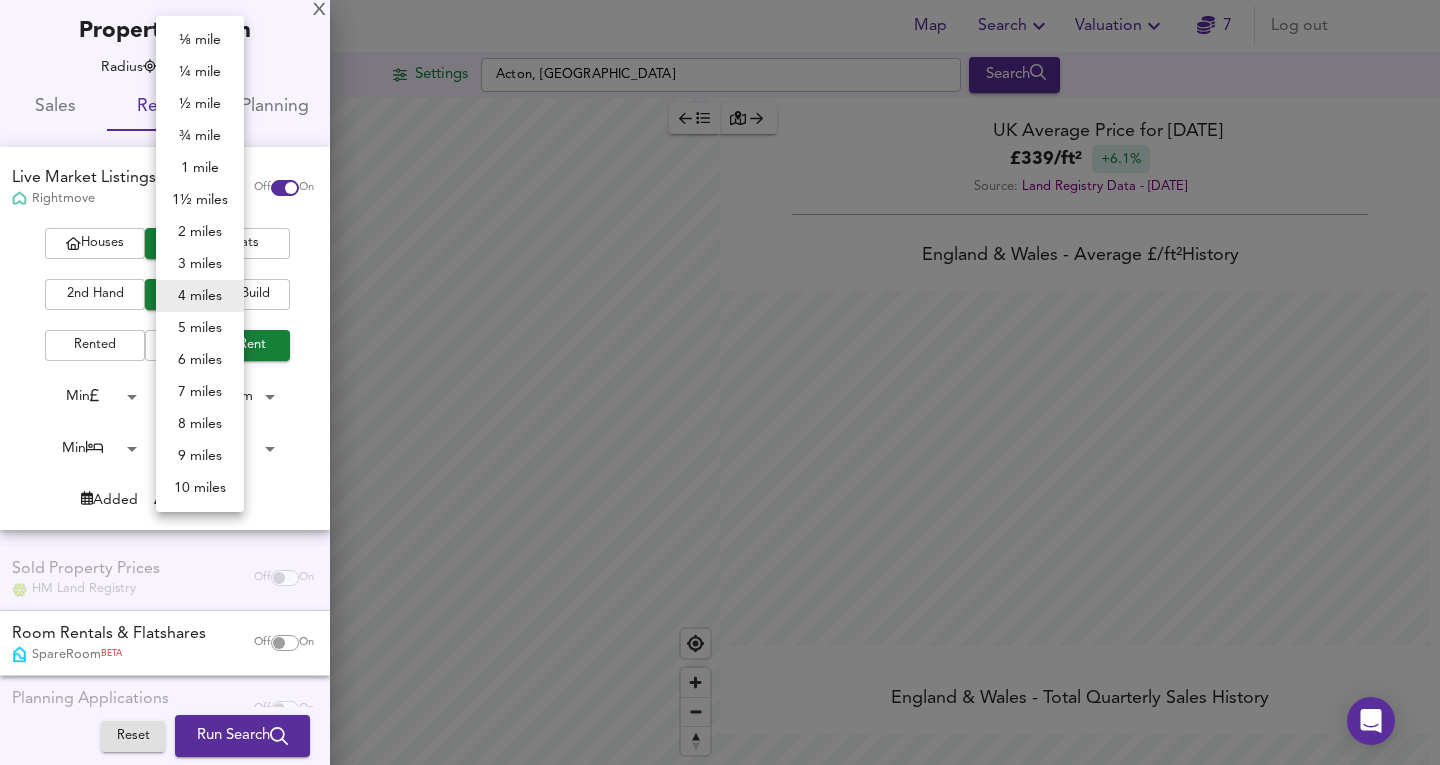 click on "Map Search Valuation    7 Log out        Settings     Acton, London        Search            1yr Price Change lwc1y   +20% +10% 0% -10% -20%     UK Average Price   for June 2025 £ 339 / ft²      +6.1% Source:   Land Registry Data - April 2025 England & Wales - Average £/ ft²  History England & Wales - Total Quarterly Sales History X Map Settings Basemap          Default hybrid Heatmap        1yr Price Change lwc1y 3D   View Dynamic Heatmap   Off Show Postcodes Show Boroughs 2D 3D Find Me X Property Search Radius   4 miles 6436 Sales Rentals Planning    Live Market Listings   Rightmove Off   On    Houses All   Flats 2nd Hand All New Build Rented All For Rent Min   0 to £ 1,000 pm 1000   Min   0 to Max   50   Added Anytime -1    Sold Property Prices   HM Land Registry Off   On     Room Rentals & Flatshares   SpareRoom   BETA Off   On     Planning Applications Local Authorities Off   On  Reset Run Search
⅛ mile" at bounding box center (720, 382) 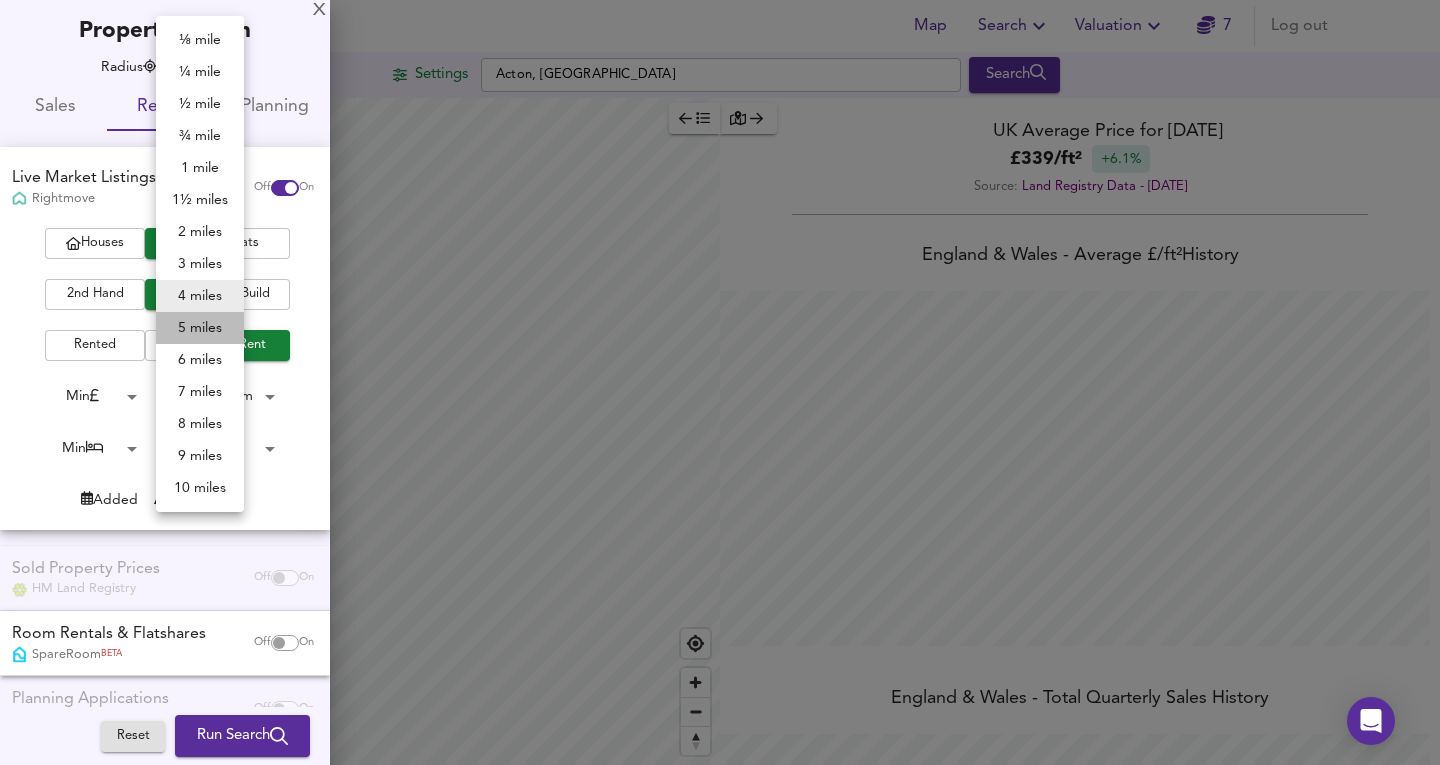 click on "5 miles" at bounding box center (200, 328) 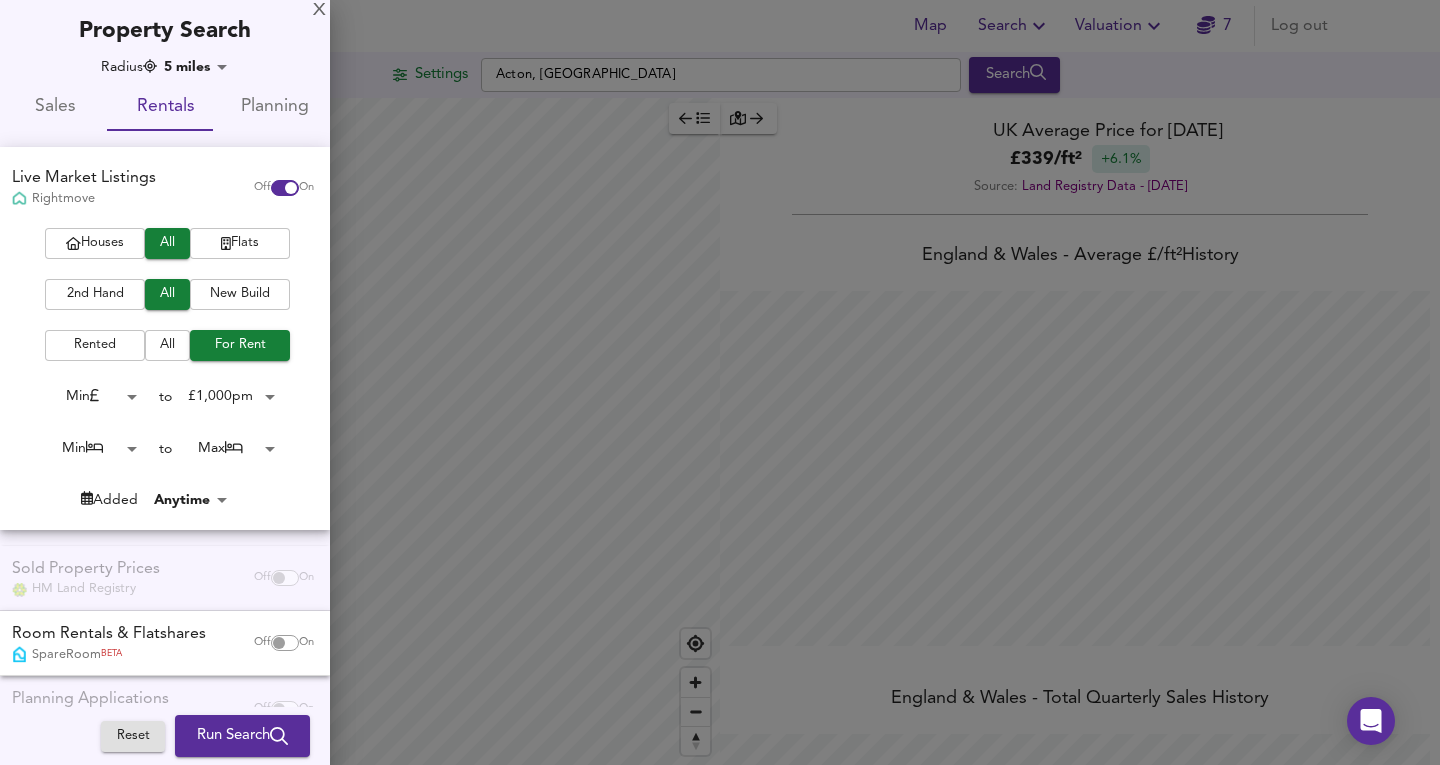 click on "Map Search Valuation    7 Log out        Settings     Acton, London        Search            1yr Price Change lwc1y   +20% +10% 0% -10% -20%     UK Average Price   for June 2025 £ 339 / ft²      +6.1% Source:   Land Registry Data - April 2025 England & Wales - Average £/ ft²  History England & Wales - Total Quarterly Sales History X Map Settings Basemap          Default hybrid Heatmap        1yr Price Change lwc1y 3D   View Dynamic Heatmap   Off Show Postcodes Show Boroughs 2D 3D Find Me X Property Search Radius   5 miles 8045 Sales Rentals Planning    Live Market Listings   Rightmove Off   On    Houses All   Flats 2nd Hand All New Build Rented All For Rent Min   0 to £ 1,000 pm 1000   Min   0 to Max   50   Added Anytime -1    Sold Property Prices   HM Land Registry Off   On     Room Rentals & Flatshares   SpareRoom   BETA Off   On     Planning Applications Local Authorities Off   On  Reset Run Search" at bounding box center [720, 382] 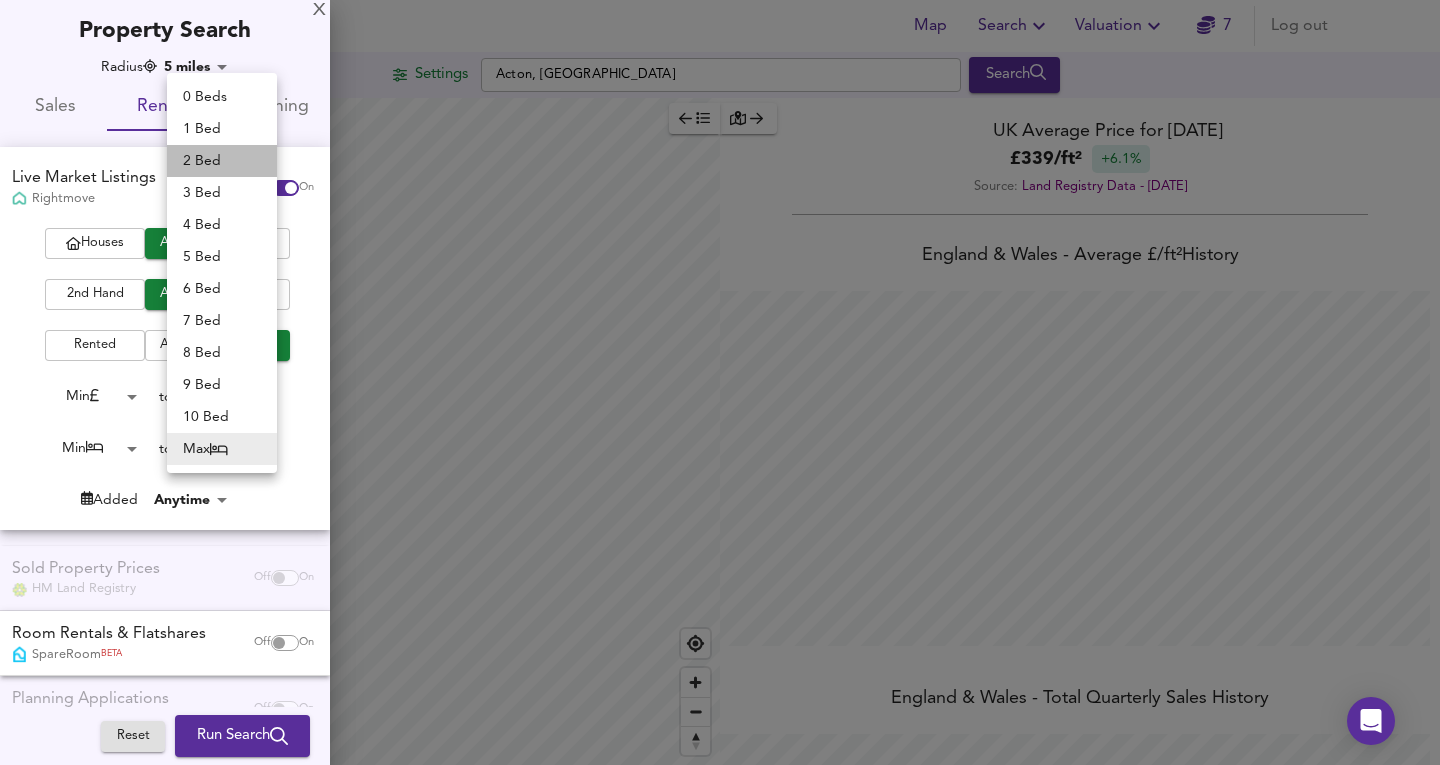 click on "2 Bed" at bounding box center [222, 161] 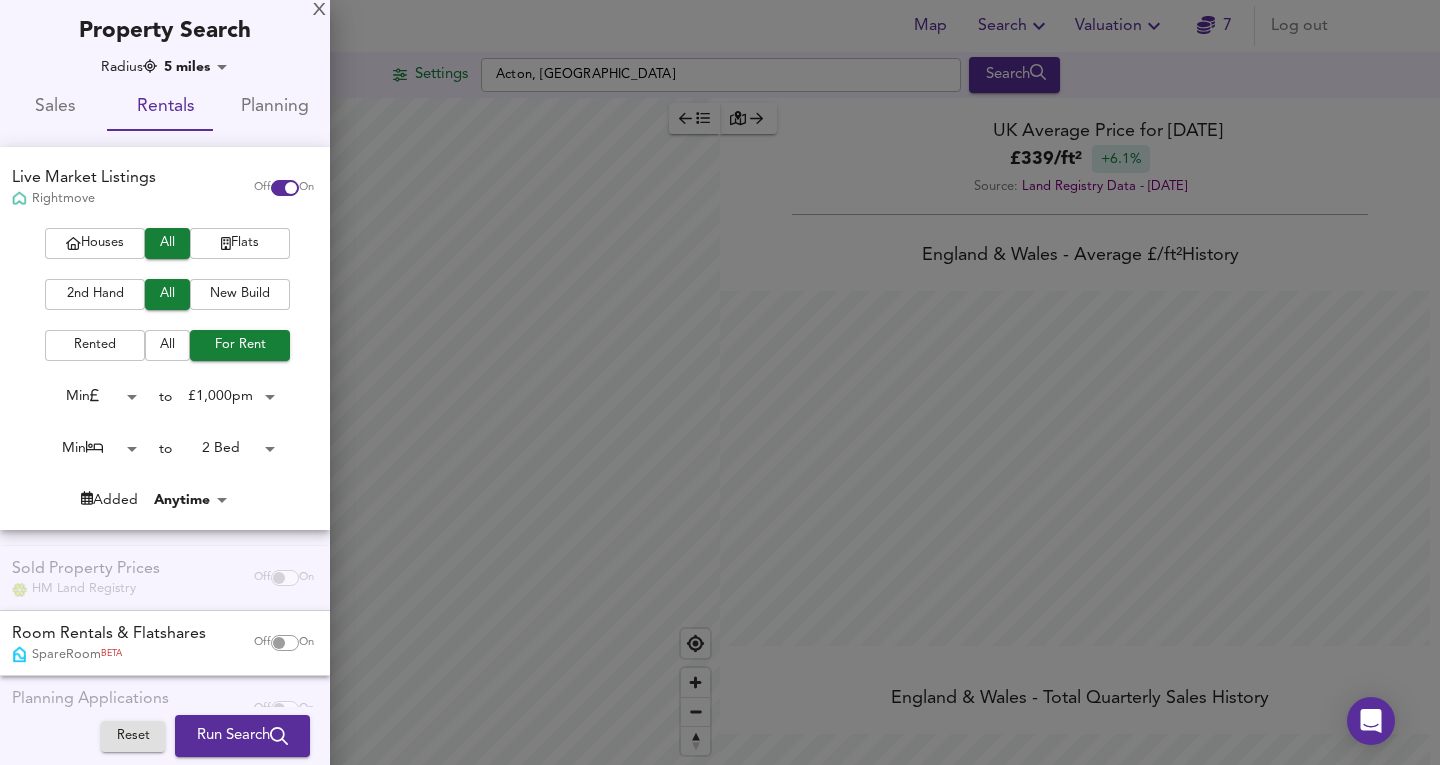 click on "Map Search Valuation    7 Log out        Settings     Acton, London        Search            1yr Price Change lwc1y   +20% +10% 0% -10% -20%     UK Average Price   for June 2025 £ 339 / ft²      +6.1% Source:   Land Registry Data - April 2025 England & Wales - Average £/ ft²  History England & Wales - Total Quarterly Sales History X Map Settings Basemap          Default hybrid Heatmap        1yr Price Change lwc1y 3D   View Dynamic Heatmap   Off Show Postcodes Show Boroughs 2D 3D Find Me X Property Search Radius   5 miles 8045 Sales Rentals Planning    Live Market Listings   Rightmove Off   On    Houses All   Flats 2nd Hand All New Build Rented All For Rent Min   0 to £ 1,000 pm 1000   Min   0 to 2 Bed 2   Added Anytime -1    Sold Property Prices   HM Land Registry Off   On     Room Rentals & Flatshares   SpareRoom   BETA Off   On     Planning Applications Local Authorities Off   On  Reset Run Search" at bounding box center (720, 382) 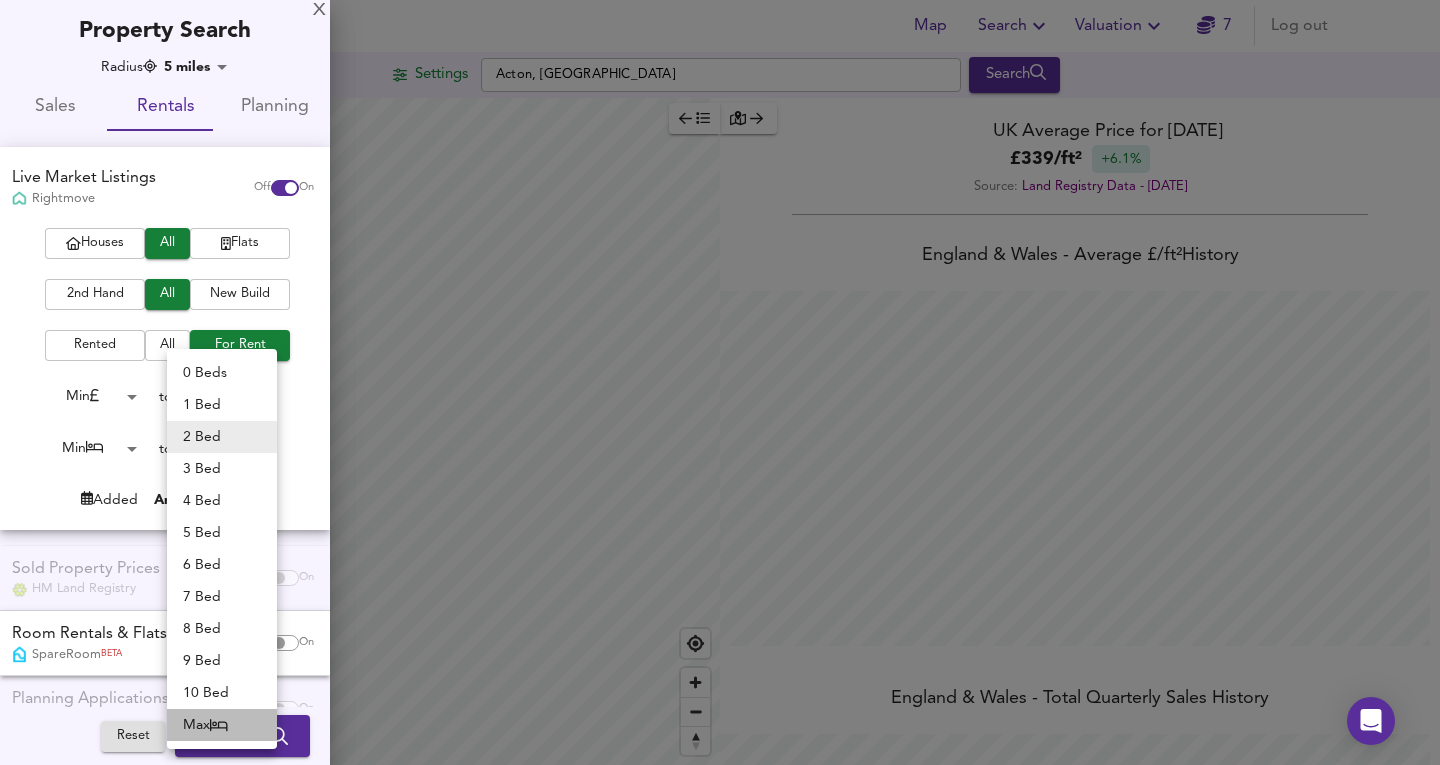click on "Max" at bounding box center (222, 725) 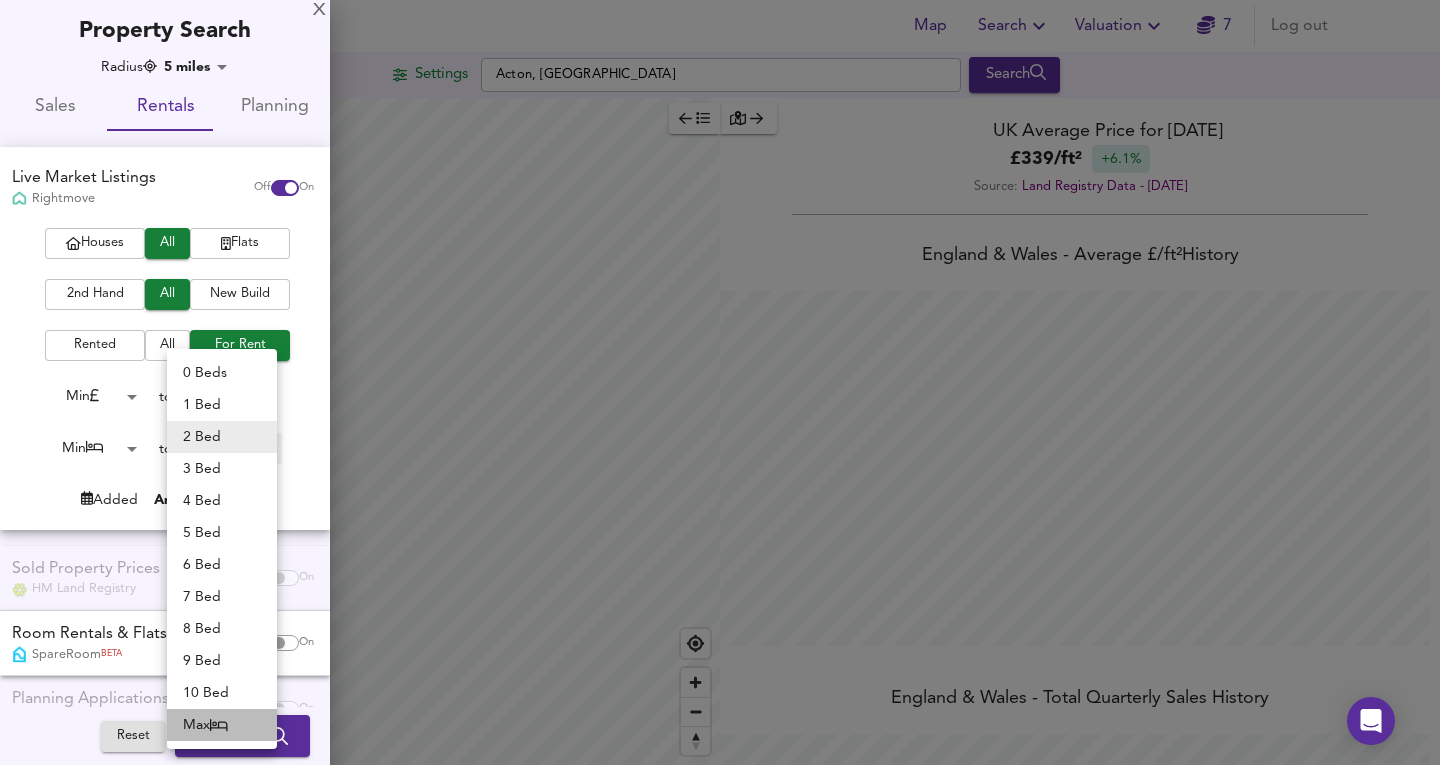 type on "50" 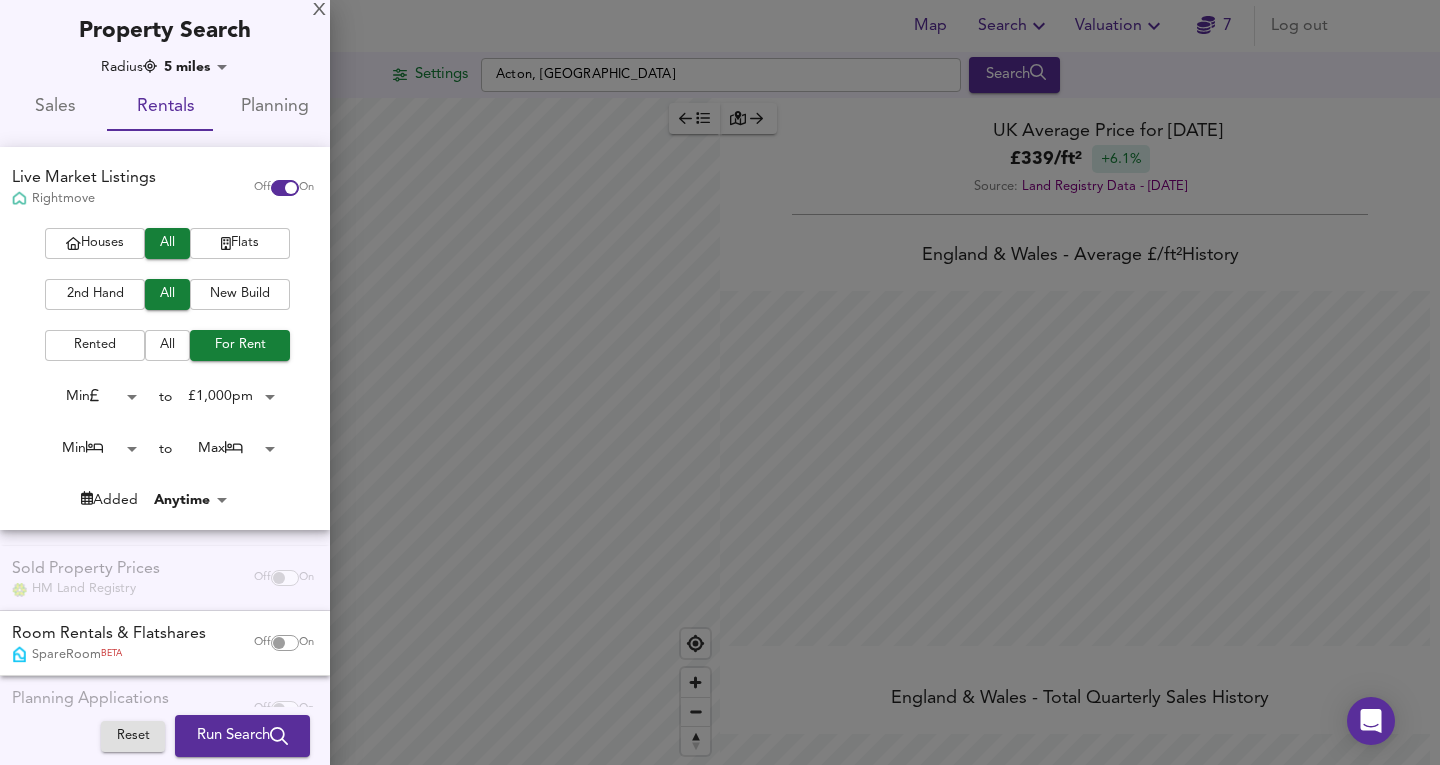 click on "Map Search Valuation    7 Log out        Settings     Acton, London        Search            1yr Price Change lwc1y   +20% +10% 0% -10% -20%     UK Average Price   for June 2025 £ 339 / ft²      +6.1% Source:   Land Registry Data - April 2025 England & Wales - Average £/ ft²  History England & Wales - Total Quarterly Sales History X Map Settings Basemap          Default hybrid Heatmap        1yr Price Change lwc1y 3D   View Dynamic Heatmap   Off Show Postcodes Show Boroughs 2D 3D Find Me X Property Search Radius   5 miles 8045 Sales Rentals Planning    Live Market Listings   Rightmove Off   On    Houses All   Flats 2nd Hand All New Build Rented All For Rent Min   0 to £ 1,000 pm 1000   Min   0 to Max   50   Added Anytime -1    Sold Property Prices   HM Land Registry Off   On     Room Rentals & Flatshares   SpareRoom   BETA Off   On     Planning Applications Local Authorities Off   On  Reset Run Search" at bounding box center (720, 382) 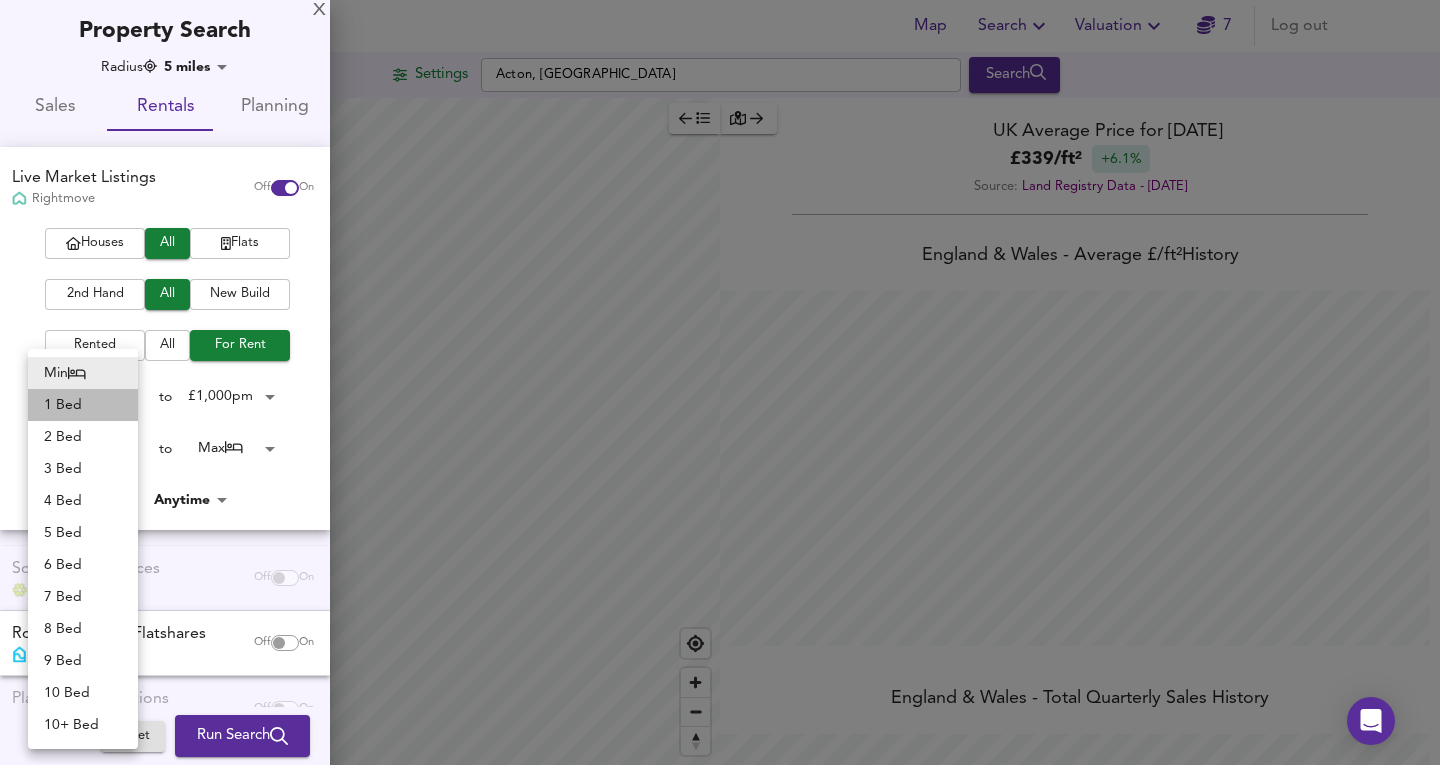 click on "1 Bed" at bounding box center [83, 405] 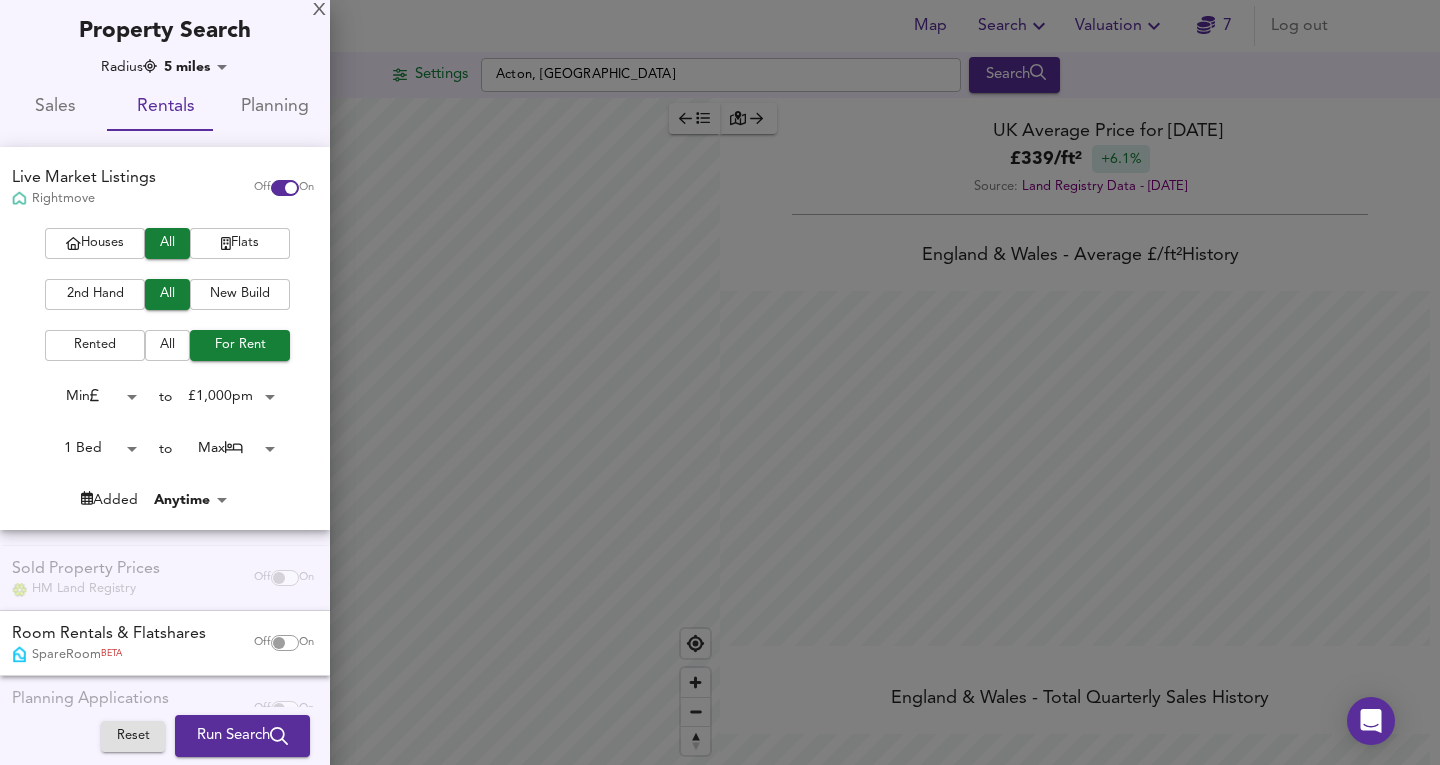 click on "Map Search Valuation    7 Log out        Settings     Acton, London        Search            1yr Price Change lwc1y   +20% +10% 0% -10% -20%     UK Average Price   for June 2025 £ 339 / ft²      +6.1% Source:   Land Registry Data - April 2025 England & Wales - Average £/ ft²  History England & Wales - Total Quarterly Sales History X Map Settings Basemap          Default hybrid Heatmap        1yr Price Change lwc1y 3D   View Dynamic Heatmap   Off Show Postcodes Show Boroughs 2D 3D Find Me X Property Search Radius   5 miles 8045 Sales Rentals Planning    Live Market Listings   Rightmove Off   On    Houses All   Flats 2nd Hand All New Build Rented All For Rent Min   0 to £ 1,000 pm 1000   1 Bed 1 to Max   50   Added Anytime -1    Sold Property Prices   HM Land Registry Off   On     Room Rentals & Flatshares   SpareRoom   BETA Off   On     Planning Applications Local Authorities Off   On  Reset Run Search" at bounding box center [720, 382] 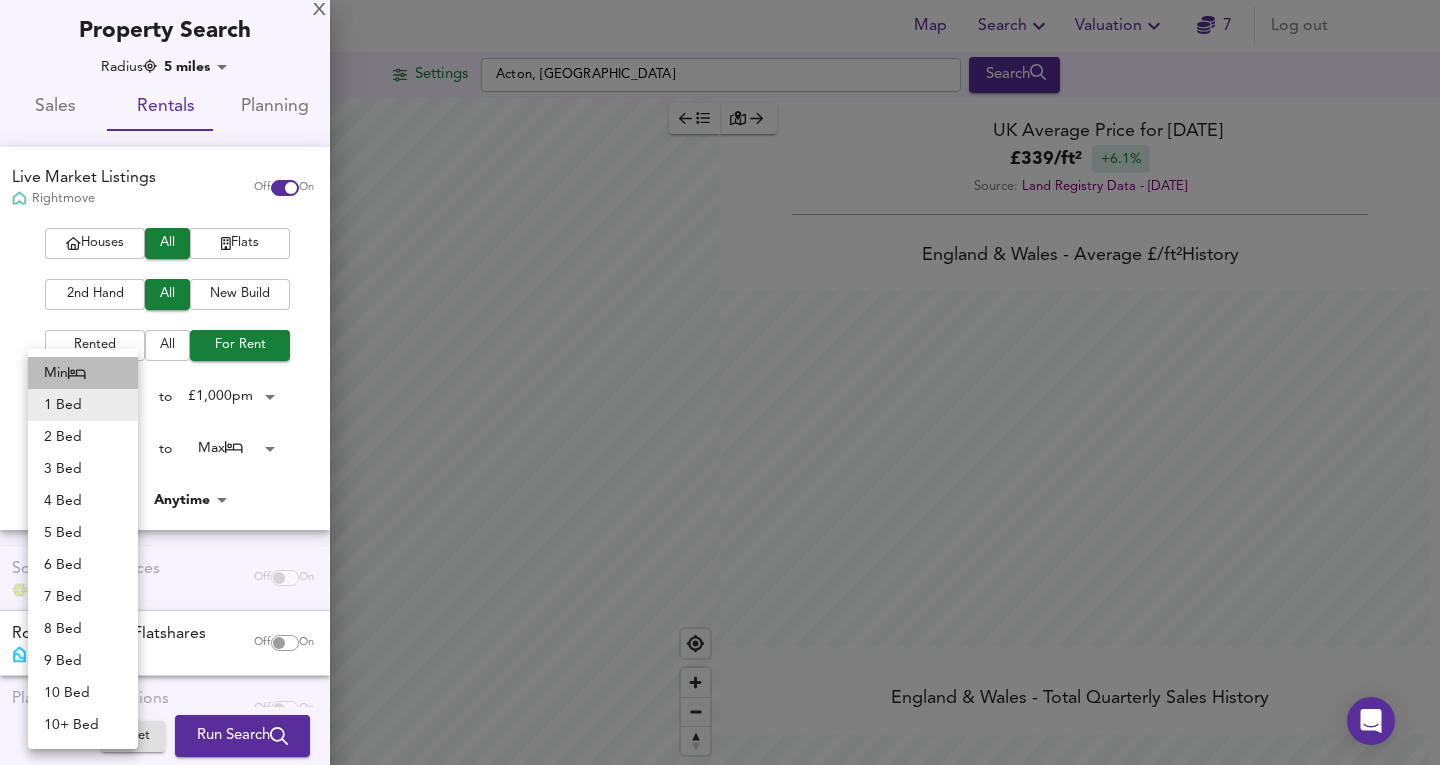 click 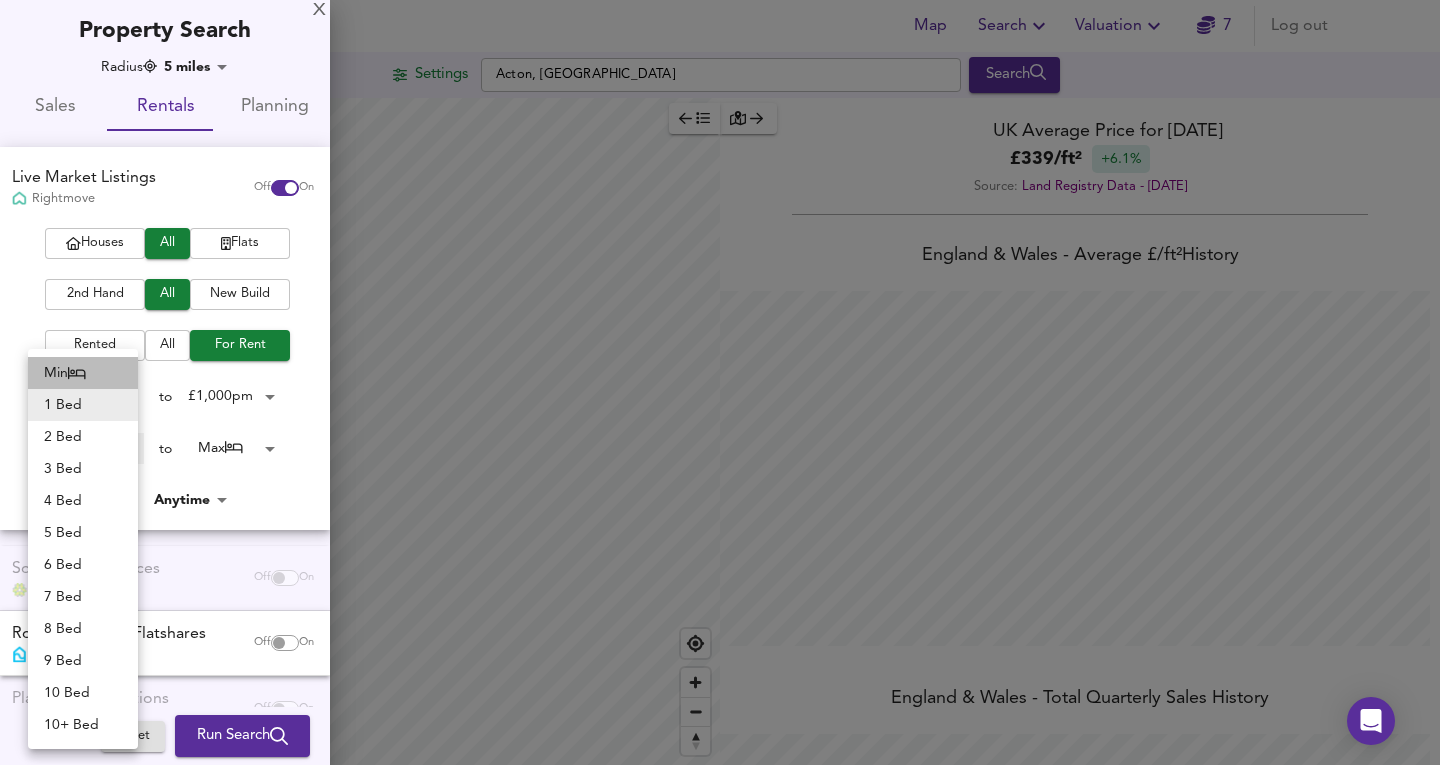 type on "0" 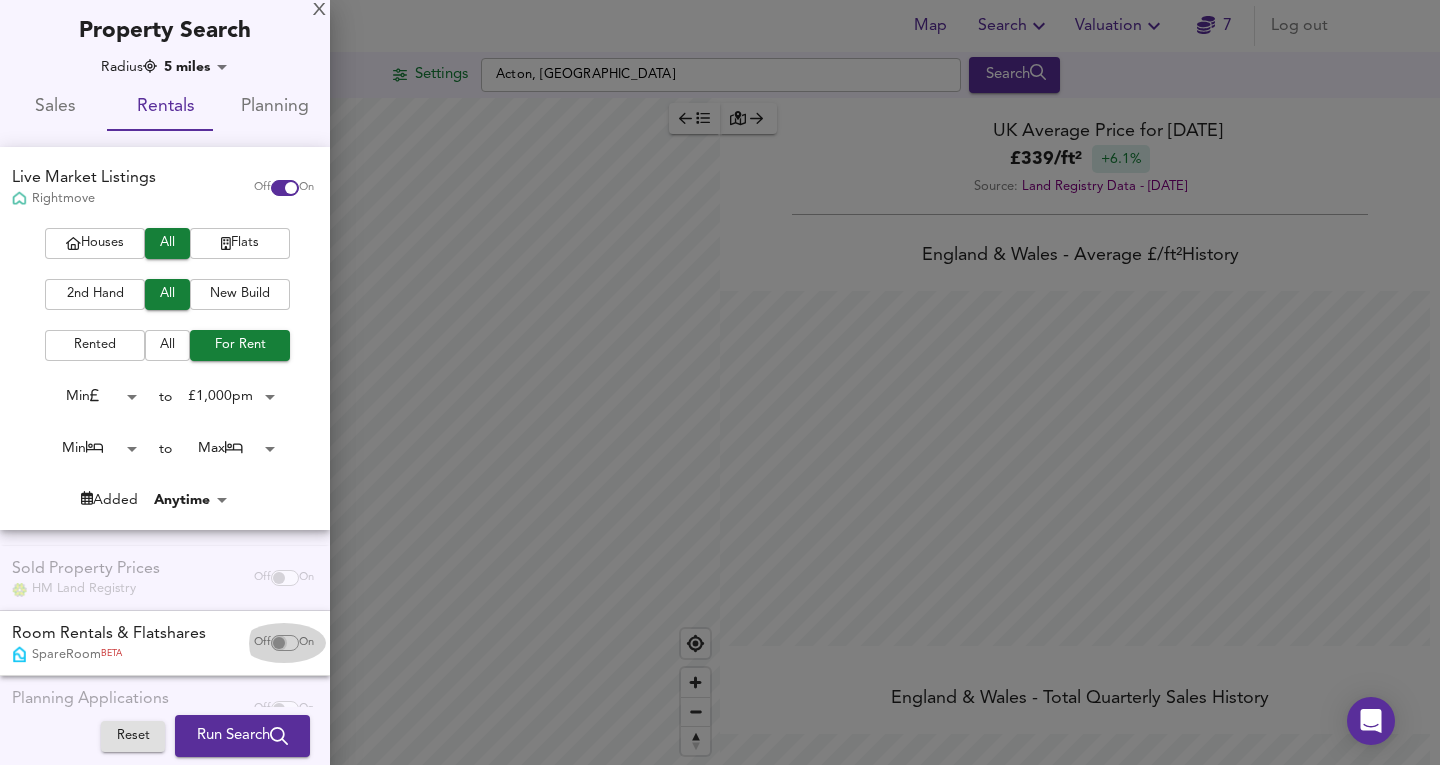 click at bounding box center (279, 643) 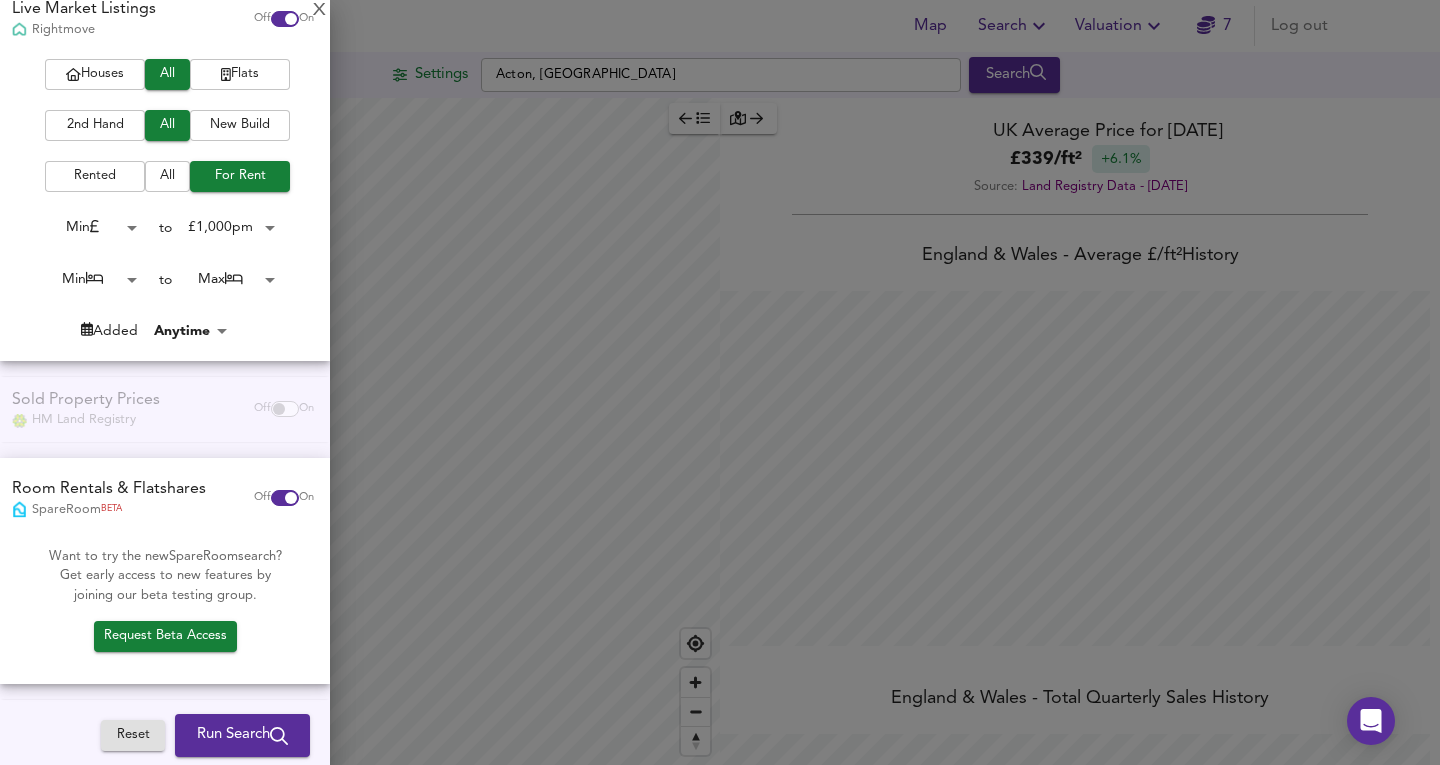 scroll, scrollTop: 247, scrollLeft: 0, axis: vertical 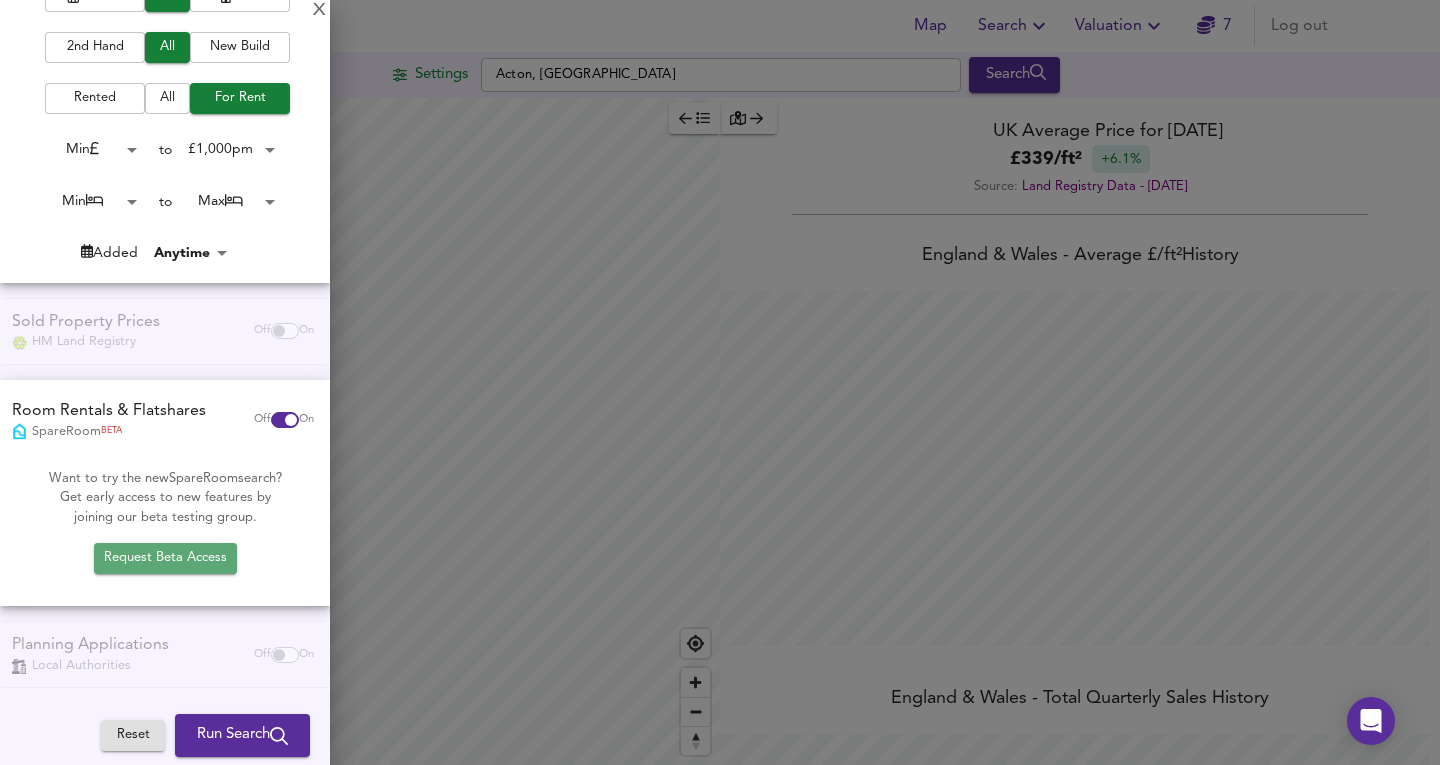 click on "Request Beta Access" at bounding box center (165, 558) 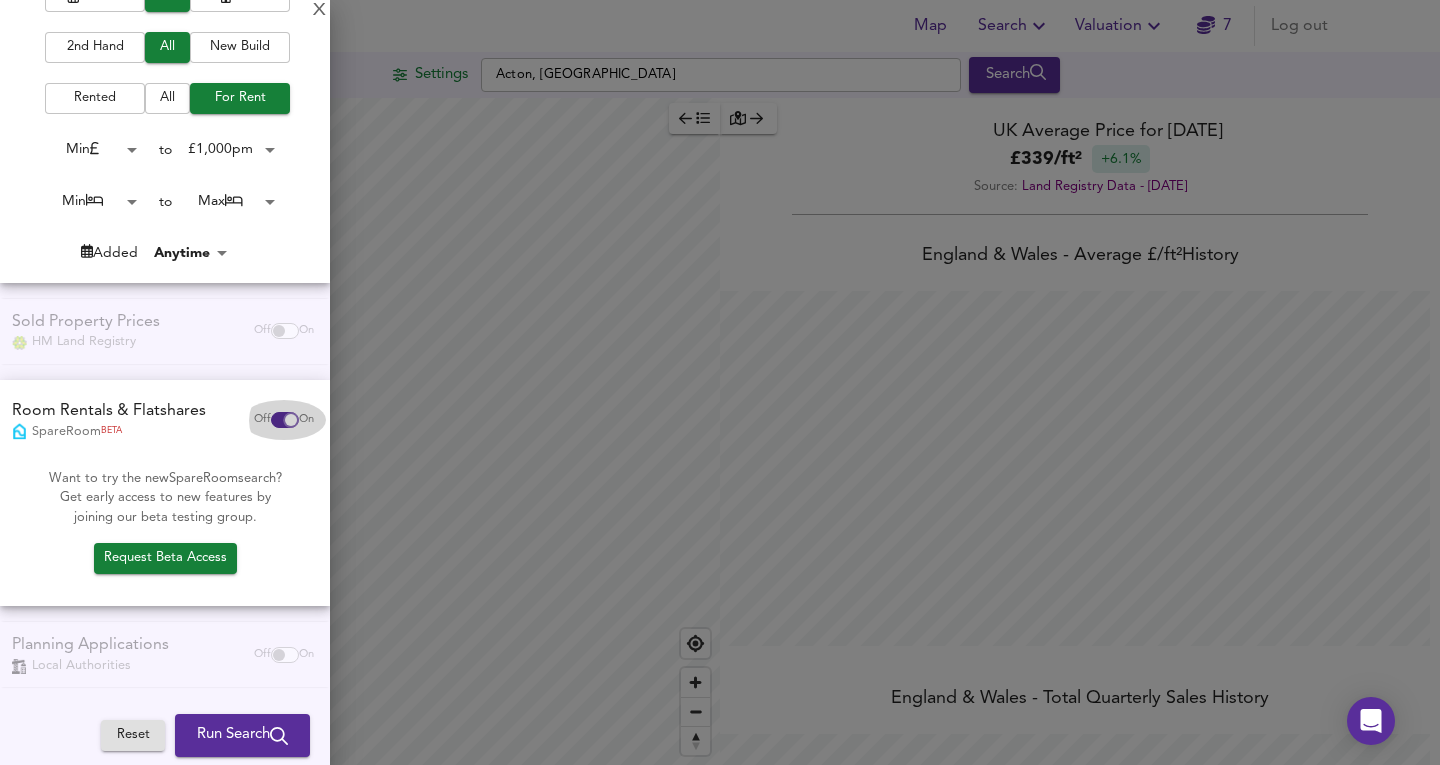 click at bounding box center [291, 420] 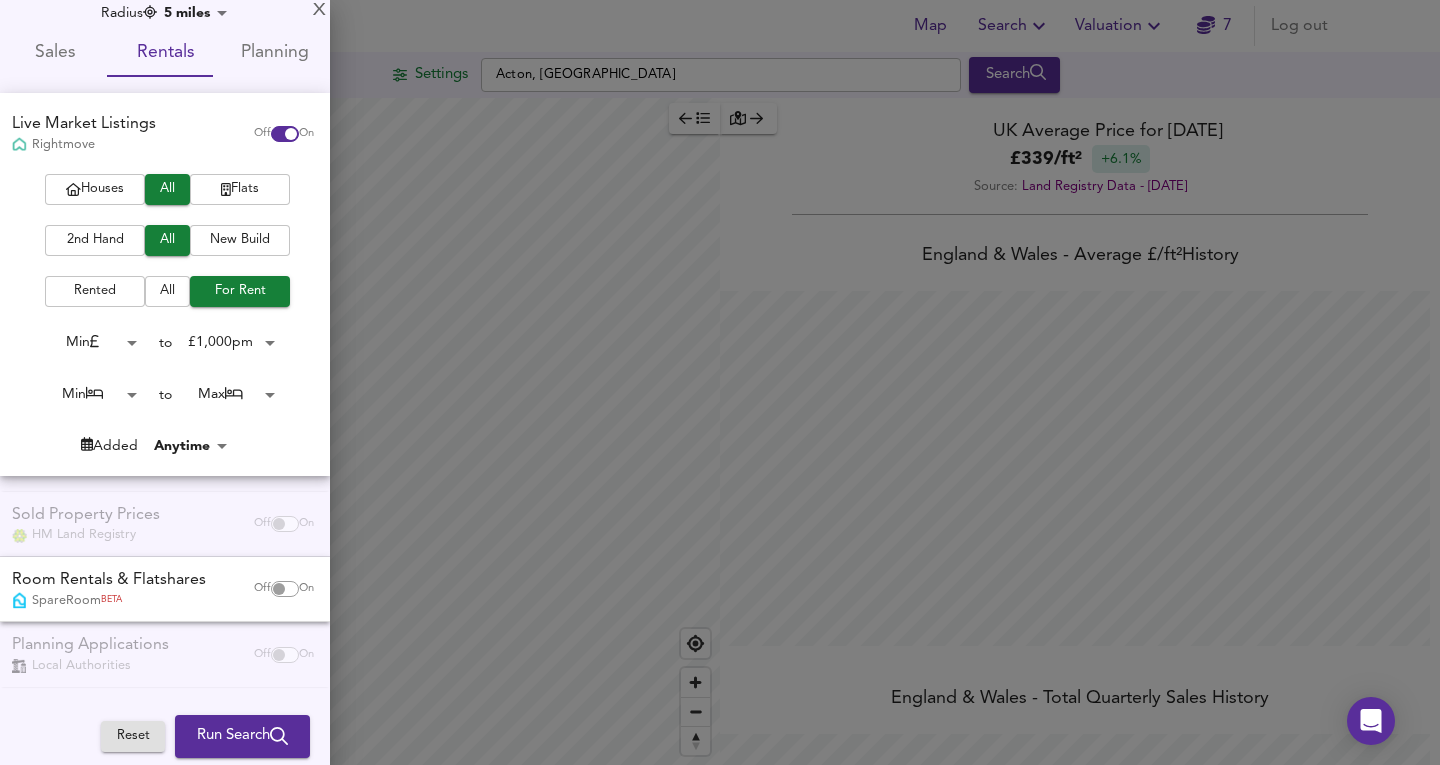 scroll, scrollTop: 54, scrollLeft: 0, axis: vertical 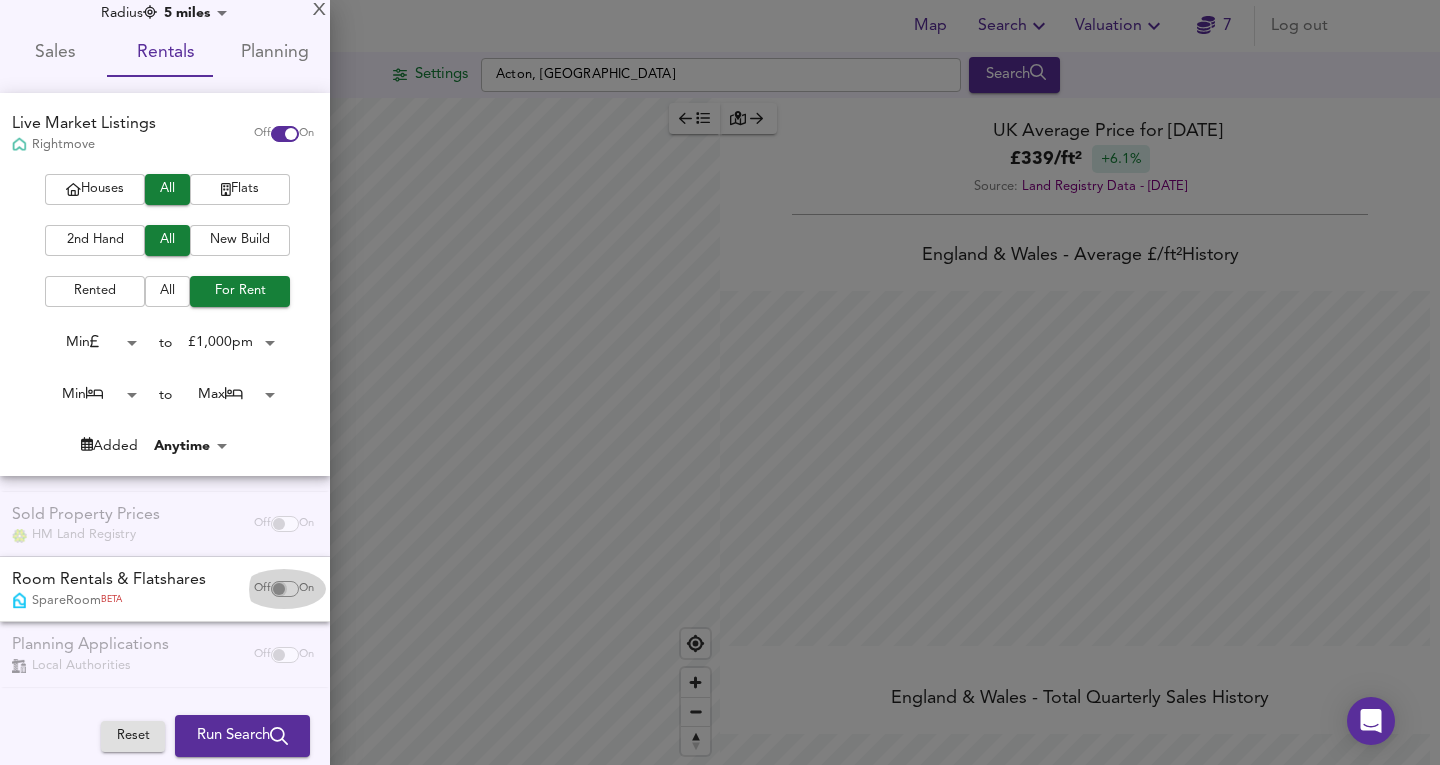 click at bounding box center [279, 589] 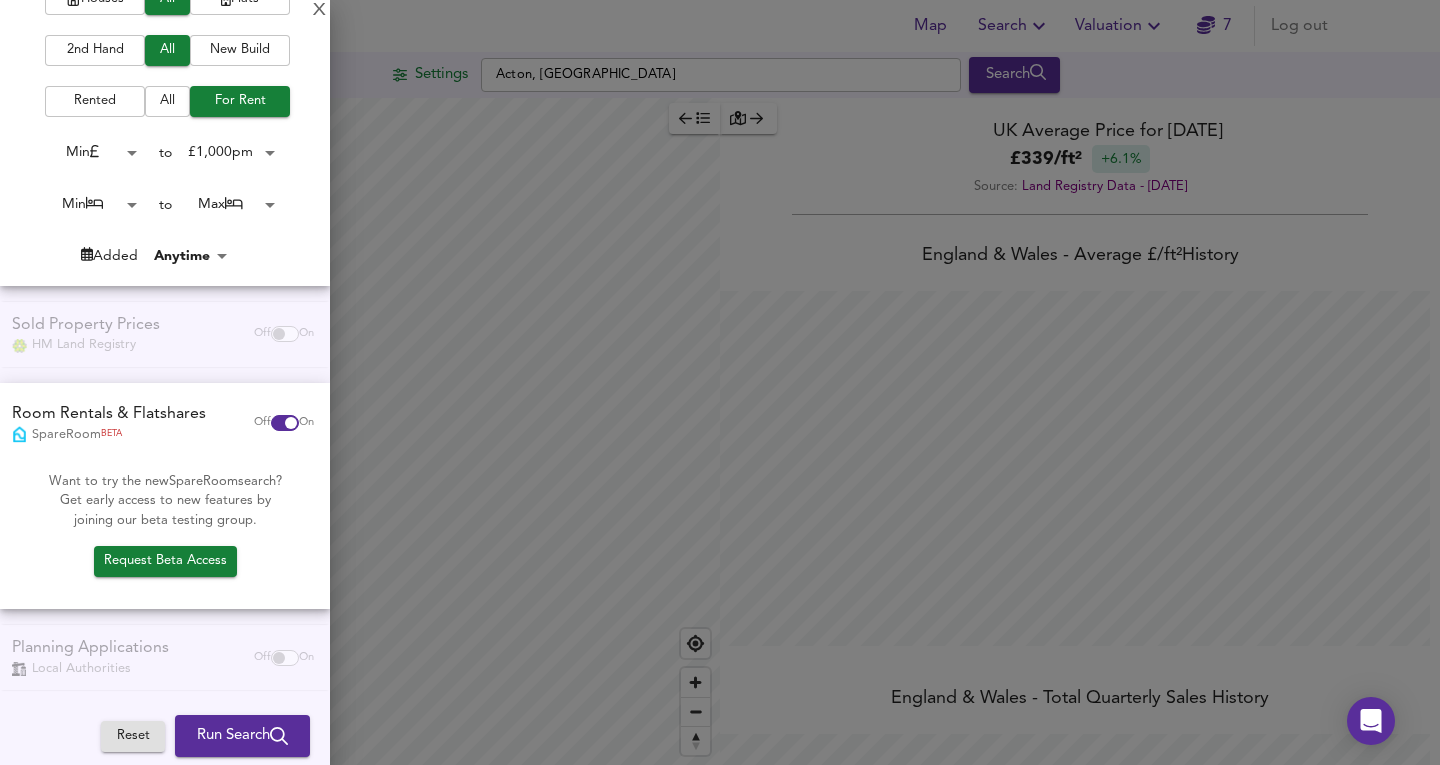 scroll, scrollTop: 247, scrollLeft: 0, axis: vertical 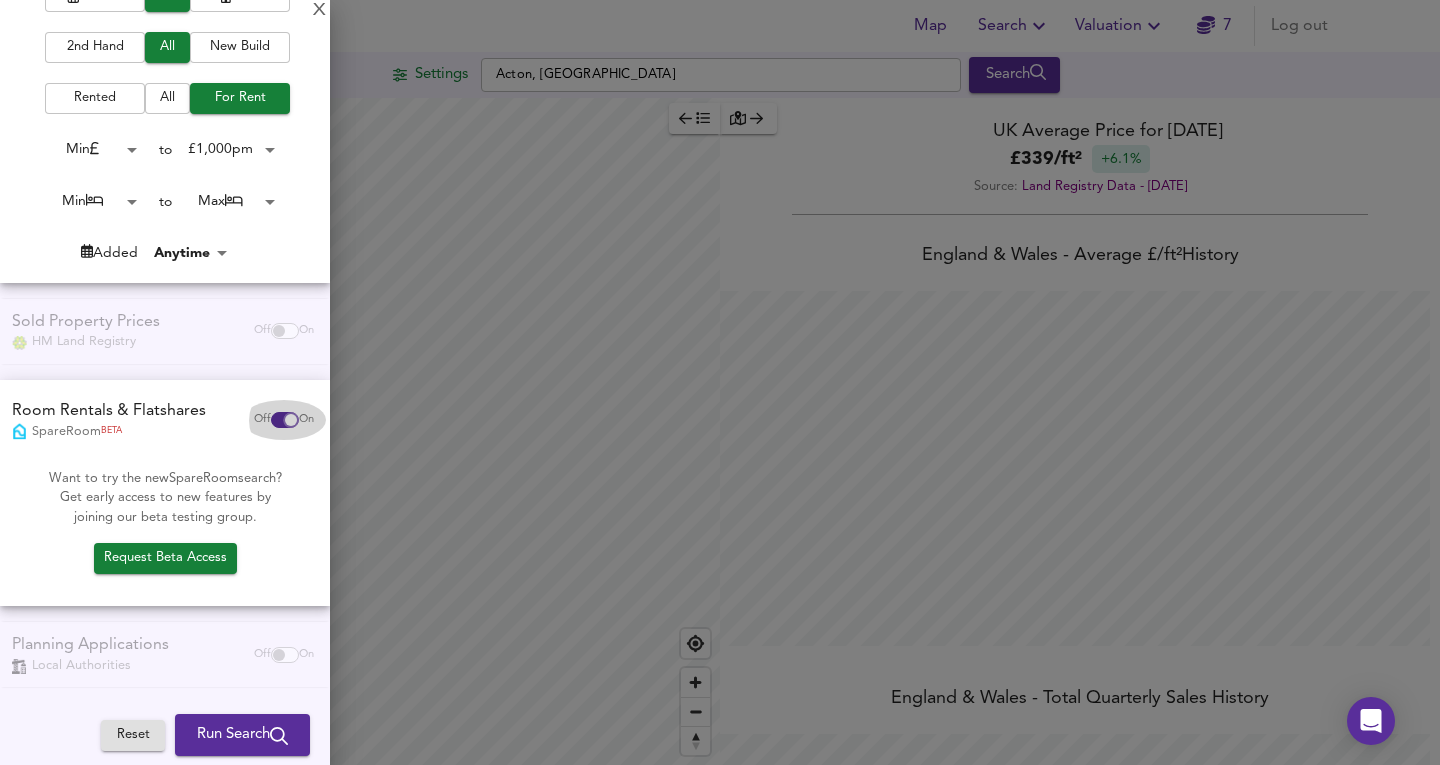 click at bounding box center (291, 420) 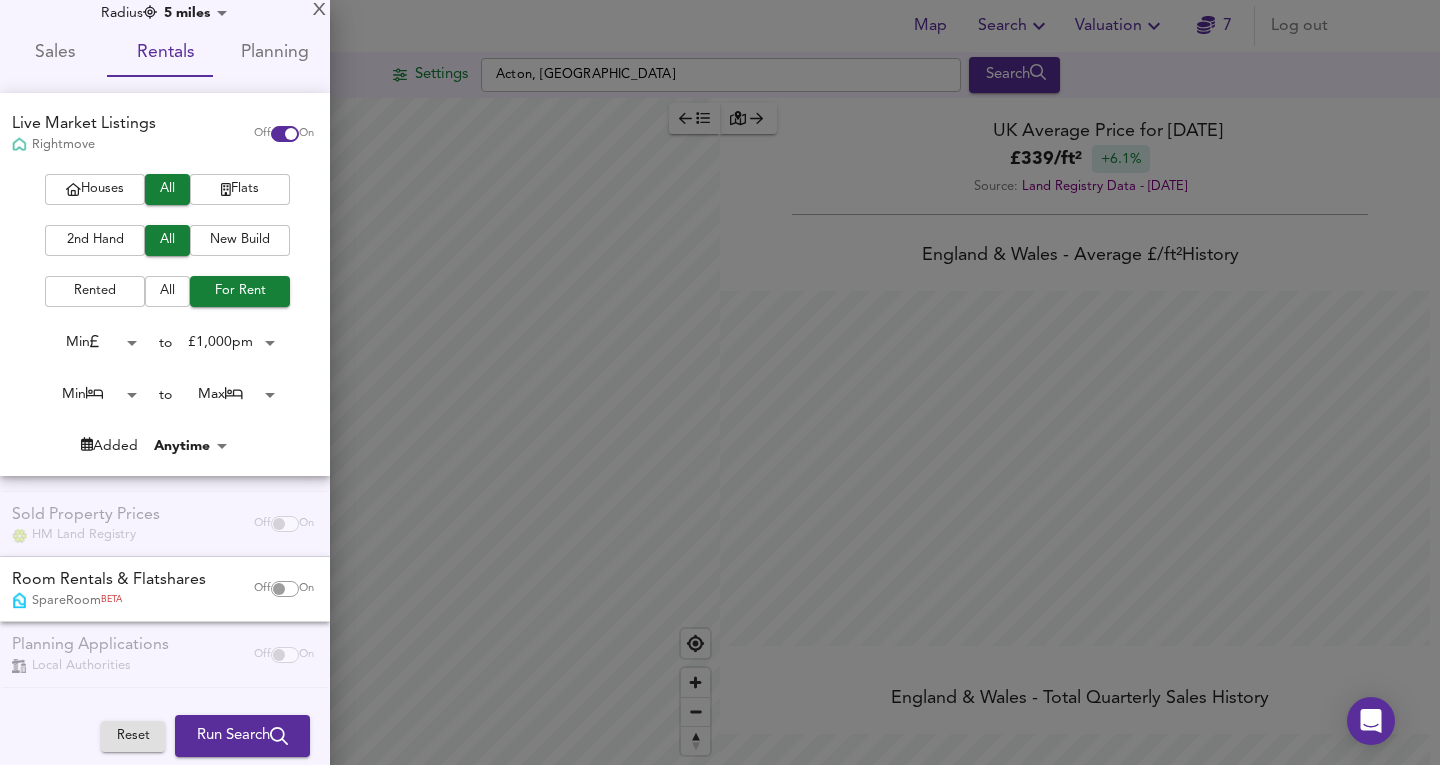 scroll, scrollTop: 54, scrollLeft: 0, axis: vertical 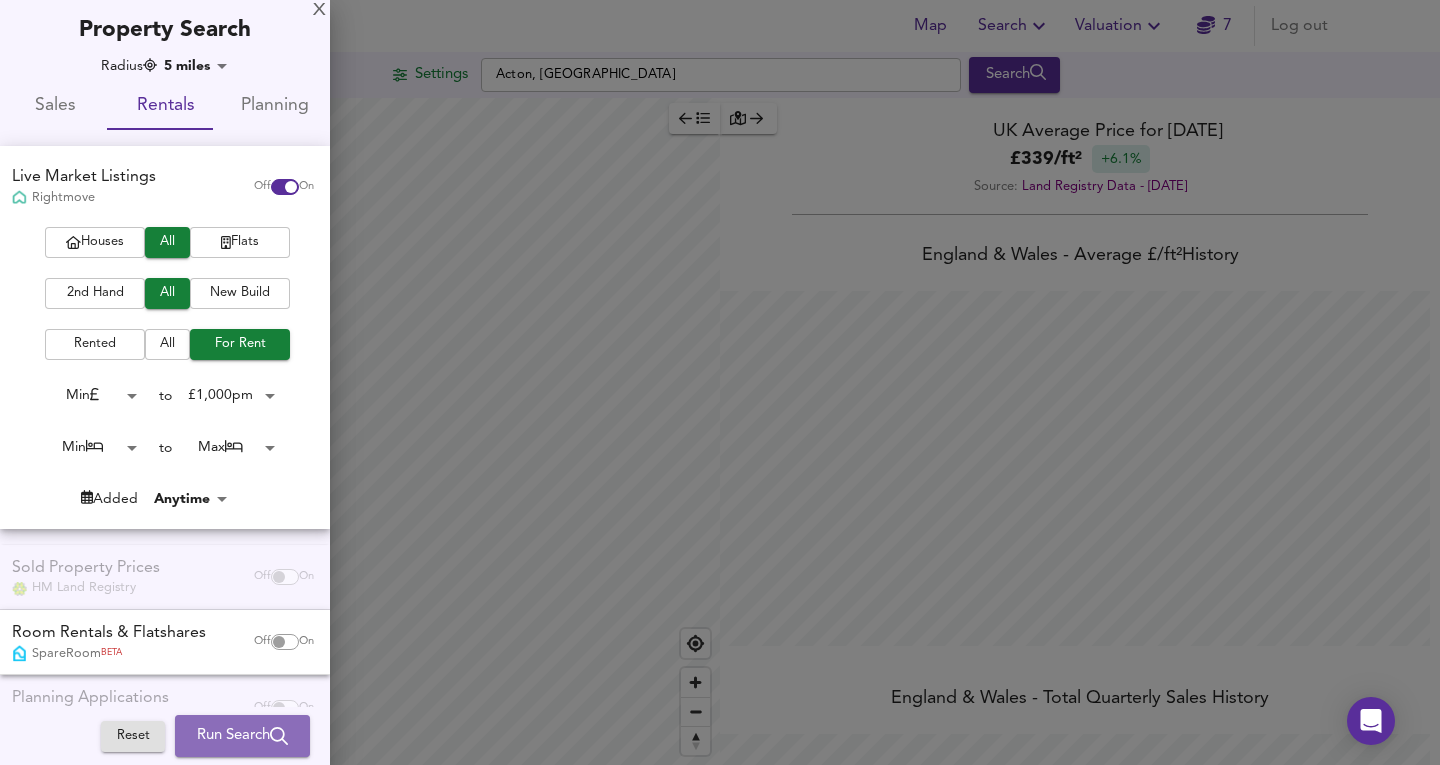 click on "Run Search" at bounding box center [242, 736] 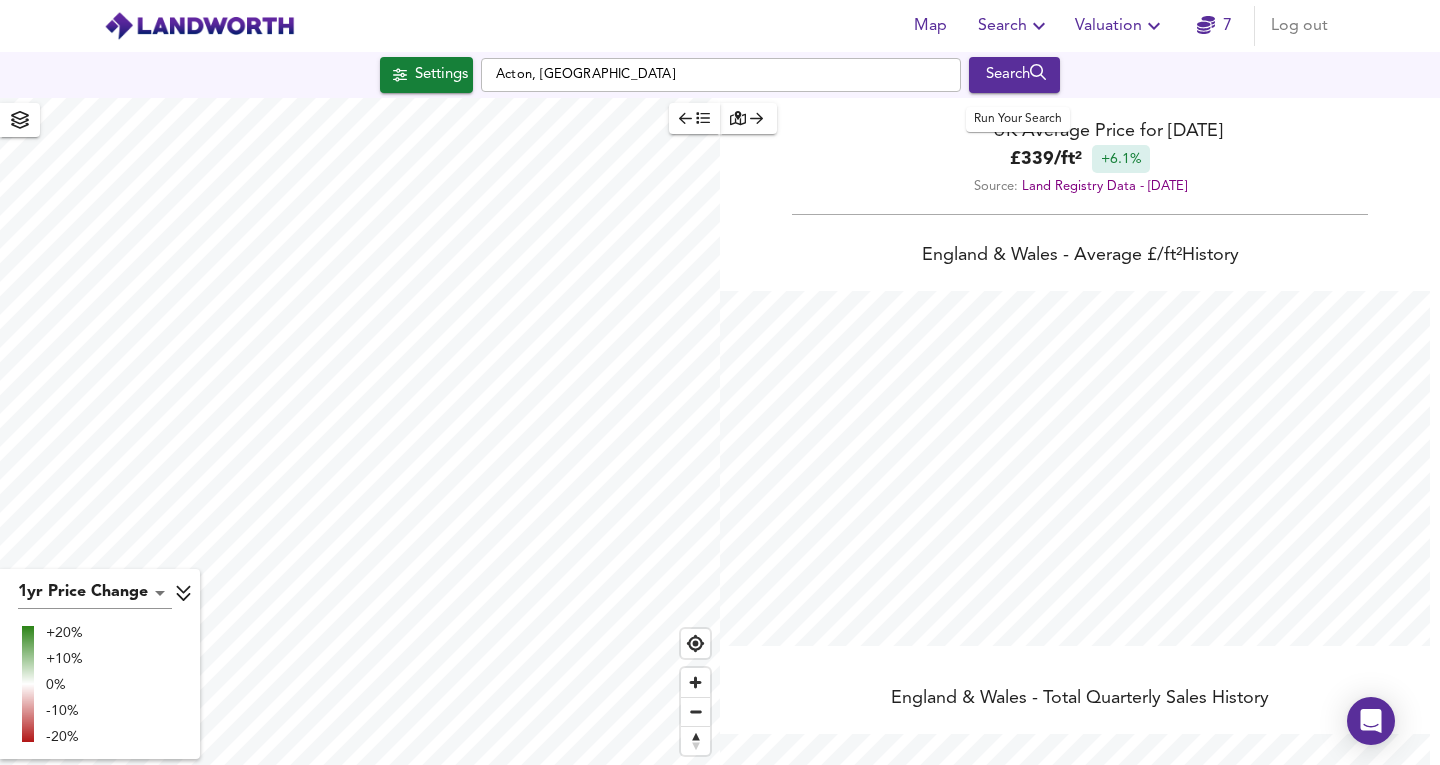 scroll, scrollTop: 0, scrollLeft: 0, axis: both 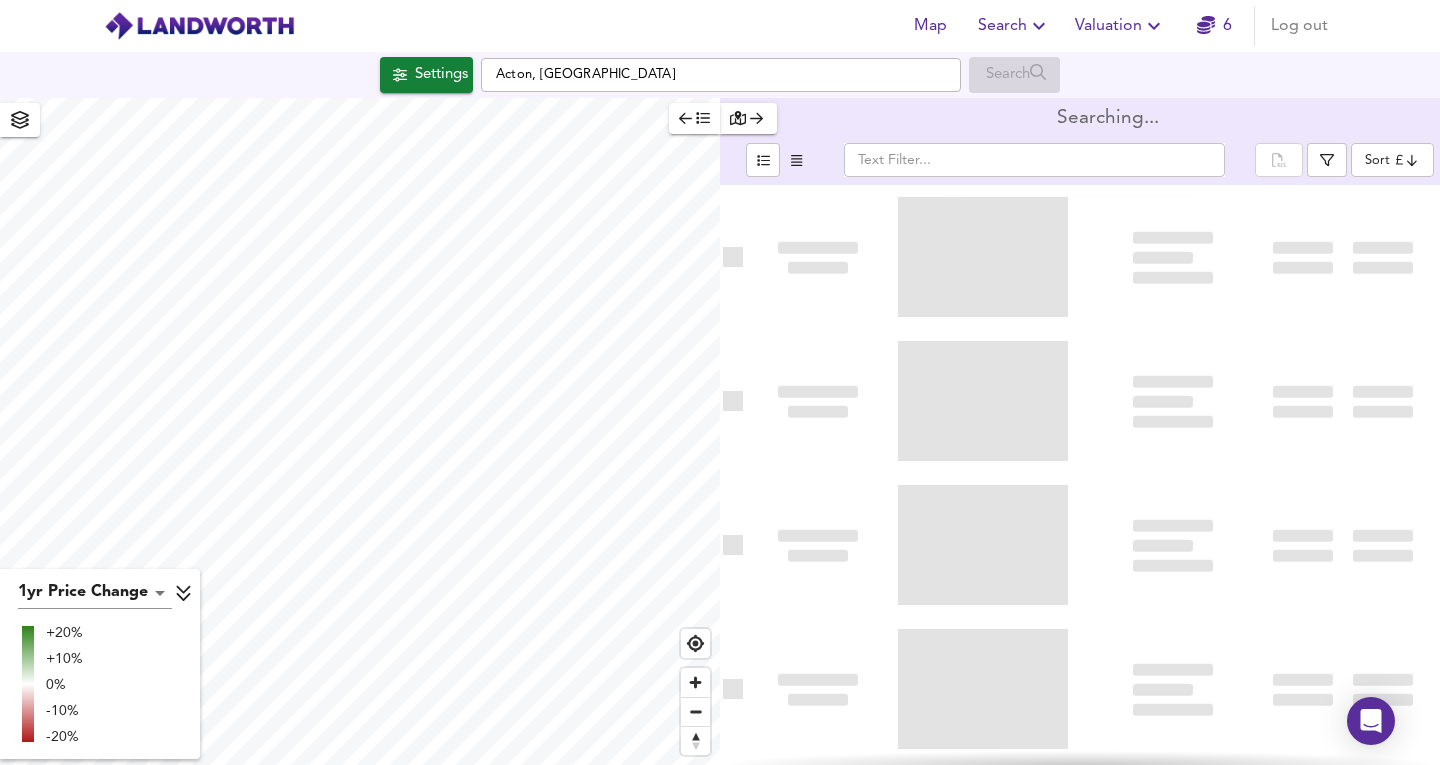 checkbox on "false" 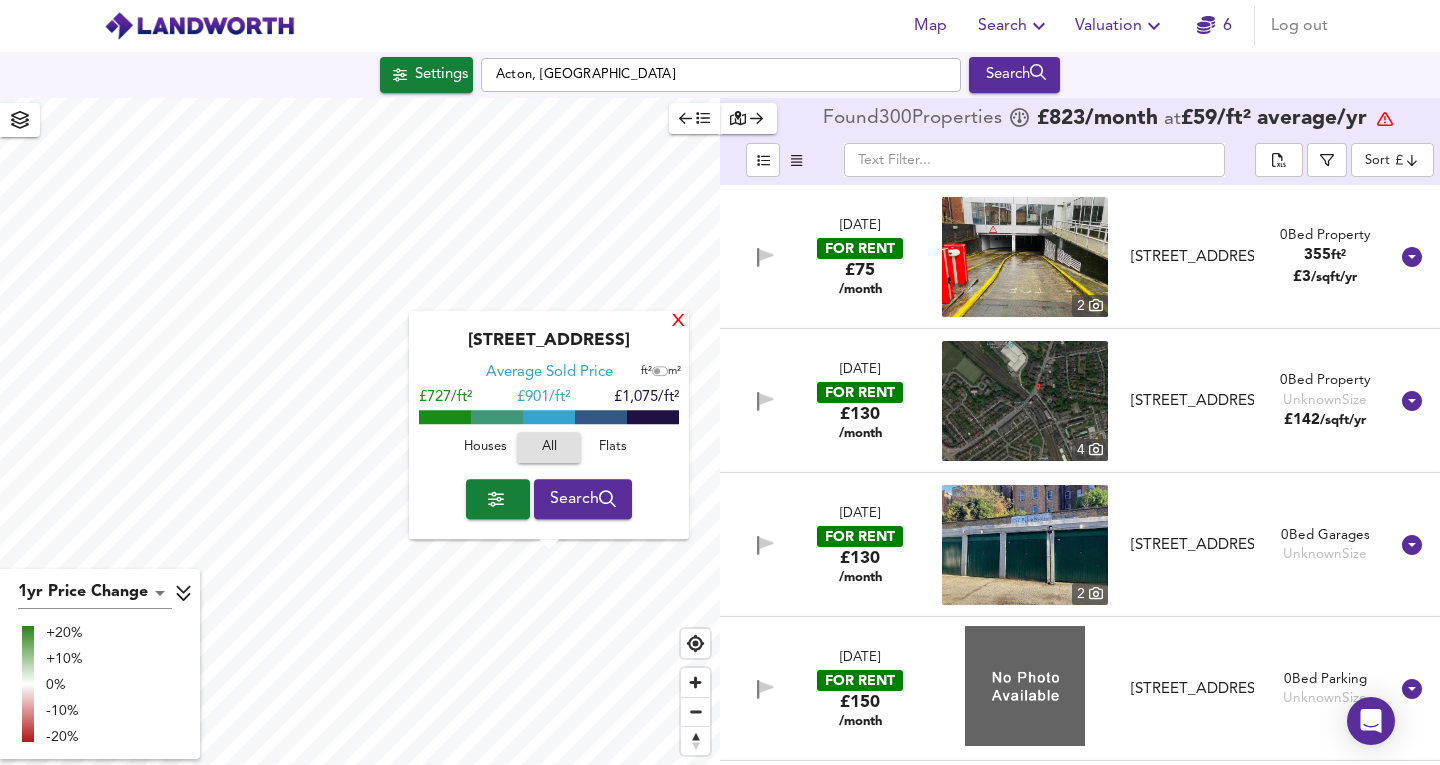 click on "X" at bounding box center (678, 322) 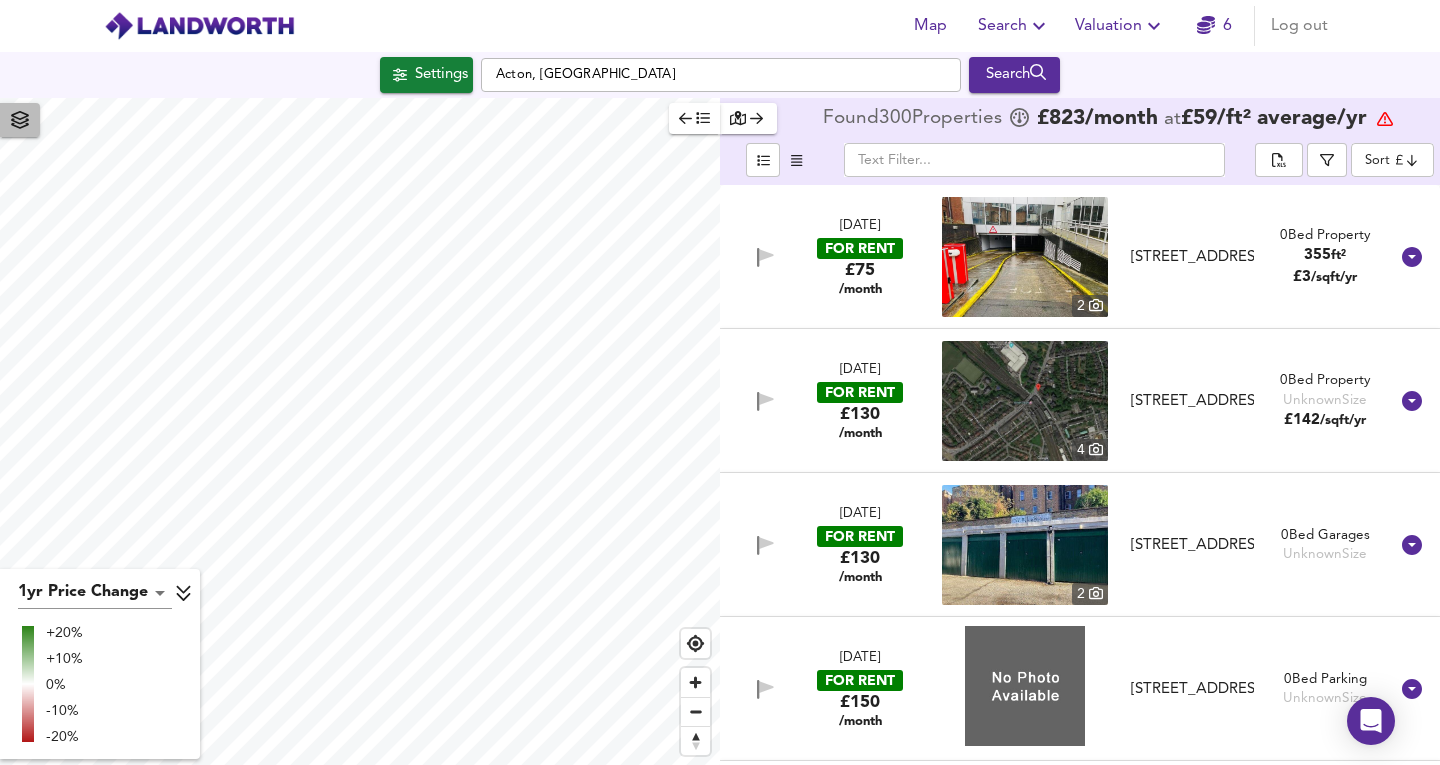 click 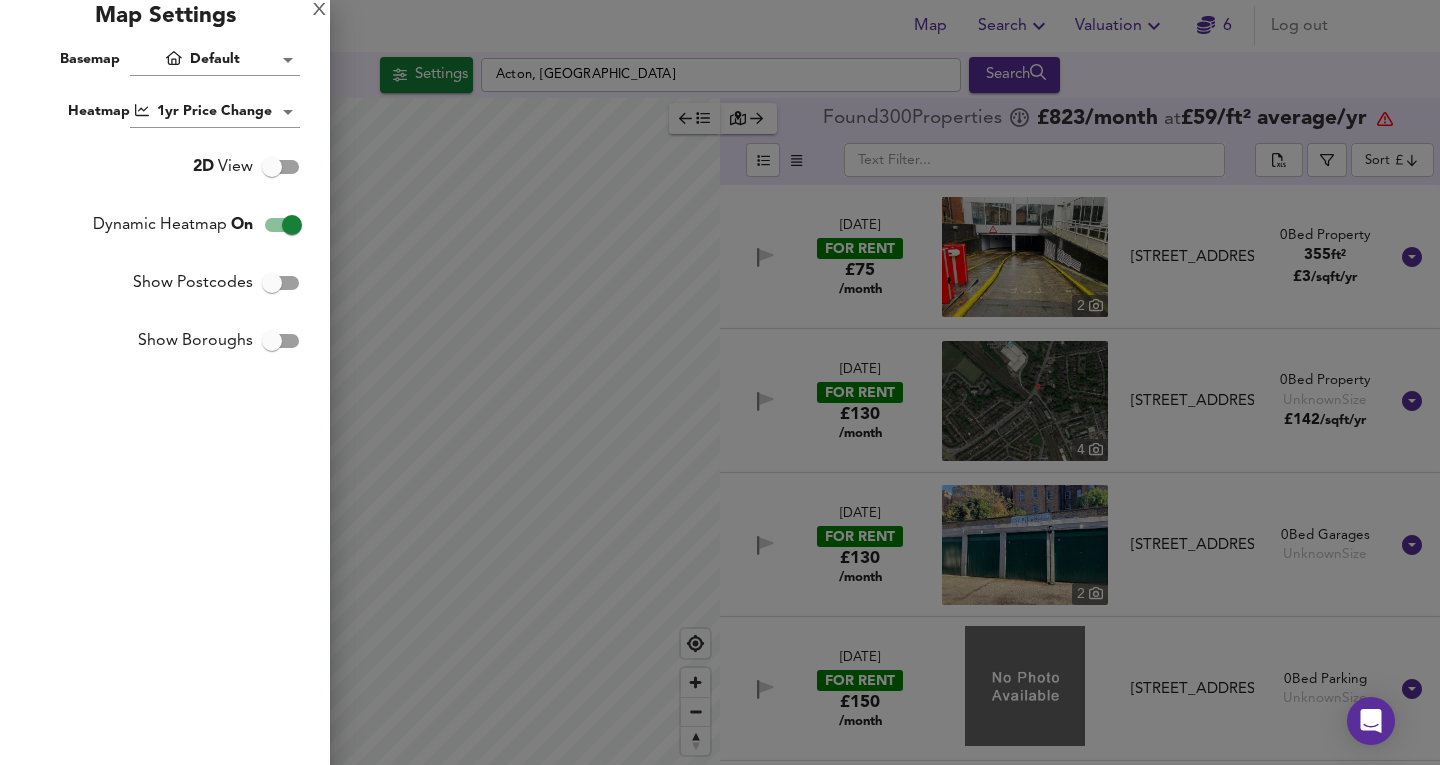click at bounding box center (720, 382) 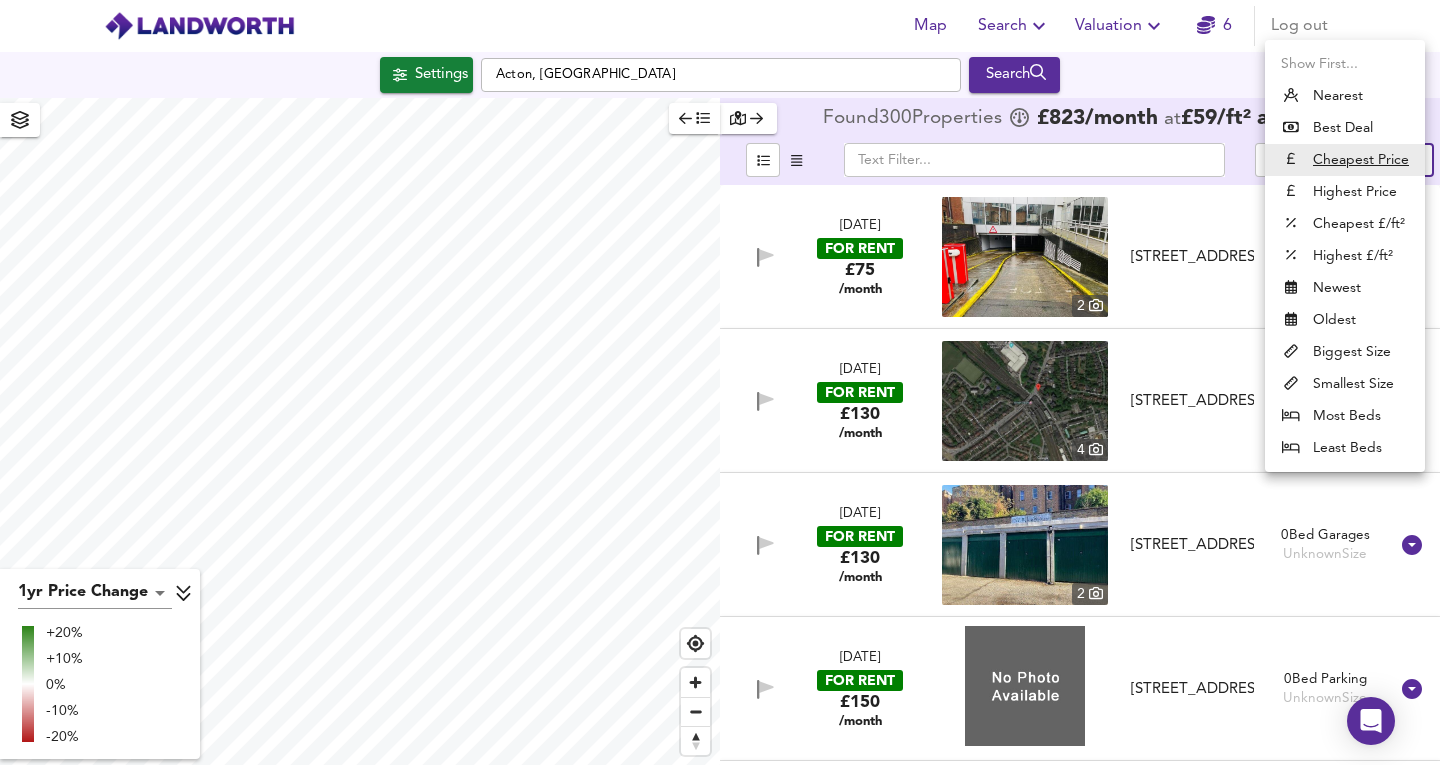 click on "Map Search Valuation    6 Log out        Settings     Acton, London        Search            1yr Price Change lwc1y   +20% +10% 0% -10% -20%     Found  300  Propert ies     £ 823 /month   at  £ 59 / ft²   average /yr              ​         Sort   cheapest ​ 2 May 2025 FOR RENT £75   /month   2     Trinity Square, Staines Road, Hounslow, TW3 3GD Trinity Square, Staines Road, Hounslow, TW3 3GD 0  Bed   Property 355 ft² £ 3 /sqft/yr   2 Jul 2025 FOR RENT £130   /month   4     Central Parade, Gunnersbury Lane, Acton, W3 8HL Central Parade, Gunnersbury Lane, Acton, W3 8HL 0  Bed   Property Unknown  Size £ 142 /sqft/yr   7 Apr 2025 FOR RENT £130   /month   2     Elmcroft Garages, West Hampstead NW6 1LG Elmcroft Garages, West Hampstead NW6 0  Bed   Garages Unknown  Size   18 Jun 2025 FOR RENT £150   /month Clayponds Lane, Brentford, TW8 0GS Clayponds Lane, Brentford, TW8 0GS 0  Bed   Parking Unknown  Size   30 May 2025 FOR RENT £150   /month   4" at bounding box center [720, 382] 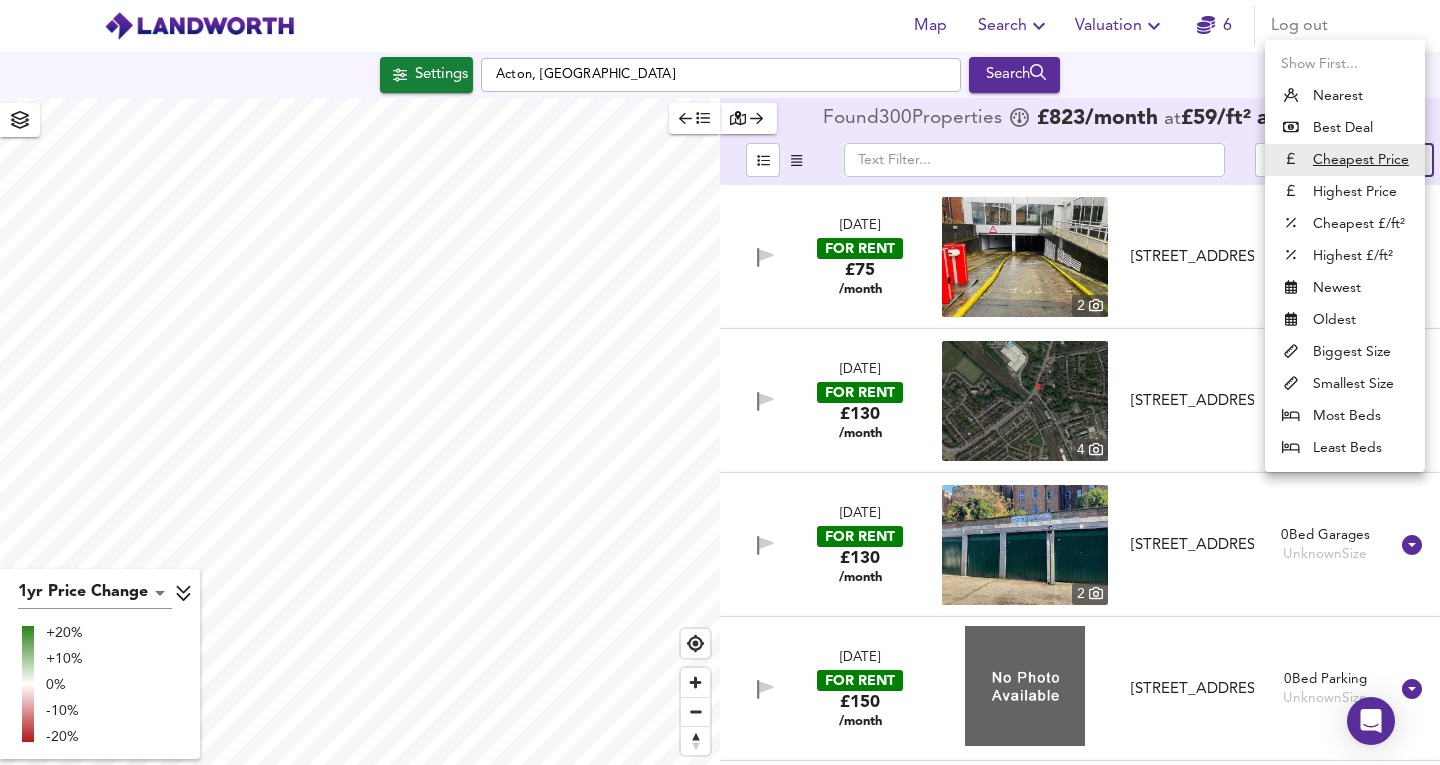 type on "biggest" 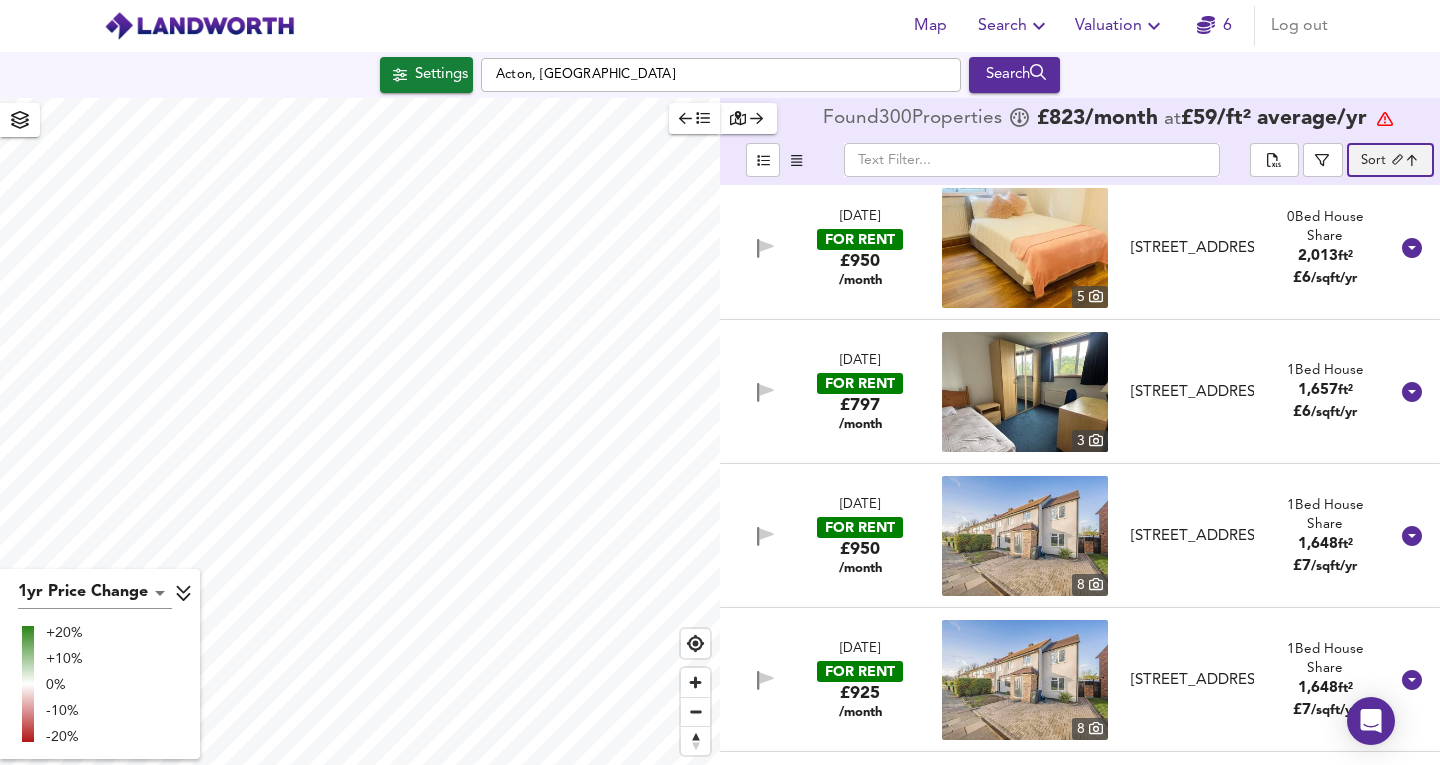 scroll, scrollTop: 0, scrollLeft: 0, axis: both 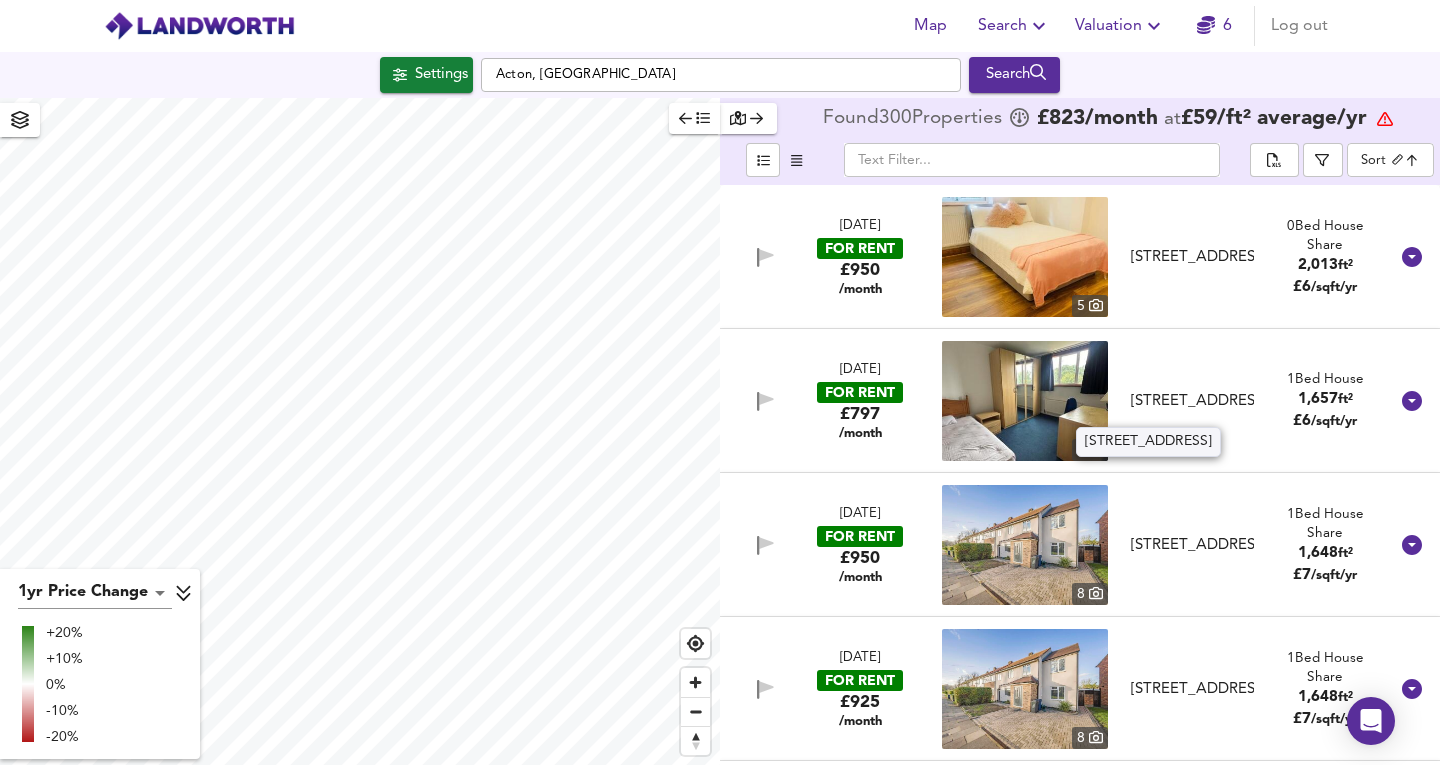 drag, startPoint x: 1191, startPoint y: 399, endPoint x: 1180, endPoint y: 398, distance: 11.045361 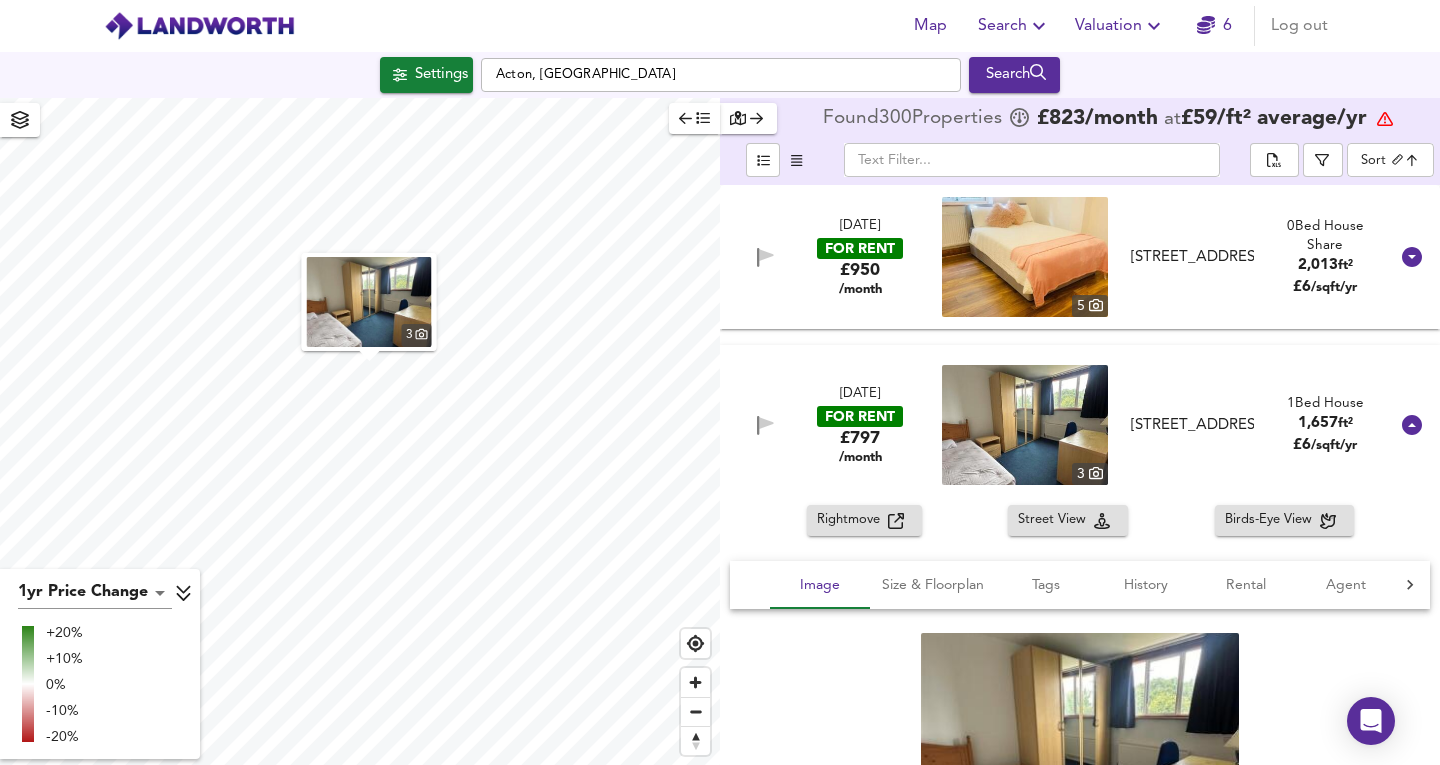drag, startPoint x: 888, startPoint y: 515, endPoint x: 837, endPoint y: 531, distance: 53.450912 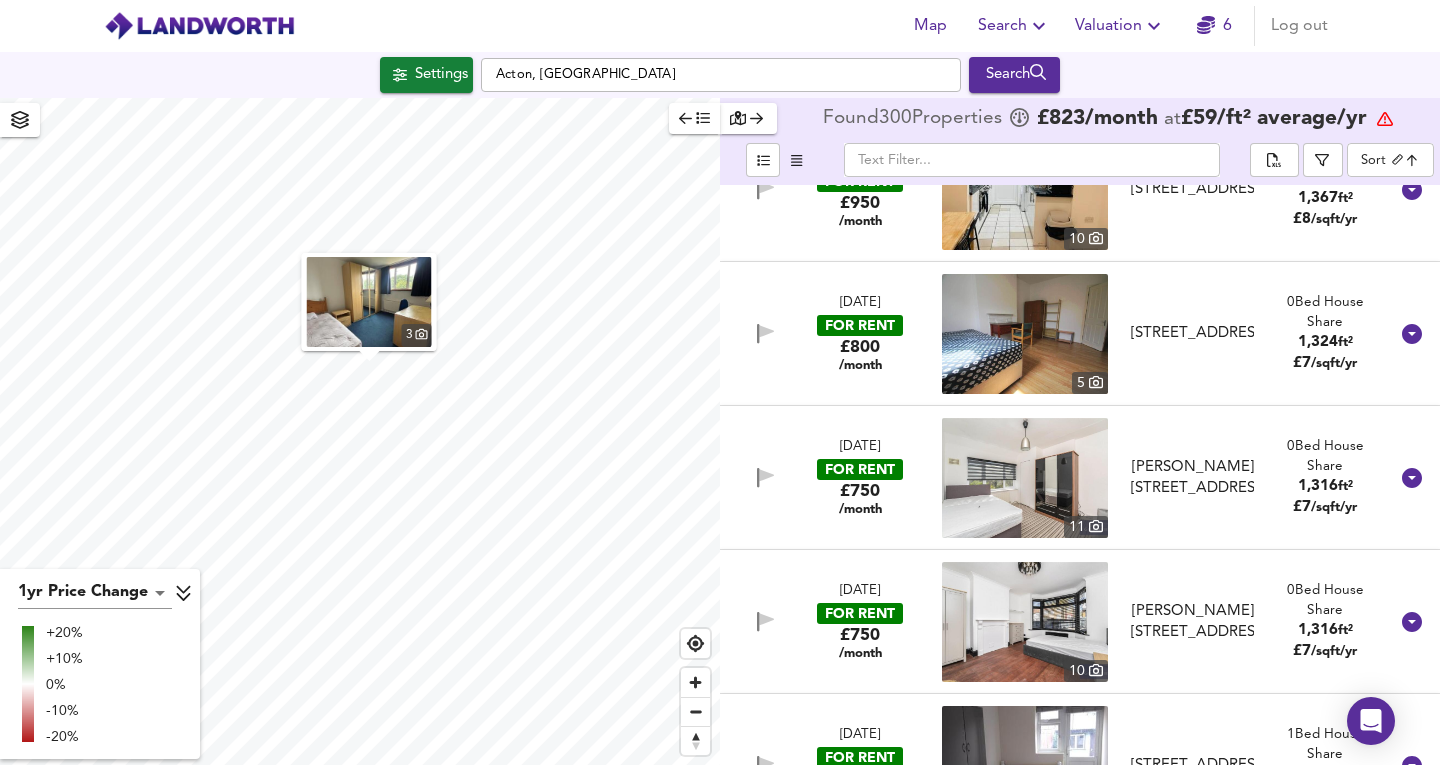 scroll, scrollTop: 1797, scrollLeft: 0, axis: vertical 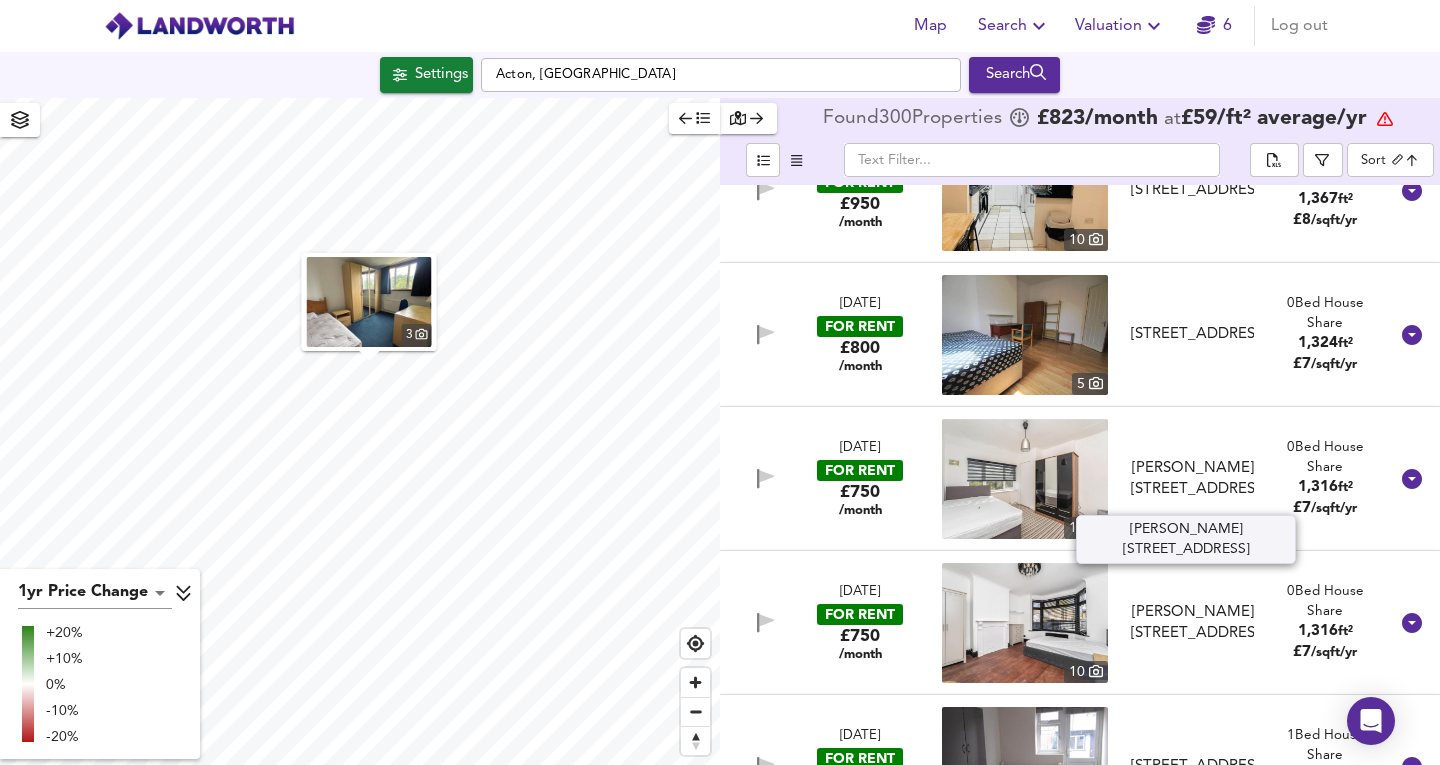 click on "Robin Hood Way, Greenford, UB6 7QW" at bounding box center (1192, 479) 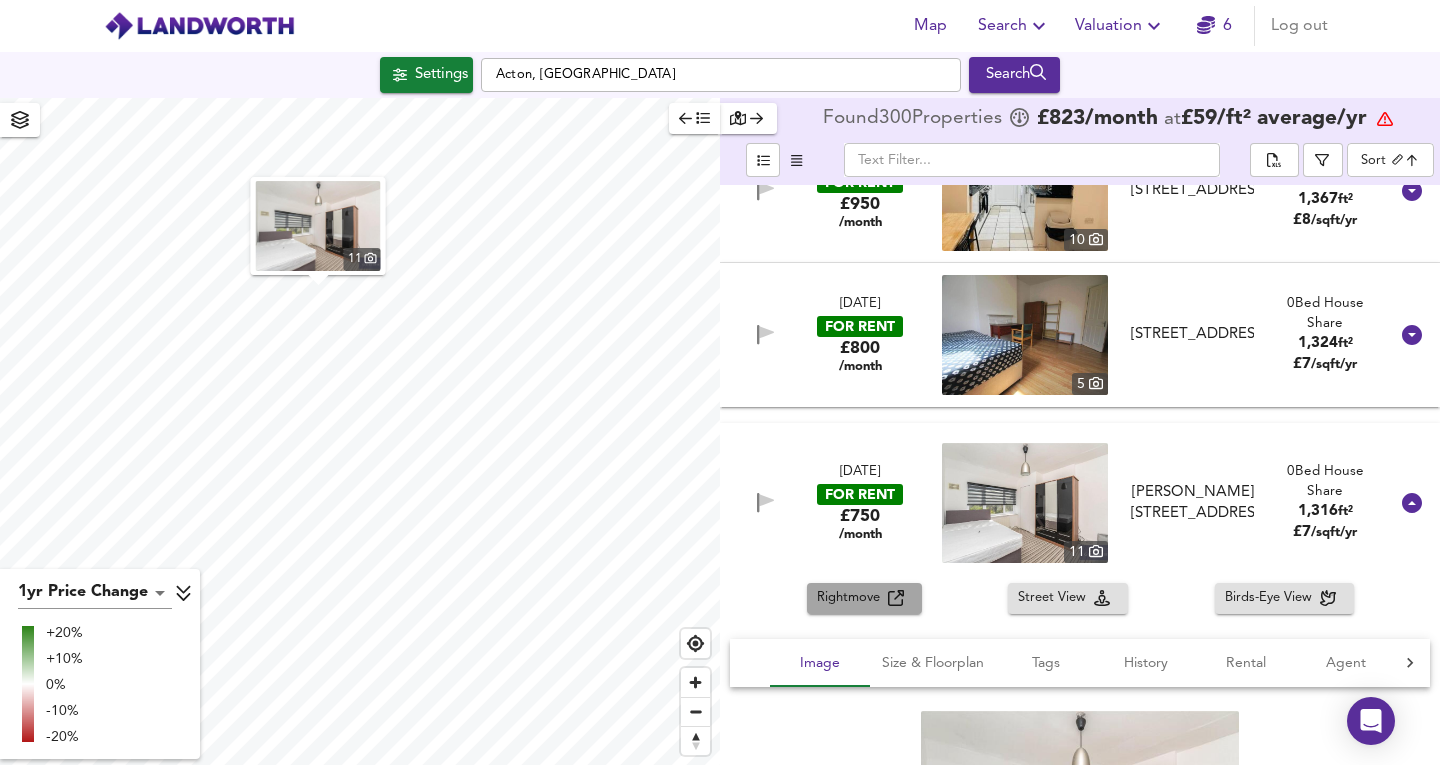 click on "Rightmove" at bounding box center (864, 598) 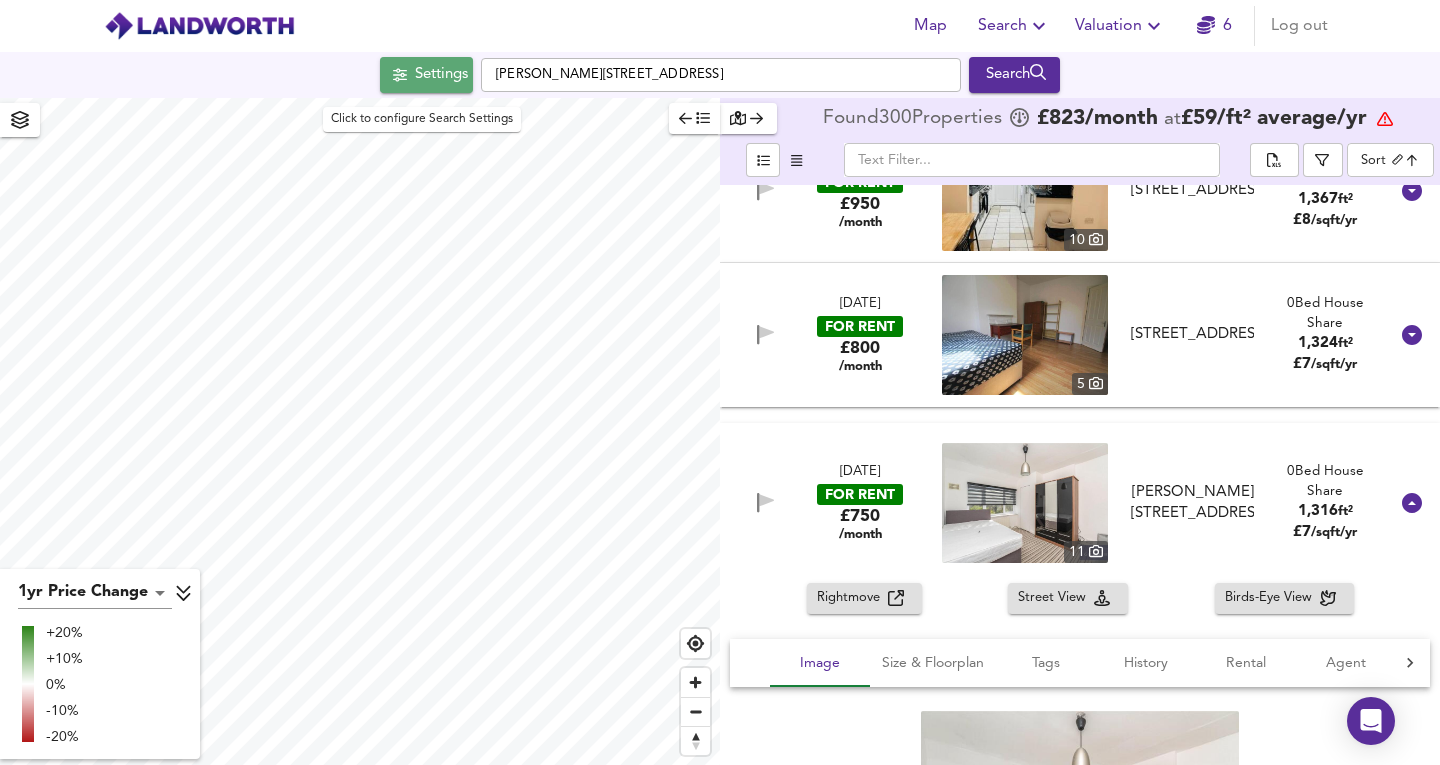 click on "Settings" at bounding box center [441, 75] 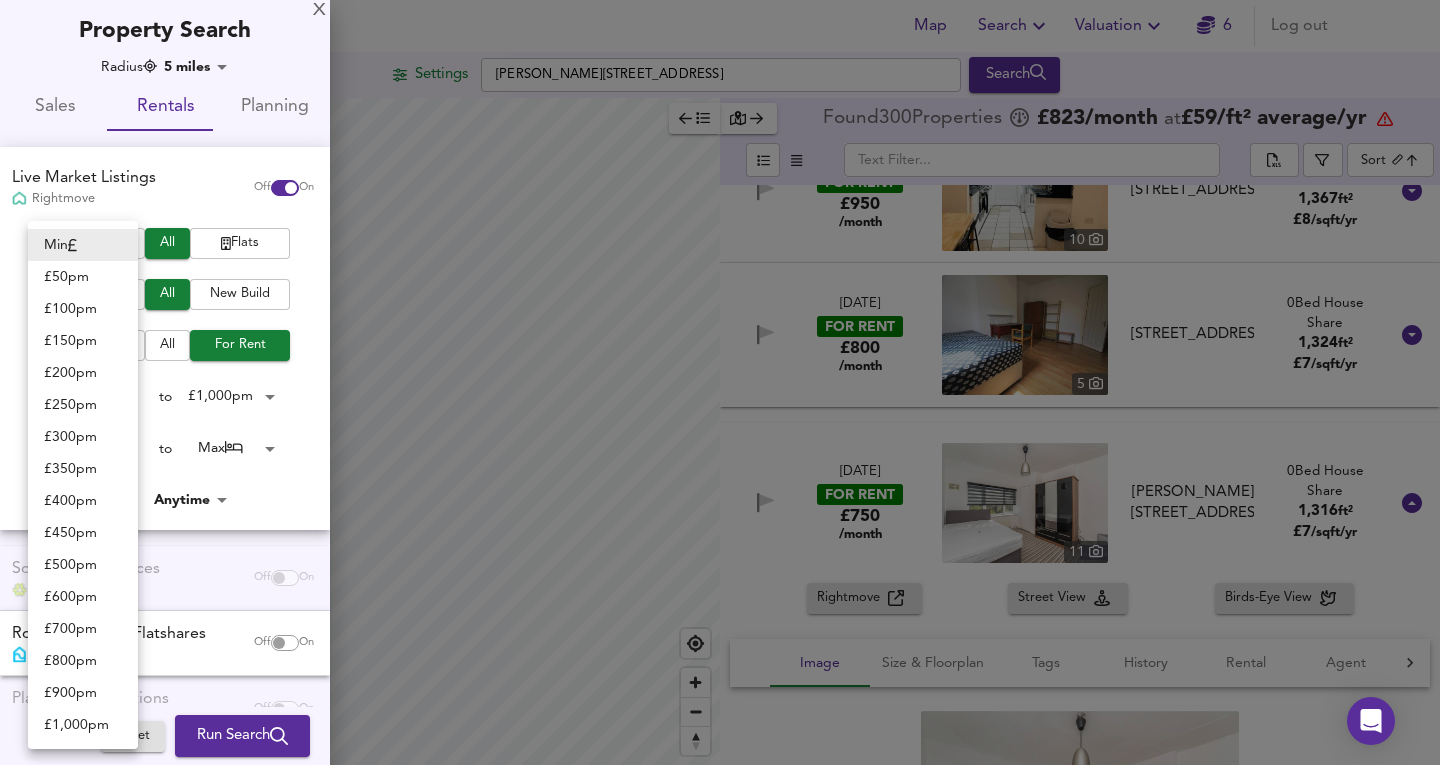 click on "Map Search Valuation    6 Log out        Settings     Antrobus Road, W4 5HY        Search            1yr Price Change lwc1y   +20% +10% 0% -10% -20%     Found  300  Propert ies     £ 823 /month   at  £ 59 / ft²   average /yr              ​         Sort   biggest ​ 9 Jun 2025 FOR RENT £950   /month   5     Amwell Bungalow, Hounslow, TW7 6NZ Amwell Bungalow, Hounslow, TW7 6NZ 0  Bed   House Share 2,013 ft² £ 6 /sqft/yr   26 Jun 2025 FOR RENT £797   /month   3     Brunswick Road, London, W5 1BB Brunswick Road, London, W5 1BB 1  Bed   House 1,657 ft² £ 6 /sqft/yr   Rightmove       Street View       Birds-Eye View       Image Size & Floorplan Tags History Rental Agent   3     Floorplan Size: 154m² = 1,657ft² No Floorplan Peaceful 26 Jun 2025 :  Listed for  £ 797 You can find average rental prices for  W5  on   Home.co.uk Churchill & Mathesons Estate Agents - Acton 020 3908 5064 18 Jun 2025 FOR RENT £950   /month   8     1  Bed   7" at bounding box center (720, 382) 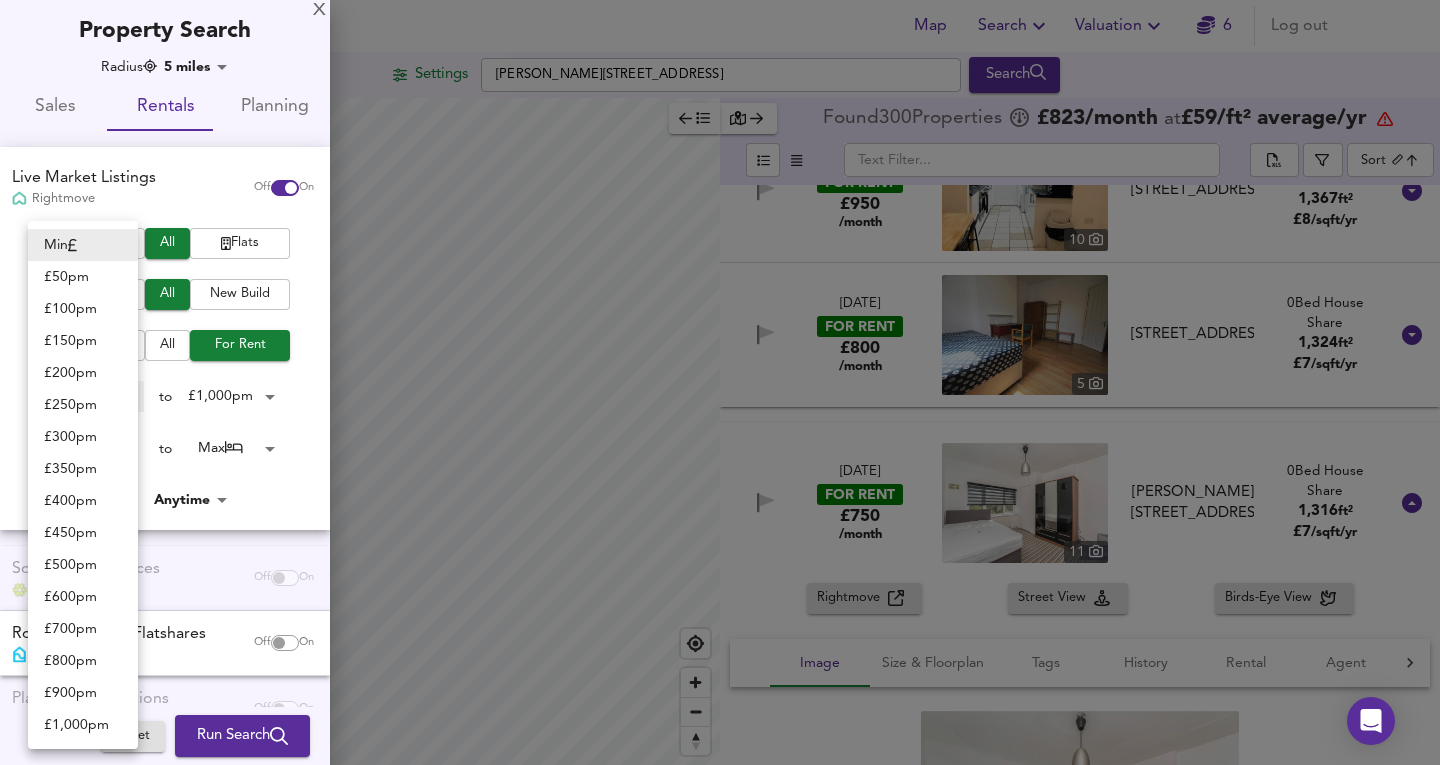 type on "600" 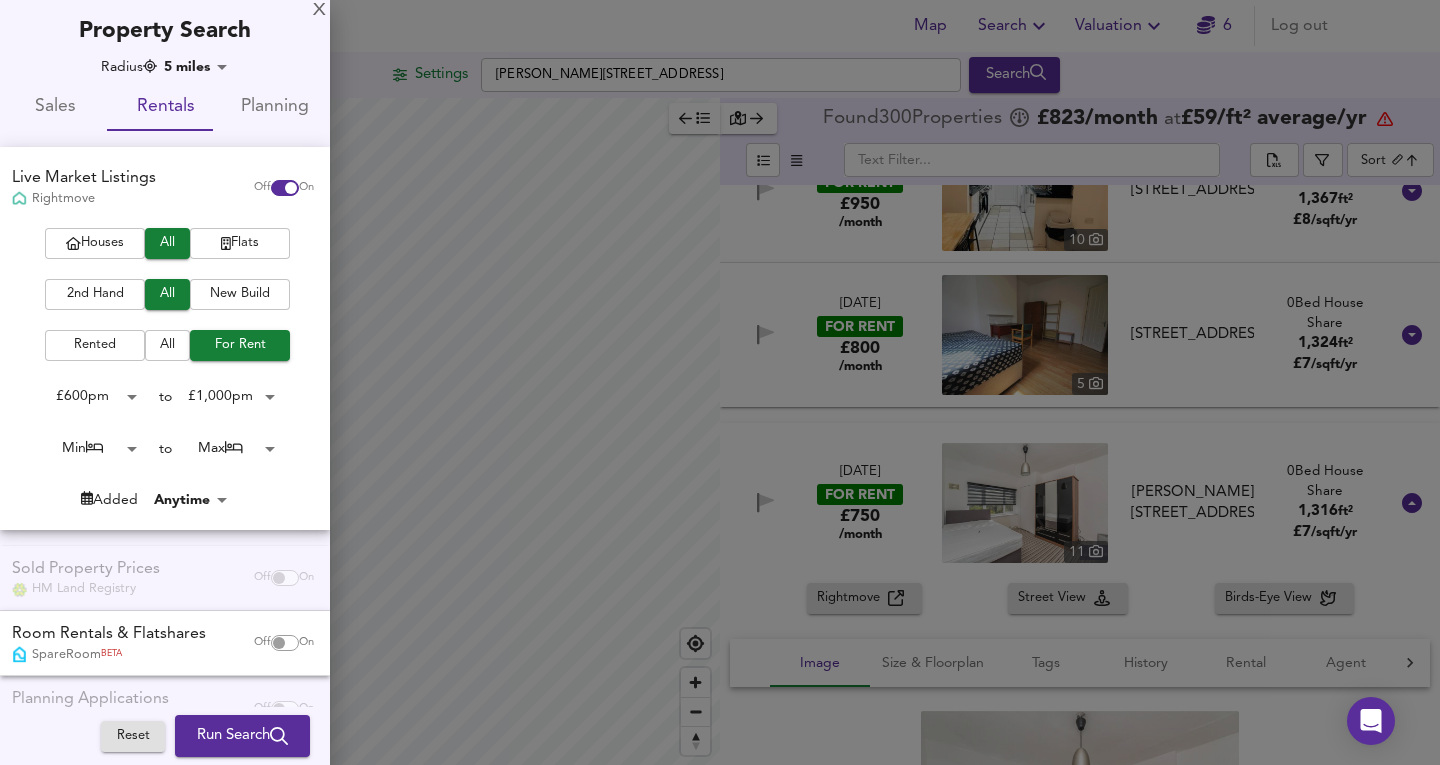 click on "Min   0 to Max   50" at bounding box center [157, 449] 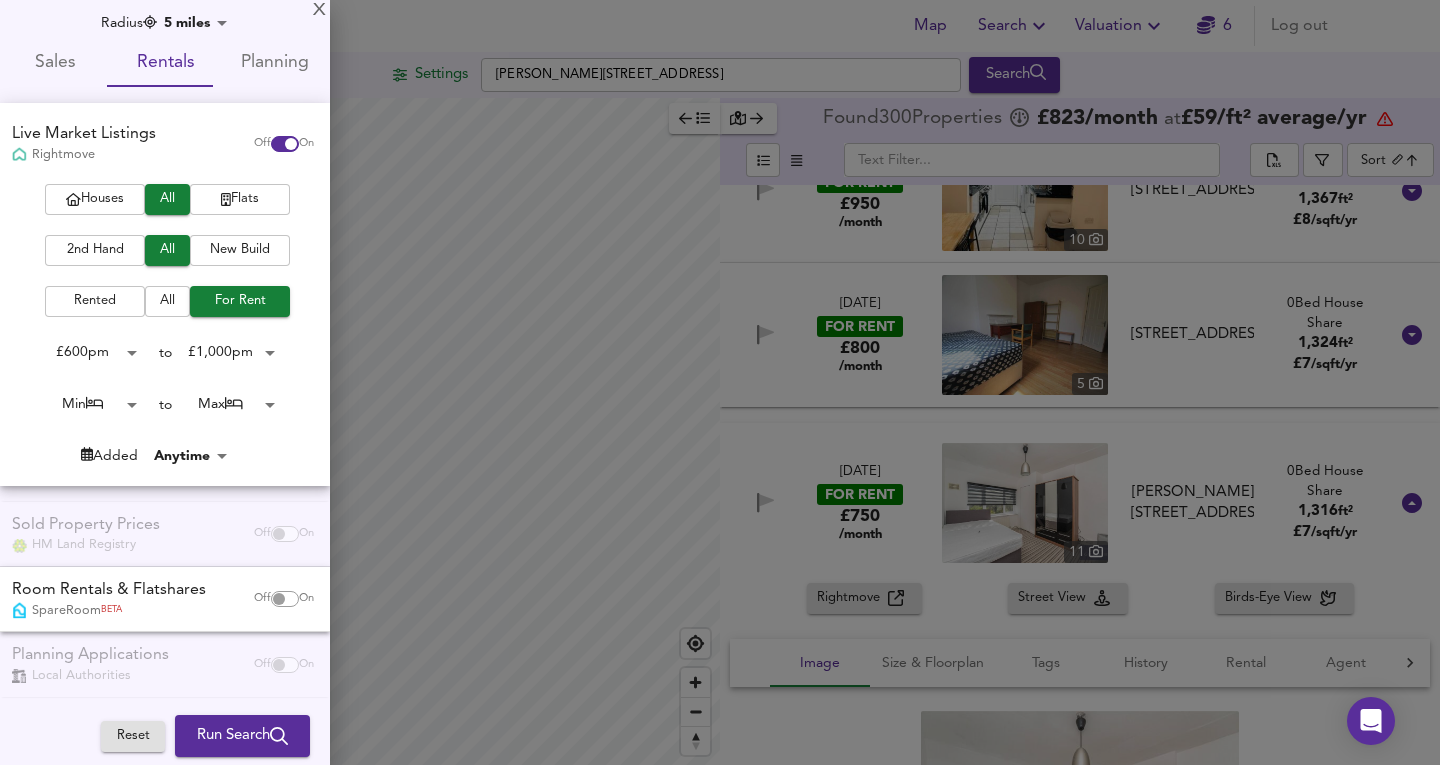 scroll, scrollTop: 54, scrollLeft: 0, axis: vertical 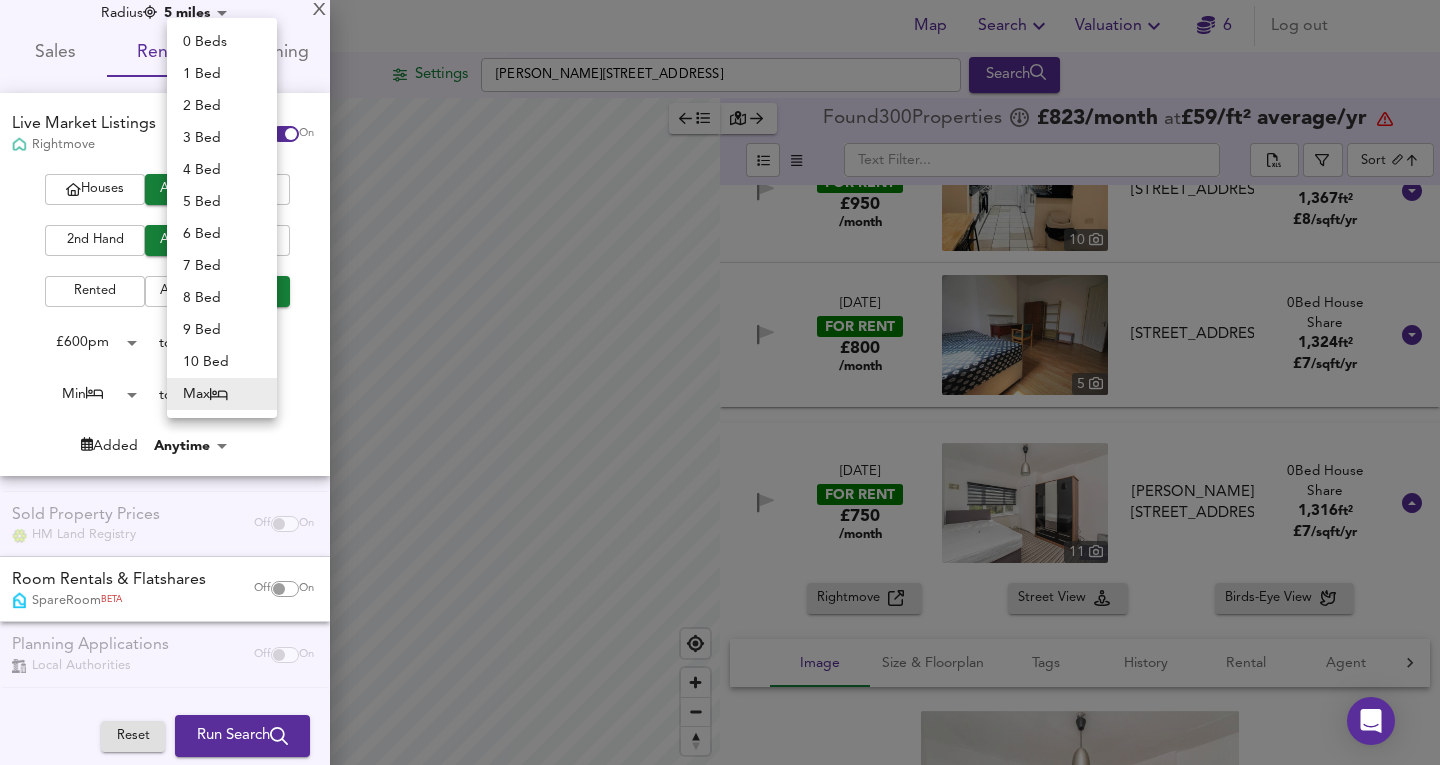 click on "Map Search Valuation    6 Log out        Settings     Antrobus Road, W4 5HY        Search            1yr Price Change lwc1y   +20% +10% 0% -10% -20%     Found  300  Propert ies     £ 823 /month   at  £ 59 / ft²   average /yr              ​         Sort   biggest ​ 9 Jun 2025 FOR RENT £950   /month   5     Amwell Bungalow, Hounslow, TW7 6NZ Amwell Bungalow, Hounslow, TW7 6NZ 0  Bed   House Share 2,013 ft² £ 6 /sqft/yr   26 Jun 2025 FOR RENT £797   /month   3     Brunswick Road, London, W5 1BB Brunswick Road, London, W5 1BB 1  Bed   House 1,657 ft² £ 6 /sqft/yr   Rightmove       Street View       Birds-Eye View       Image Size & Floorplan Tags History Rental Agent   3     Floorplan Size: 154m² = 1,657ft² No Floorplan Peaceful 26 Jun 2025 :  Listed for  £ 797 You can find average rental prices for  W5  on   Home.co.uk Churchill & Mathesons Estate Agents - Acton 020 3908 5064 18 Jun 2025 FOR RENT £950   /month   8     1  Bed   7" at bounding box center [720, 382] 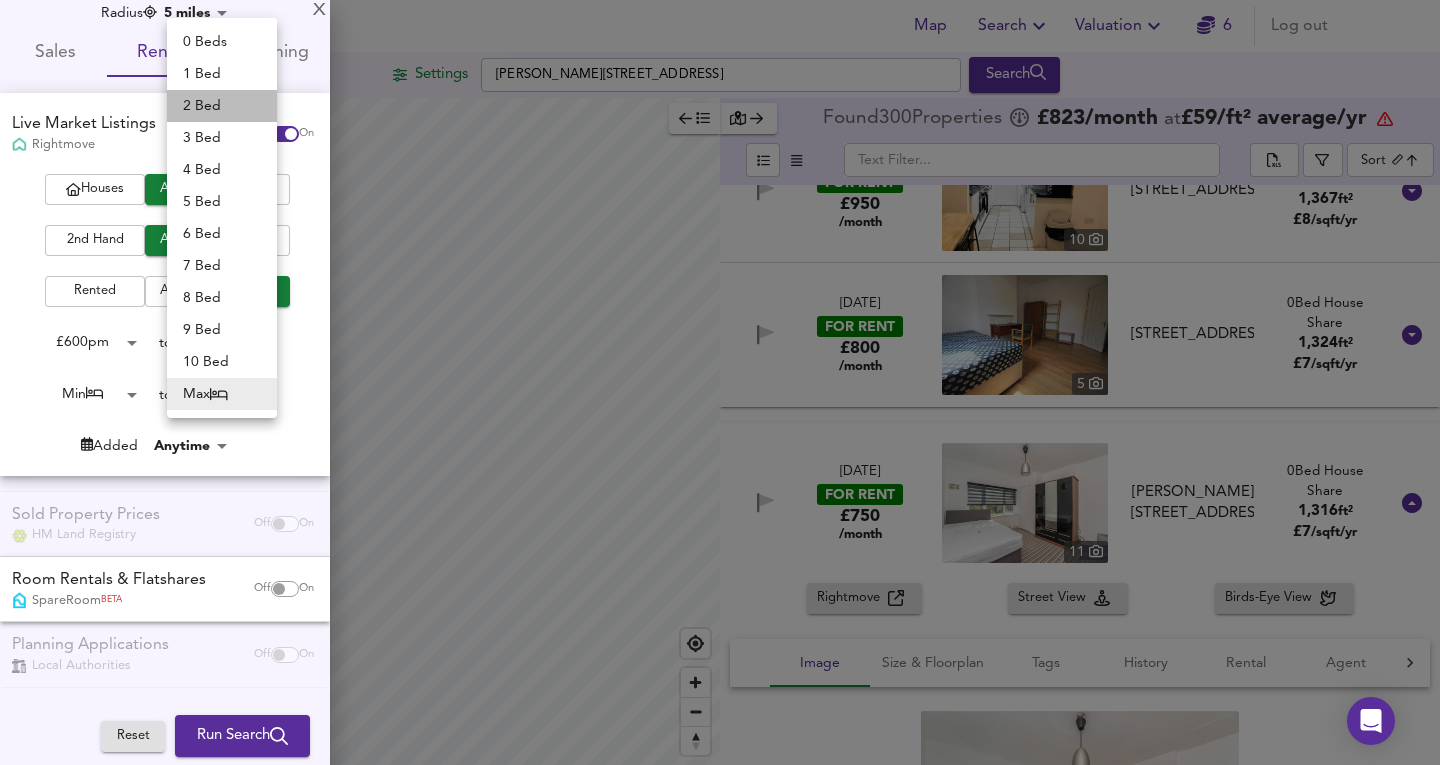 click on "2 Bed" at bounding box center (222, 106) 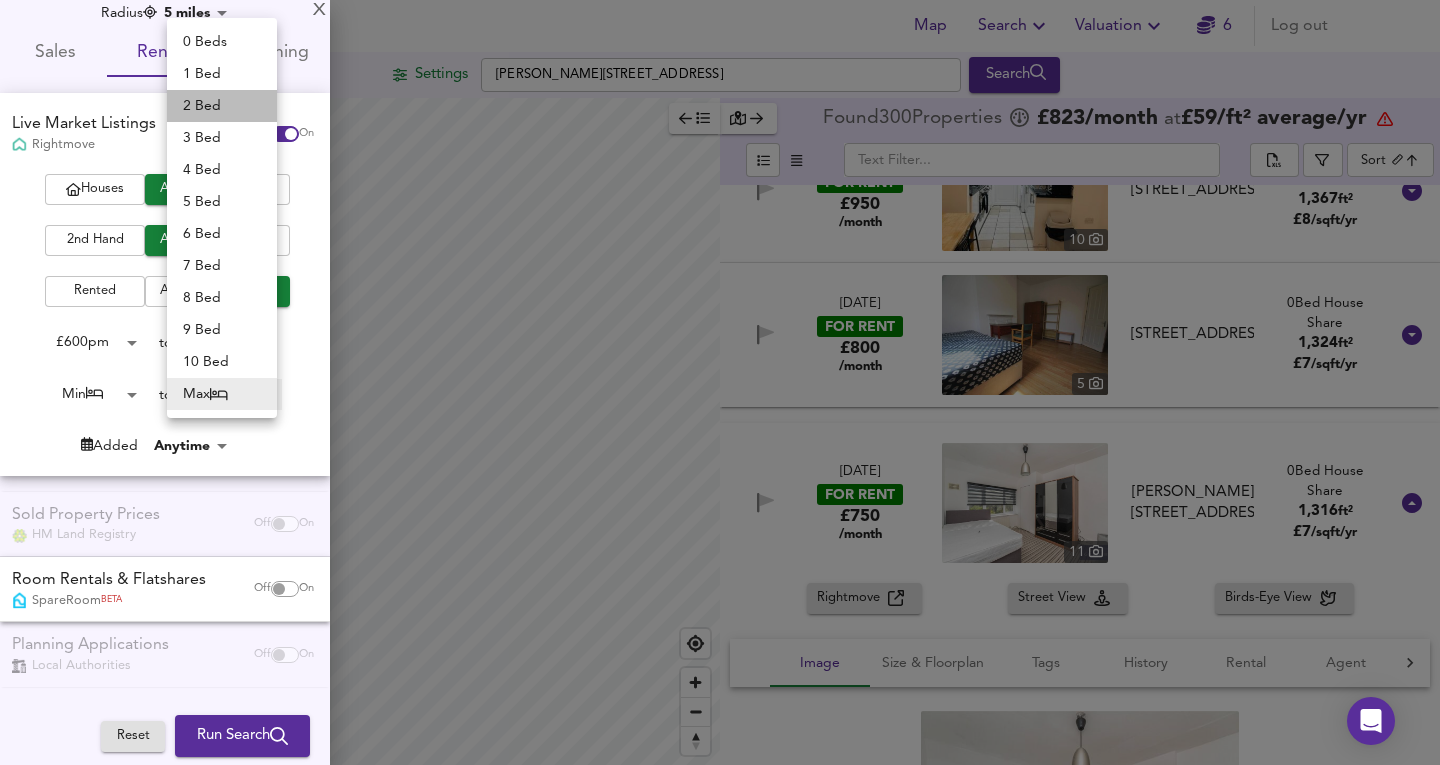 type on "2" 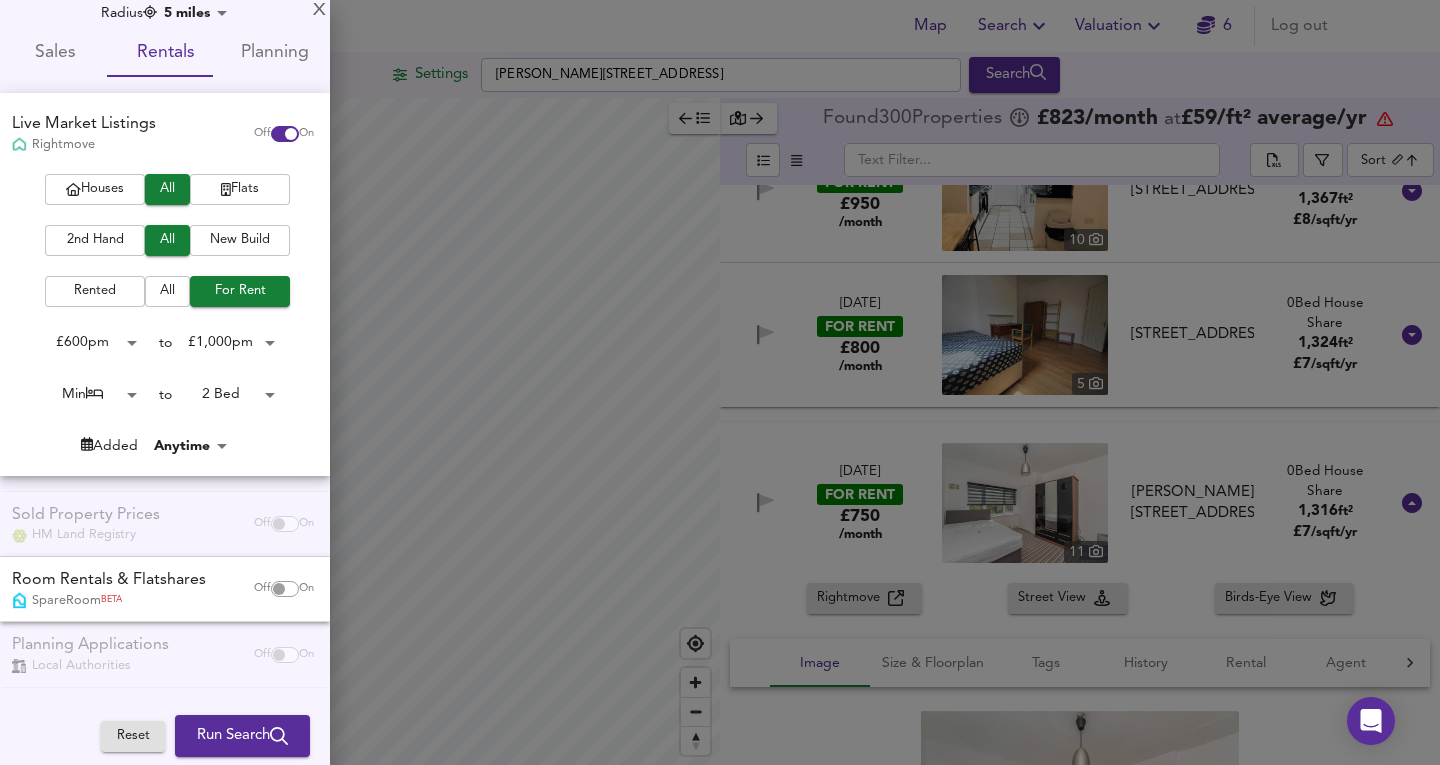 click on "Map Search Valuation    6 Log out        Settings     Antrobus Road, W4 5HY        Search            1yr Price Change lwc1y   +20% +10% 0% -10% -20%     Found  300  Propert ies     £ 823 /month   at  £ 59 / ft²   average /yr              ​         Sort   biggest ​ 9 Jun 2025 FOR RENT £950   /month   5     Amwell Bungalow, Hounslow, TW7 6NZ Amwell Bungalow, Hounslow, TW7 6NZ 0  Bed   House Share 2,013 ft² £ 6 /sqft/yr   26 Jun 2025 FOR RENT £797   /month   3     Brunswick Road, London, W5 1BB Brunswick Road, London, W5 1BB 1  Bed   House 1,657 ft² £ 6 /sqft/yr   Rightmove       Street View       Birds-Eye View       Image Size & Floorplan Tags History Rental Agent   3     Floorplan Size: 154m² = 1,657ft² No Floorplan Peaceful 26 Jun 2025 :  Listed for  £ 797 You can find average rental prices for  W5  on   Home.co.uk Churchill & Mathesons Estate Agents - Acton 020 3908 5064 18 Jun 2025 FOR RENT £950   /month   8     1  Bed   7" at bounding box center (720, 382) 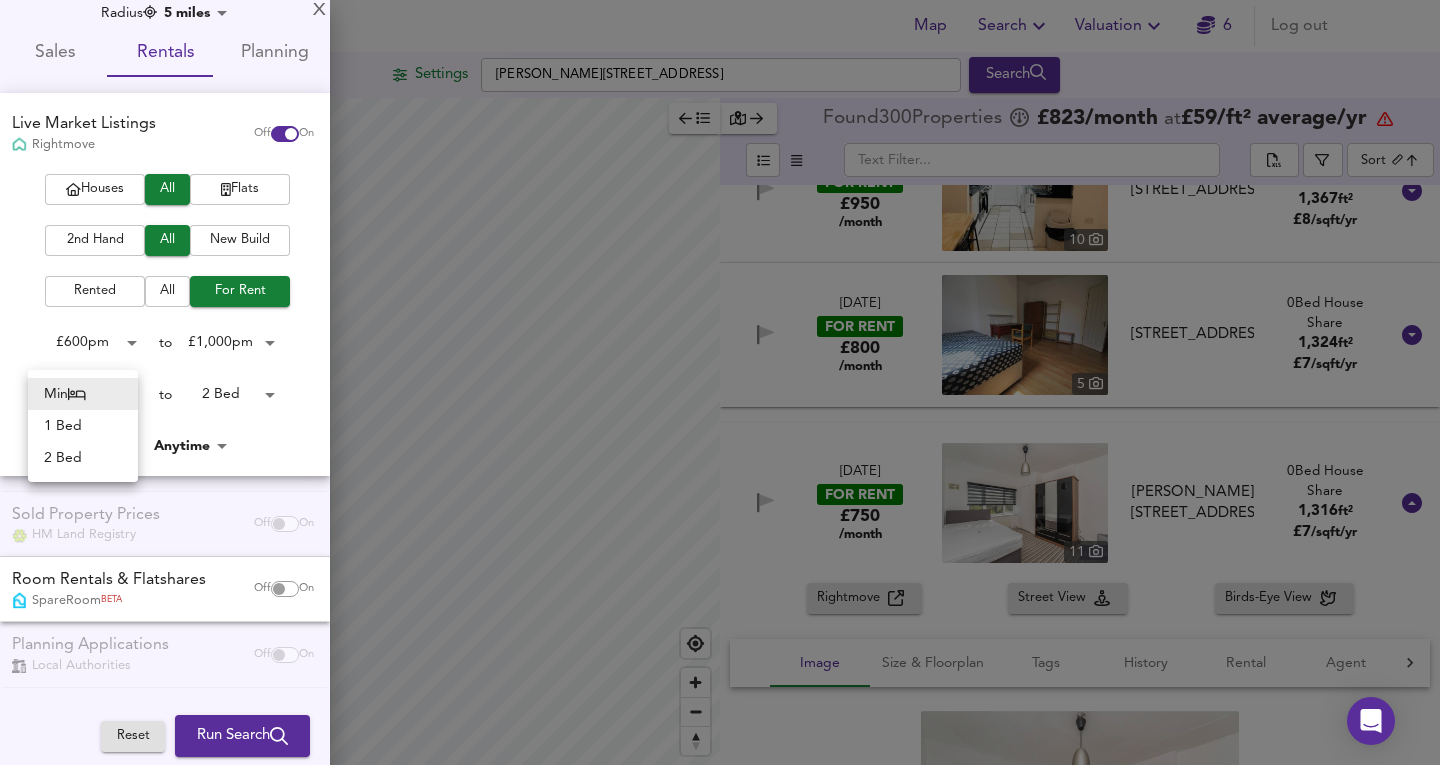 click on "1 Bed" at bounding box center (83, 426) 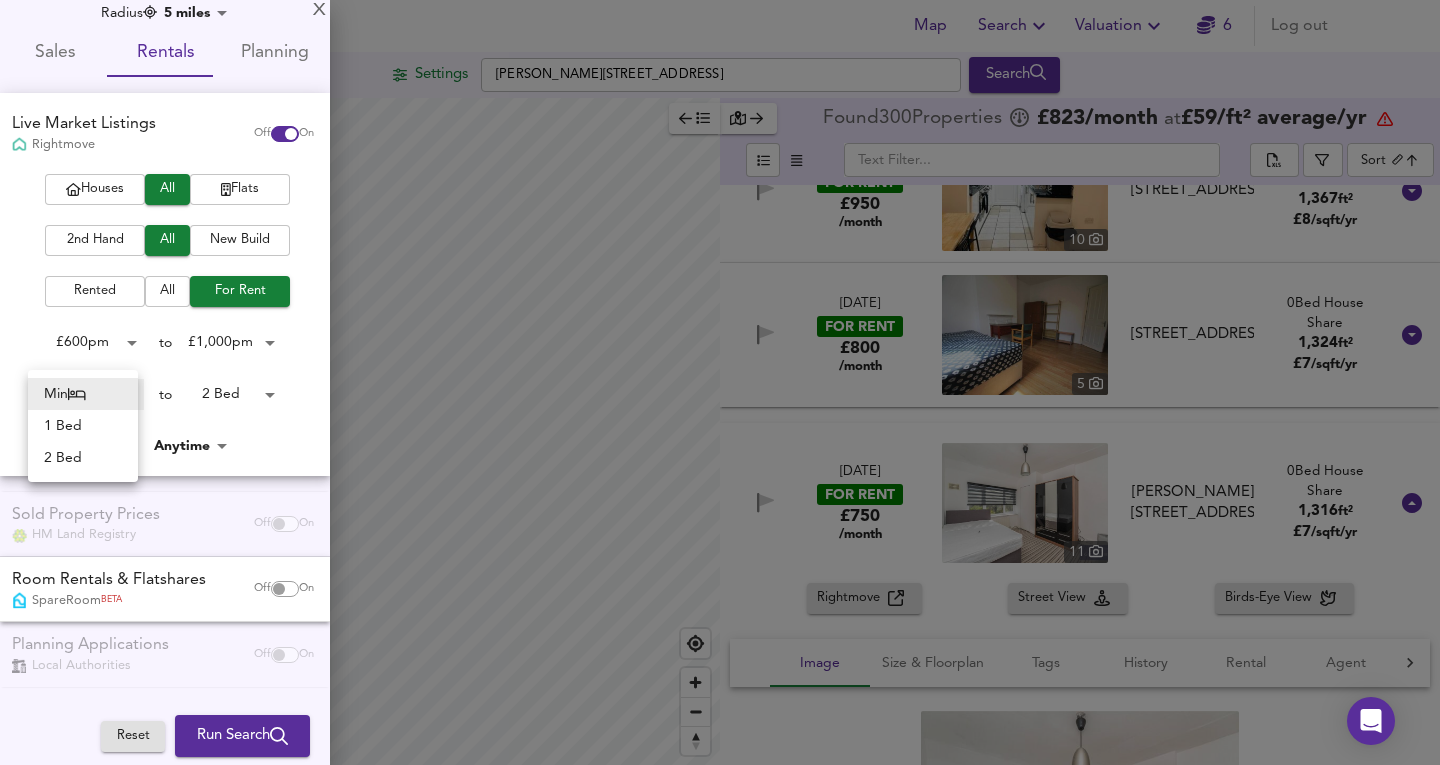 type on "1" 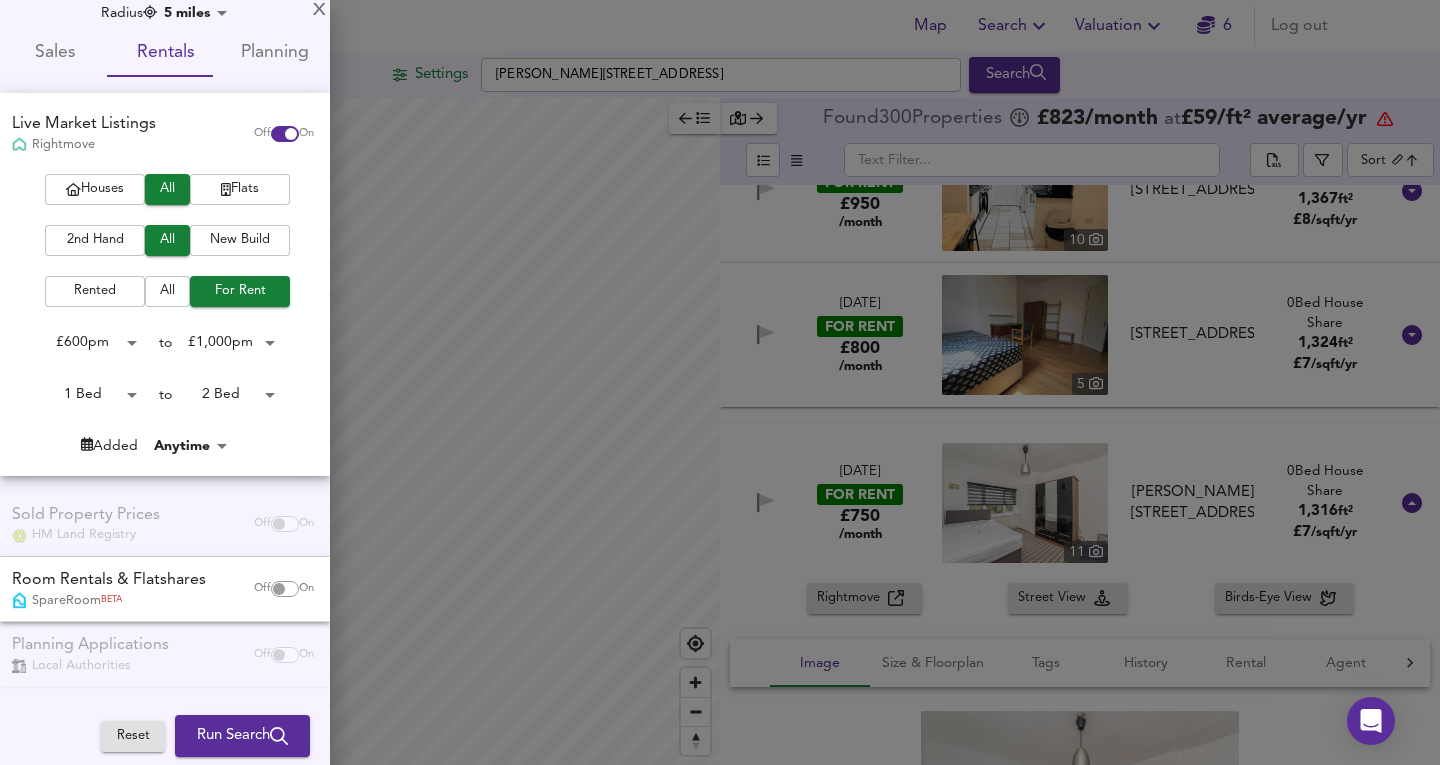 click on "Houses All   Flats 2nd Hand All New Build Rented All For Rent £ 600 pm 600 to £ 1,000 pm 1000   1 Bed 1 to 2 Bed 2   Added Anytime -1" at bounding box center [165, 324] 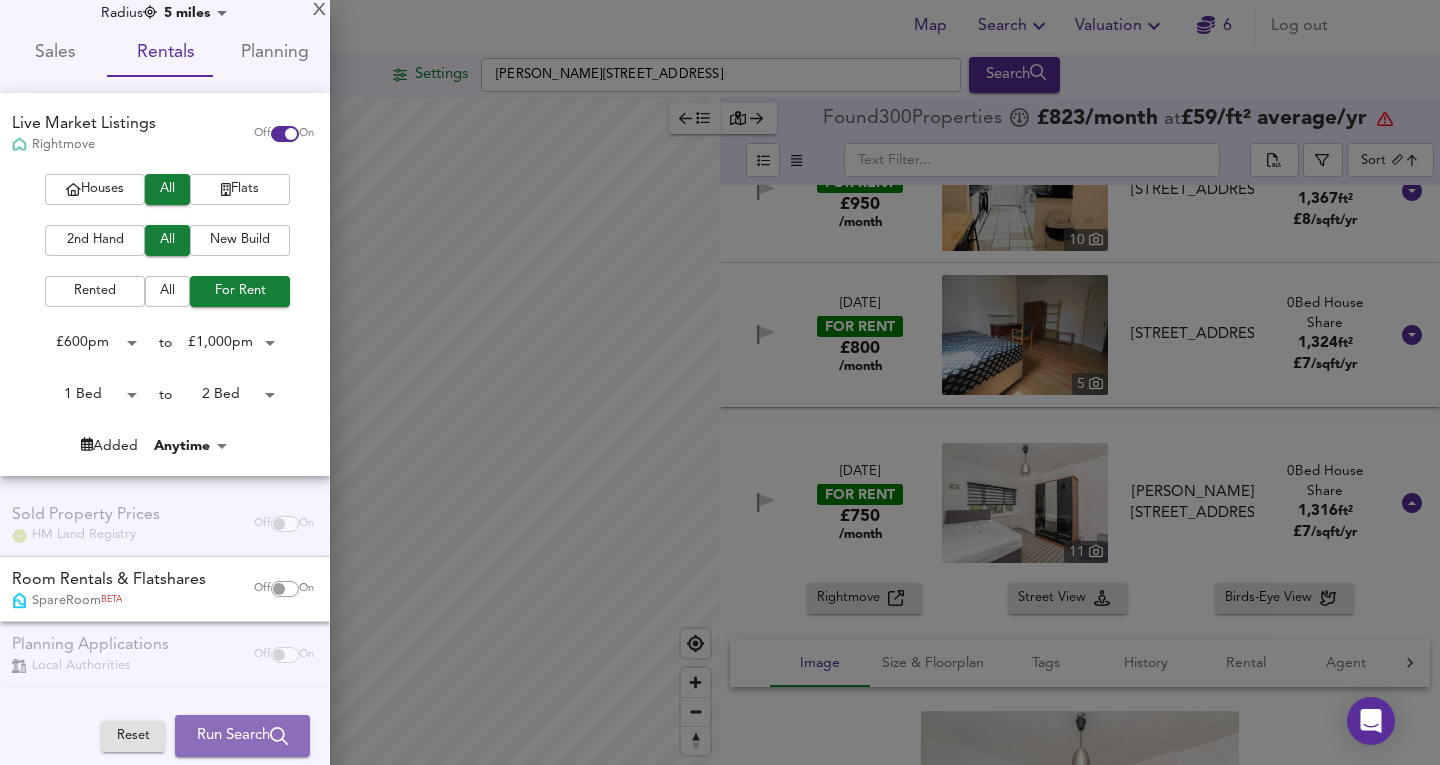 click on "Run Search" at bounding box center [242, 736] 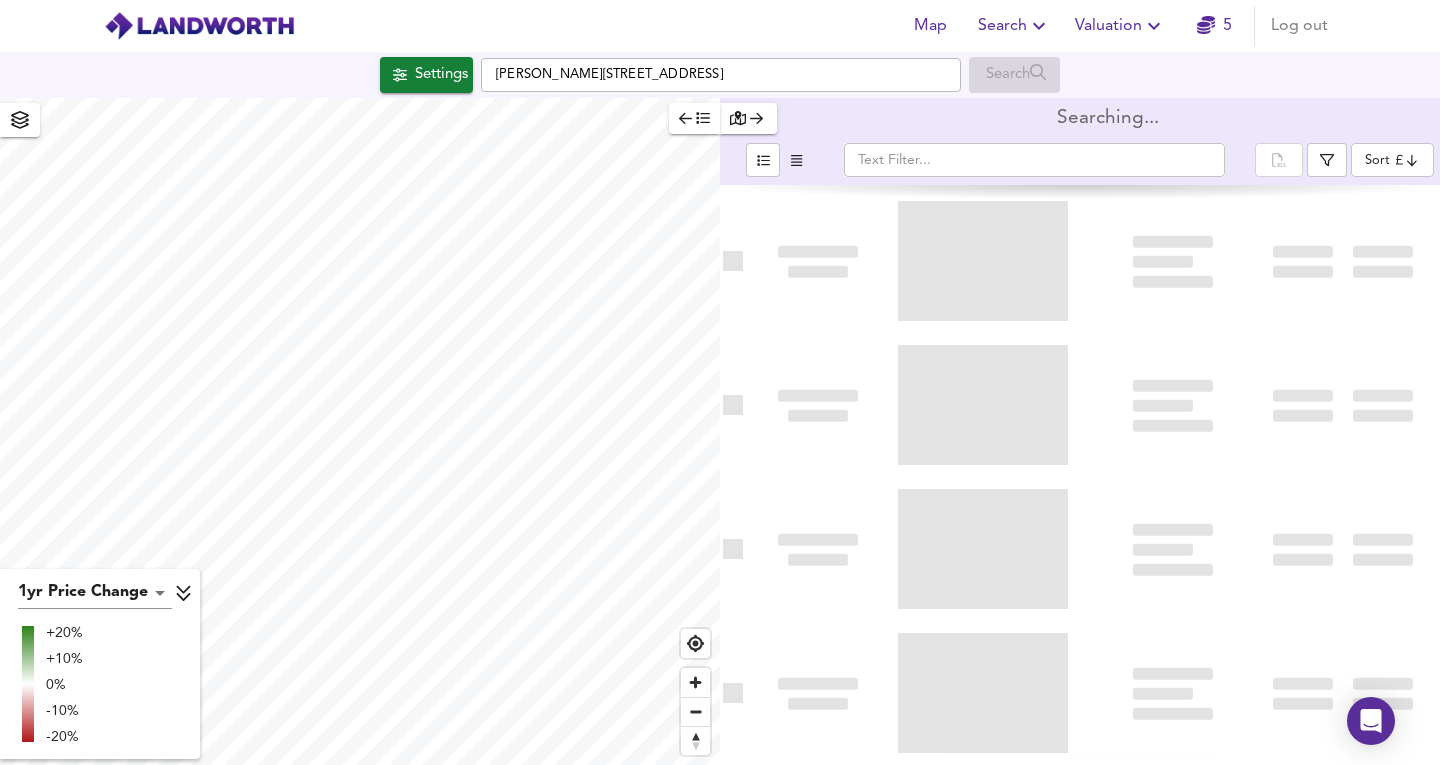 scroll, scrollTop: 0, scrollLeft: 0, axis: both 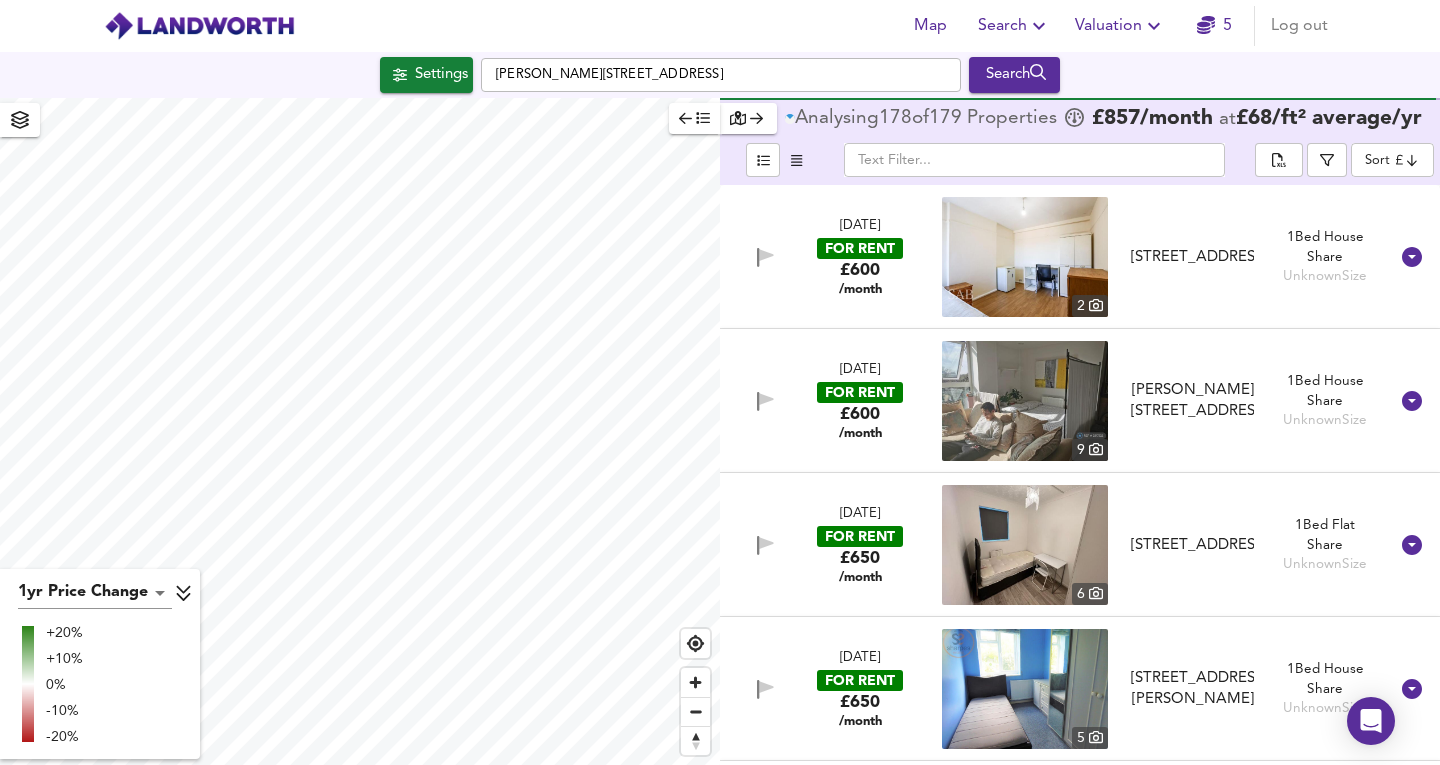 click at bounding box center [1025, 401] 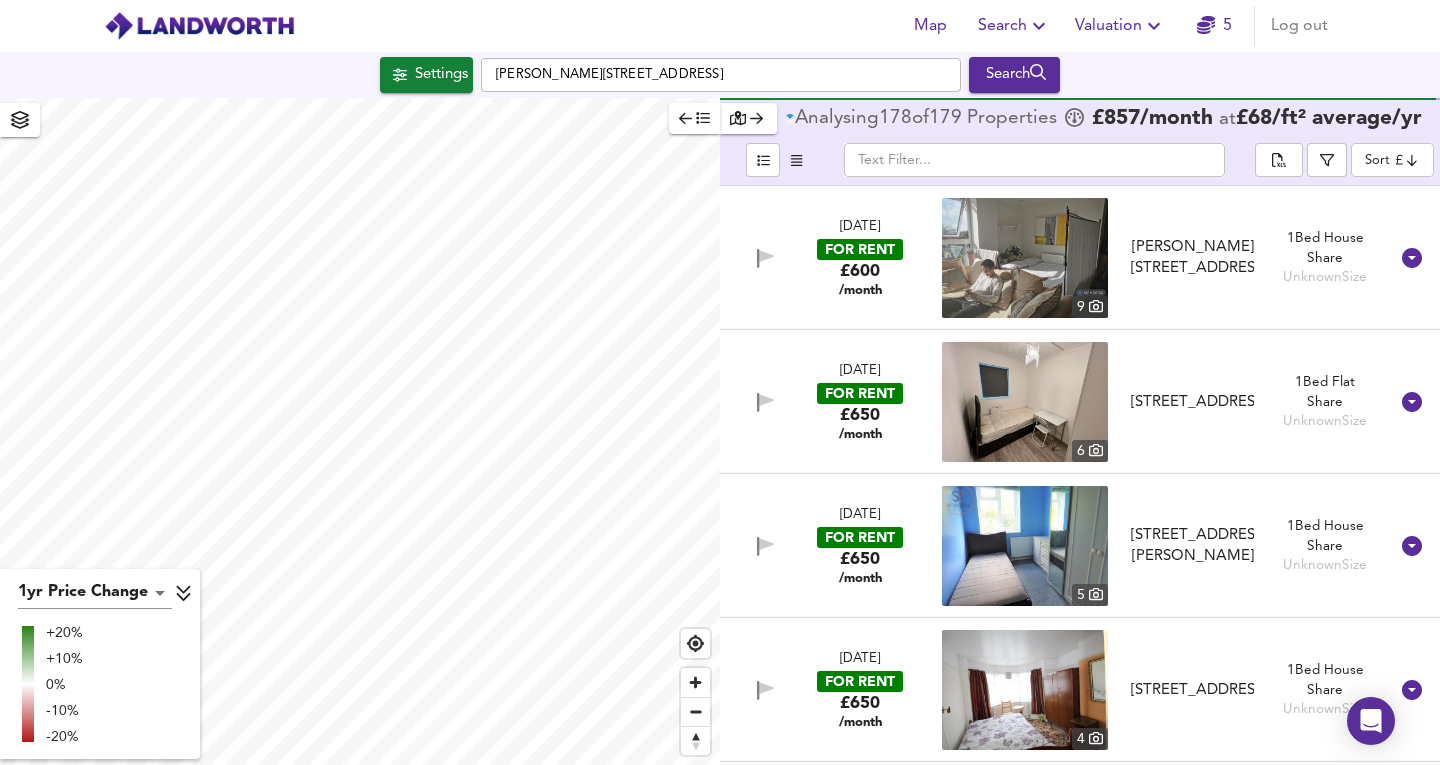 scroll, scrollTop: 147, scrollLeft: 0, axis: vertical 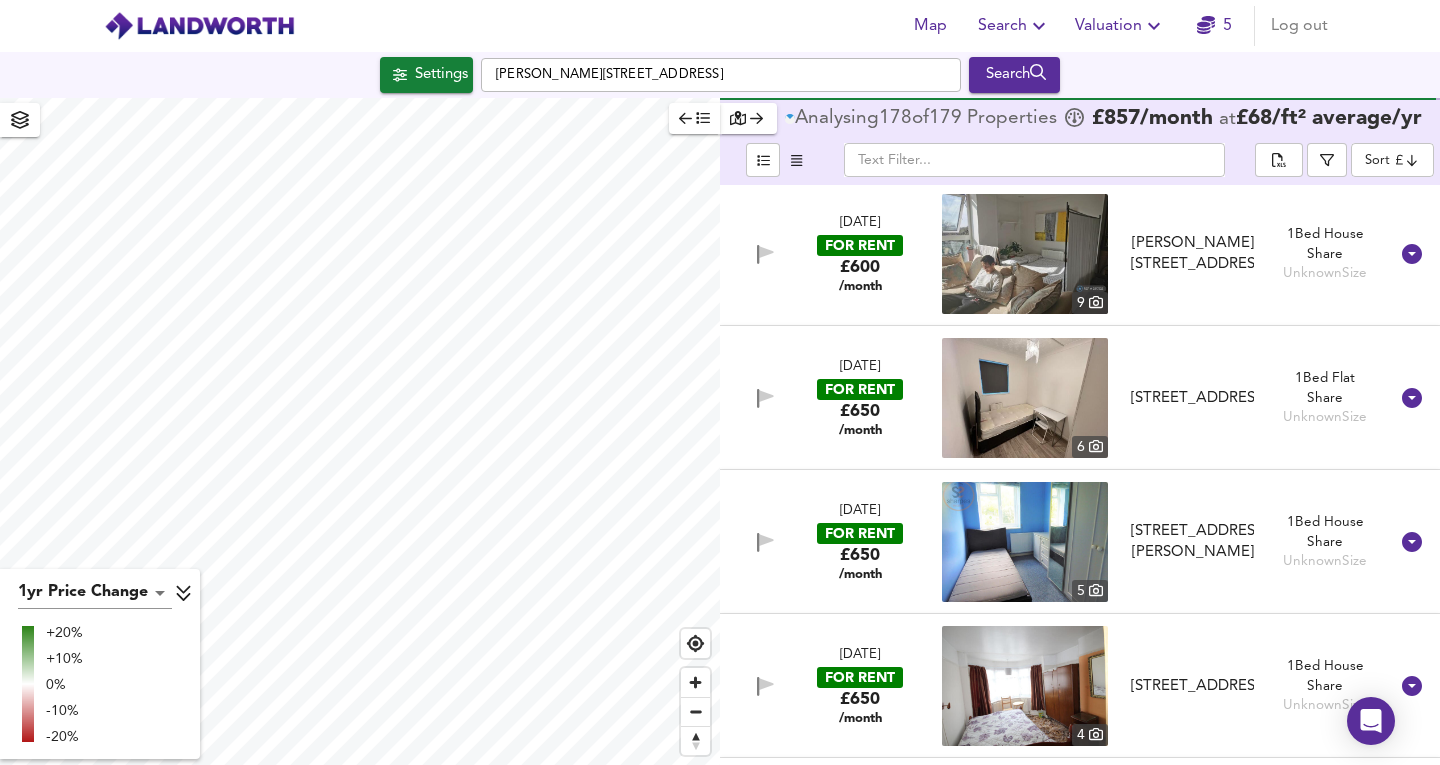 click on "Chalklands, Wembley, Middlesex, HA9 9DY" at bounding box center (1192, 398) 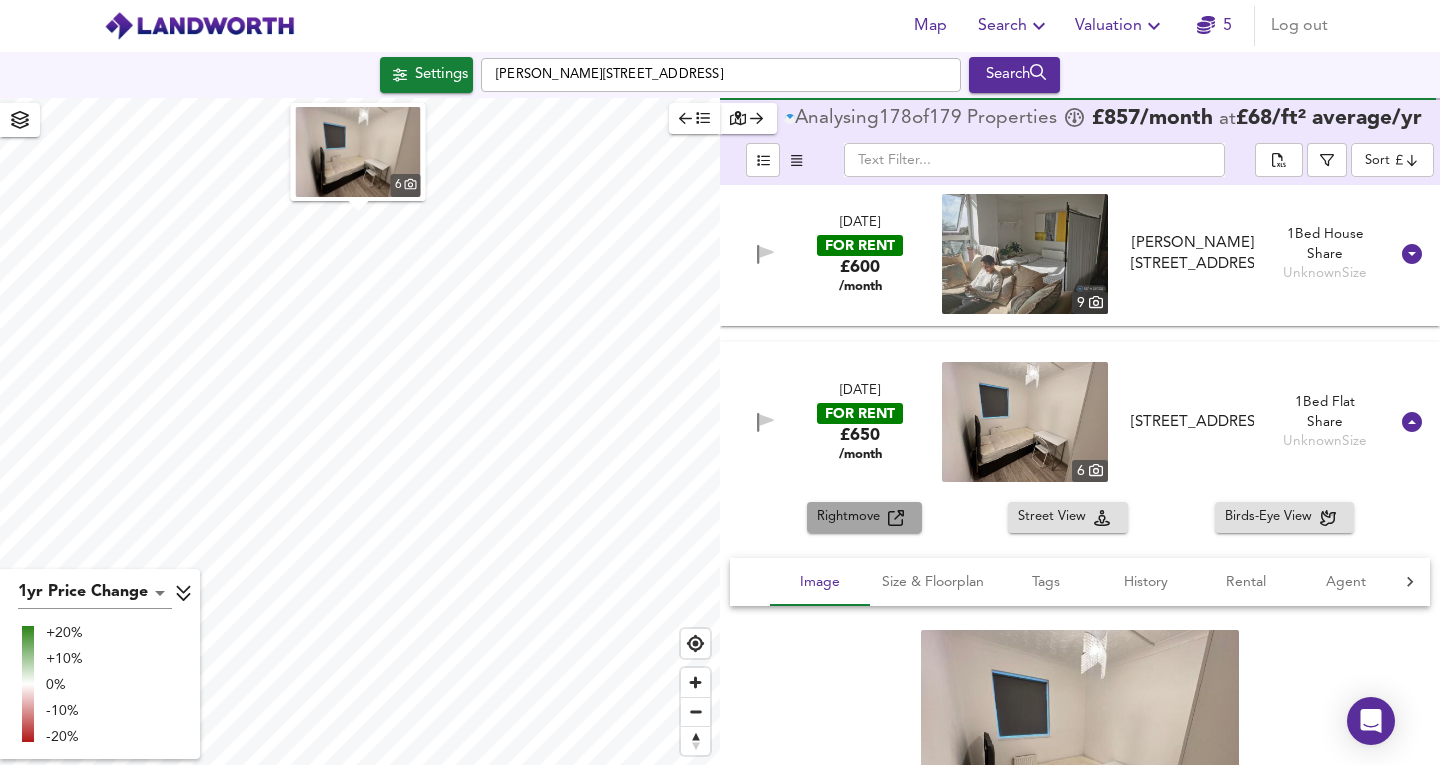 click 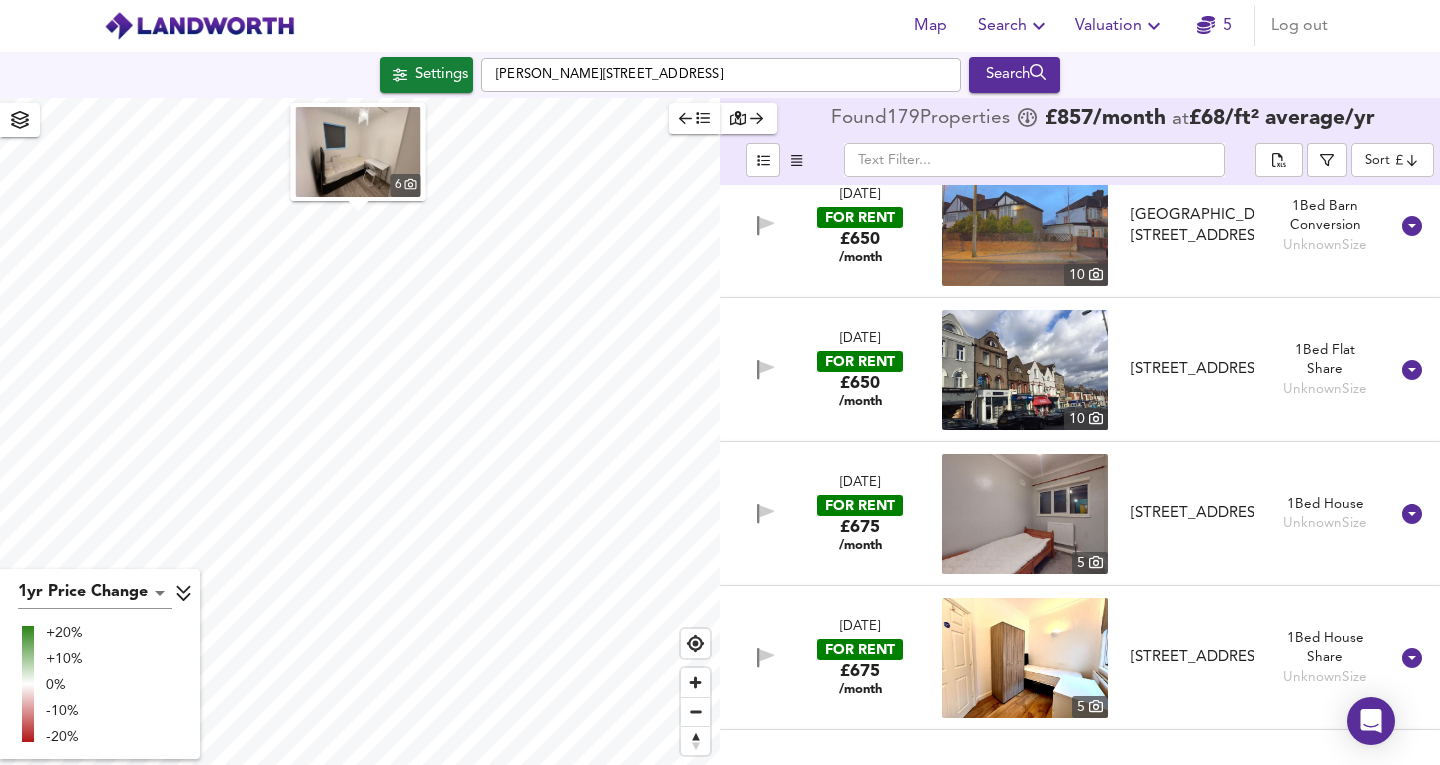 scroll, scrollTop: 1188, scrollLeft: 0, axis: vertical 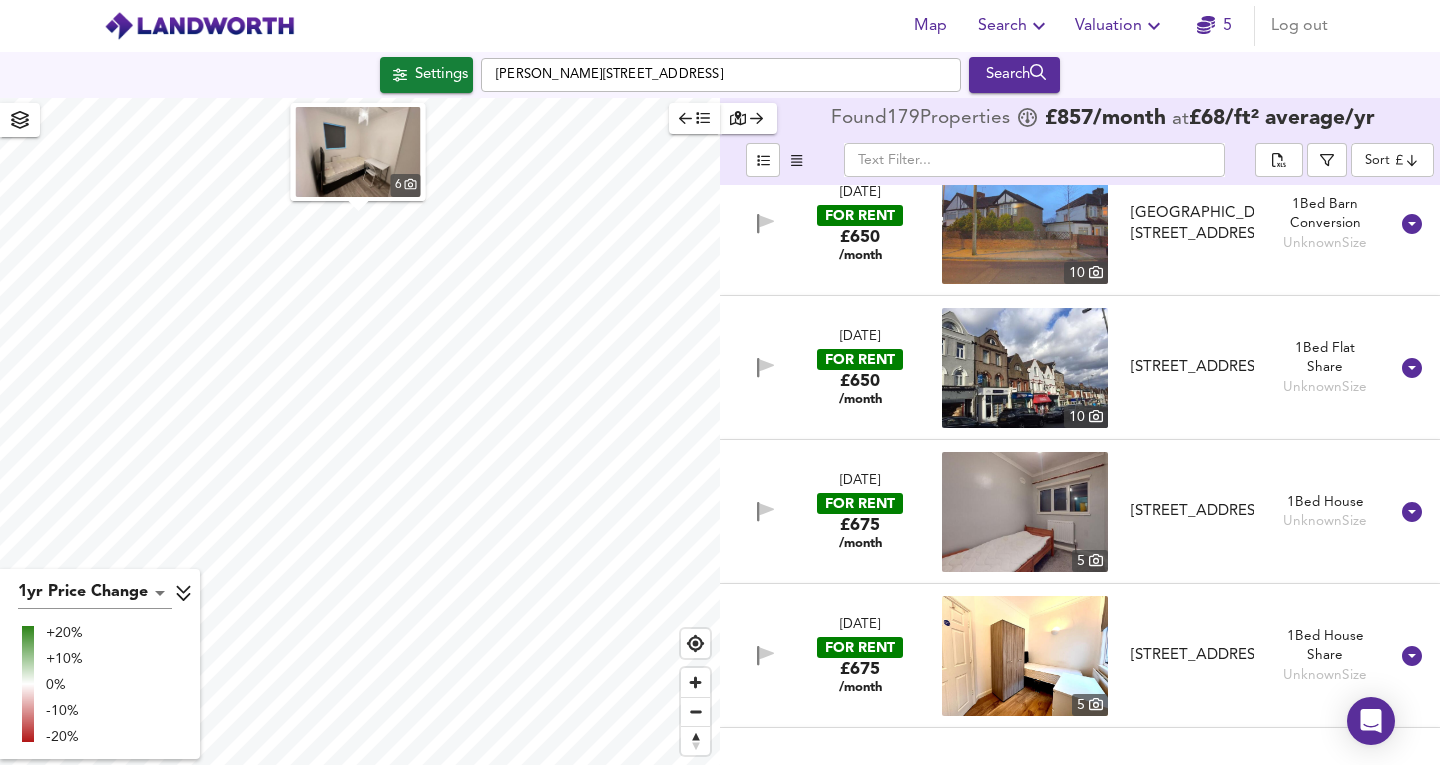 click on "FOR RENT" at bounding box center [860, 359] 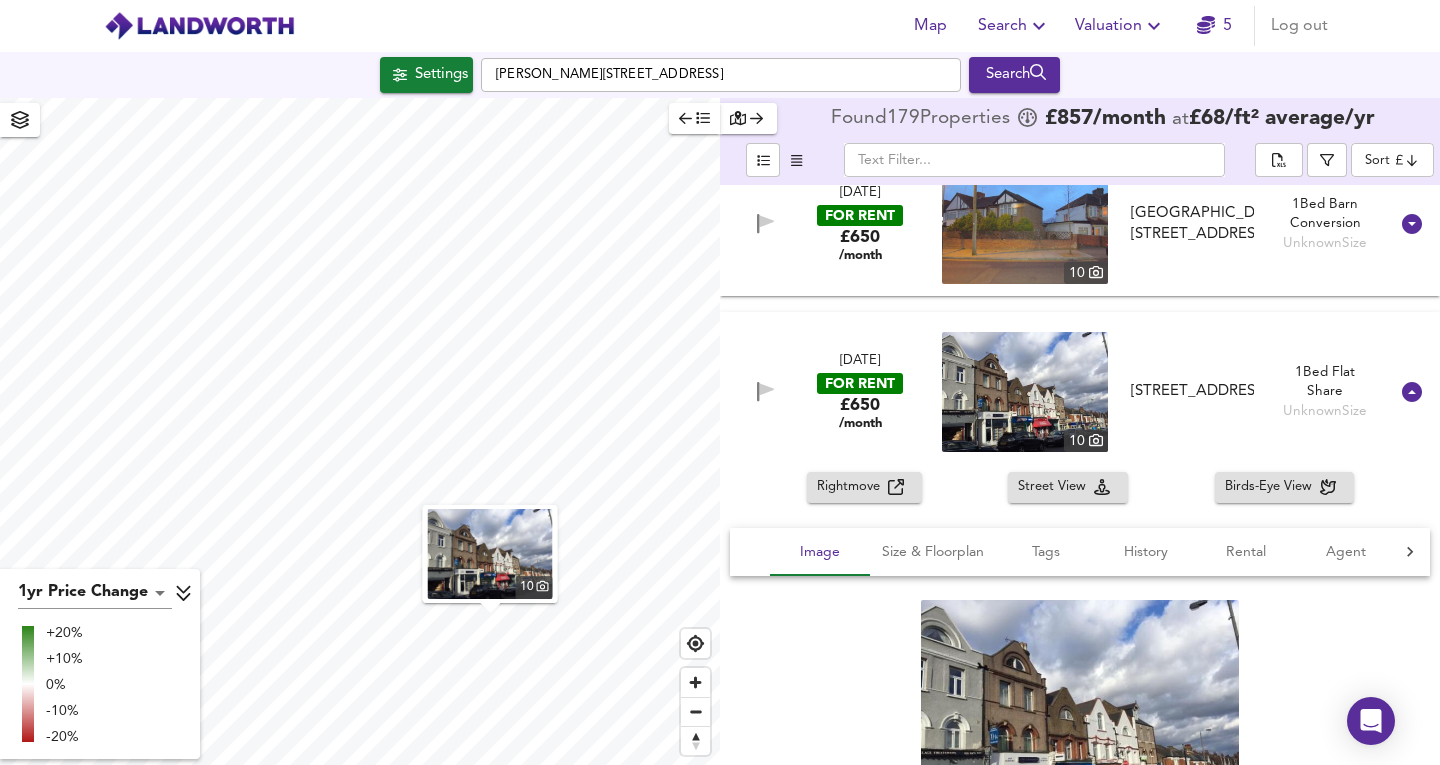 click on "Rightmove" at bounding box center (852, 487) 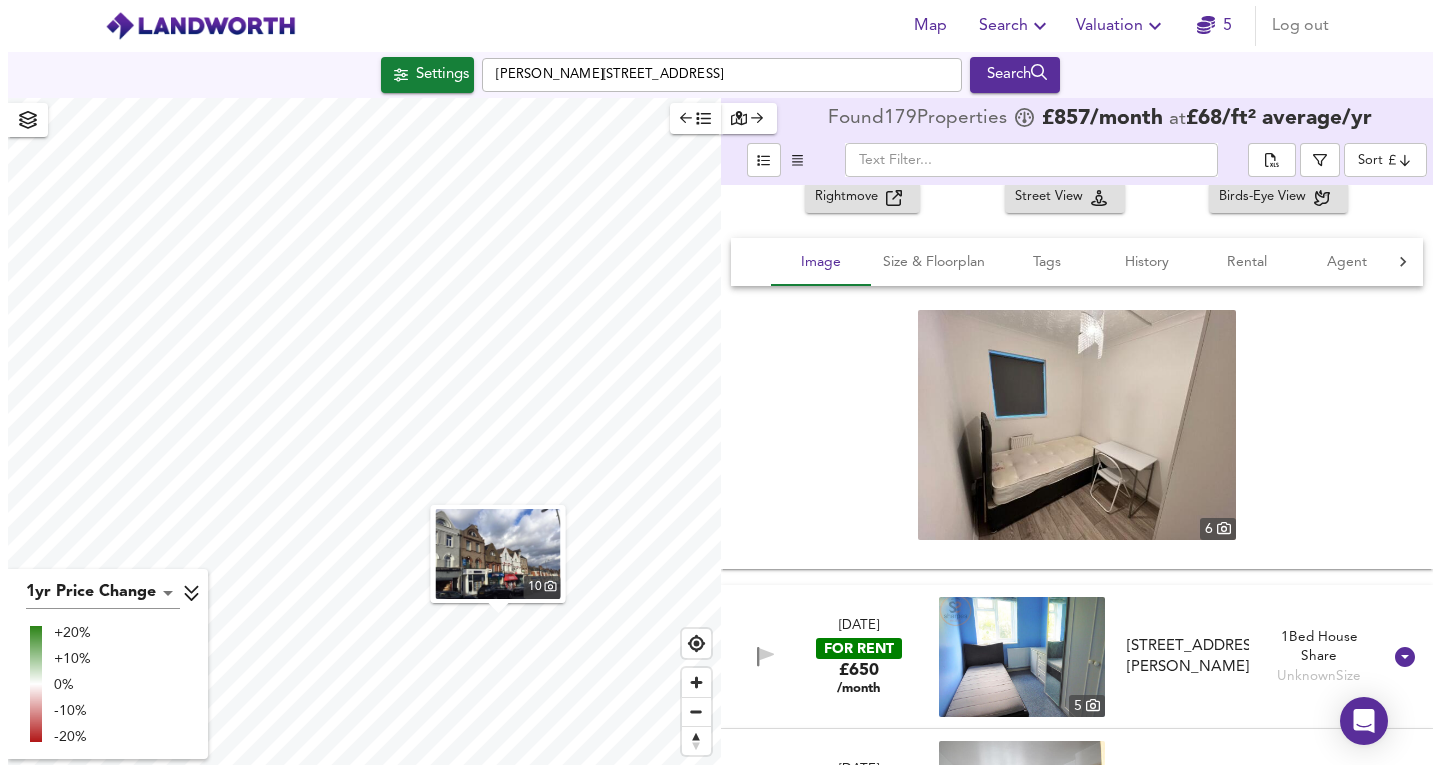 scroll, scrollTop: 0, scrollLeft: 0, axis: both 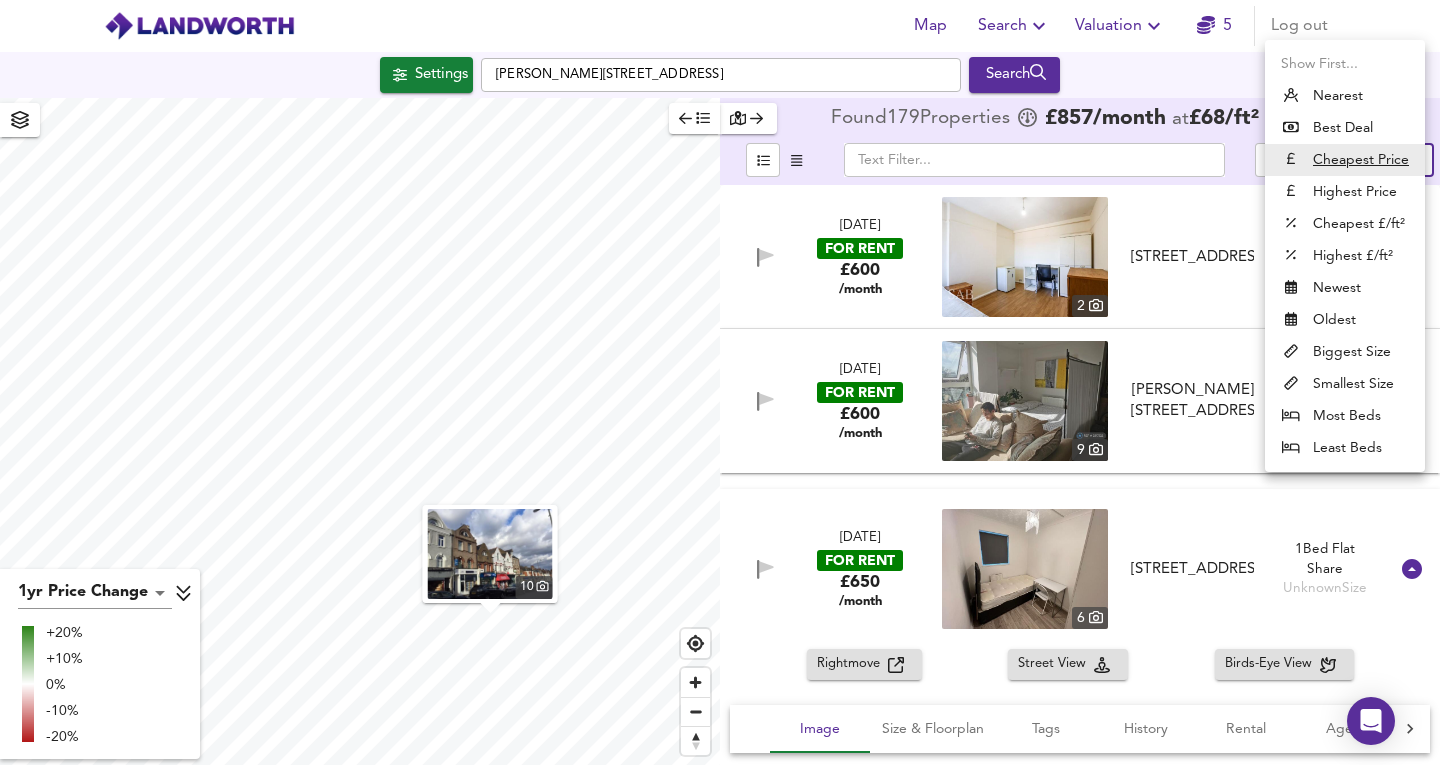 click on "Map Search Valuation    5 Log out        Settings     Antrobus Road, W4 5HY        Search        10           1yr Price Change lwc1y   +20% +10% 0% -10% -20%     Found  179  Propert ies     £ 857 /month   at  £ 68 / ft²   average /yr              ​         Sort   cheapest ​ 30 Jun 2025 FOR RENT £600   /month   2     Ruislip Road, Greenford, UB6 9RS Ruislip Road, Greenford, UB6 9RS 1  Bed   House Share Unknown  Size   13 Jun 2025 FOR RENT £600   /month   9     Corrigan Court, London, W5 3PA Corrigan Court, London, W5 3PA 1  Bed   House Share Unknown  Size   30 Jun 2025 FOR RENT £650   /month   6     Chalklands, Wembley, Middlesex, HA9 9DY Chalklands, Wembley, Middlesex, HA9 9DY 1  Bed   Flat Share Unknown  Size   Rightmove       Street View       Birds-Eye View       Image Size & Floorplan Tags History Rental Agent   6     Unknown Size No Floorplan Off Street Parking Peaceful Spacious 30 Jun 2025 :  Listed for  £ 650 HA9  on" at bounding box center (720, 382) 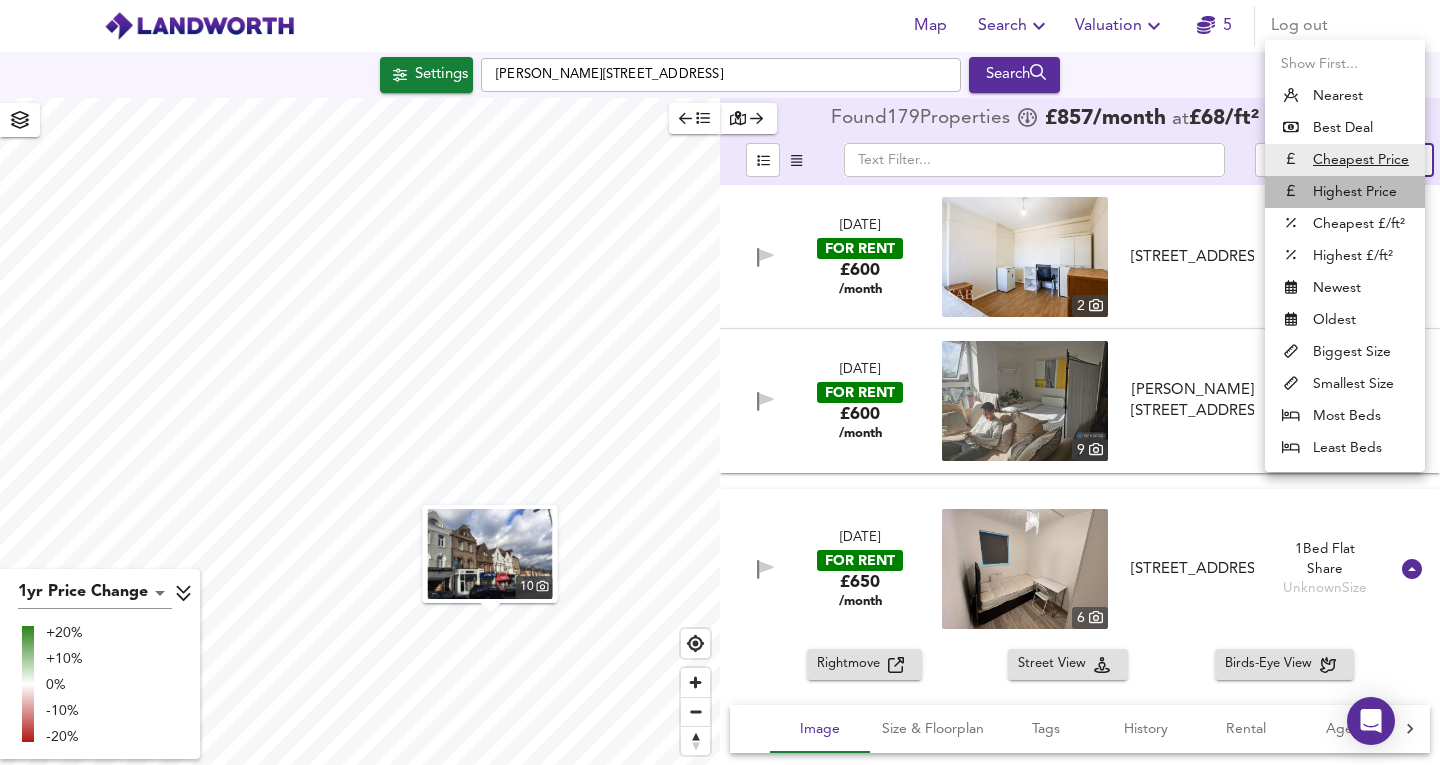 click on "Highest Price" at bounding box center (1345, 192) 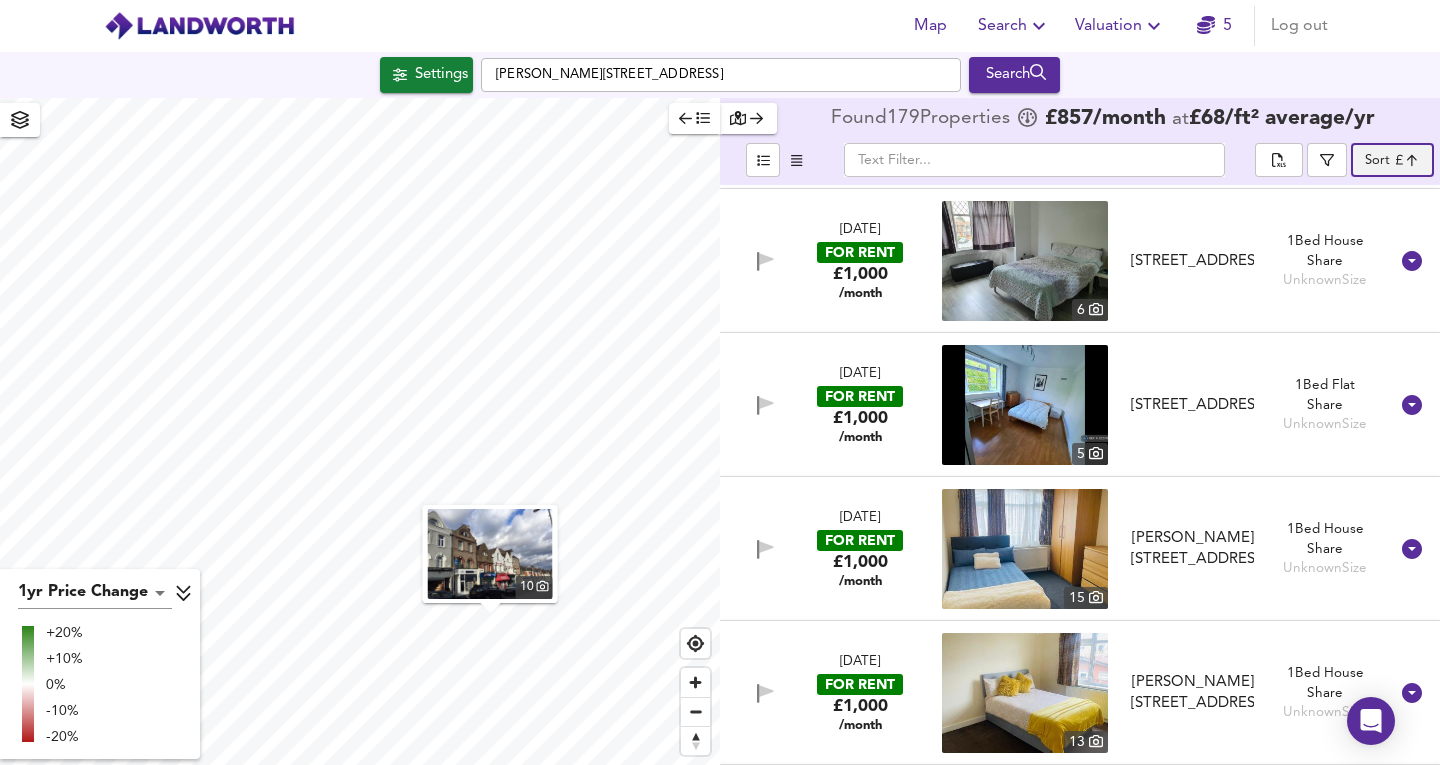 scroll, scrollTop: 262, scrollLeft: 0, axis: vertical 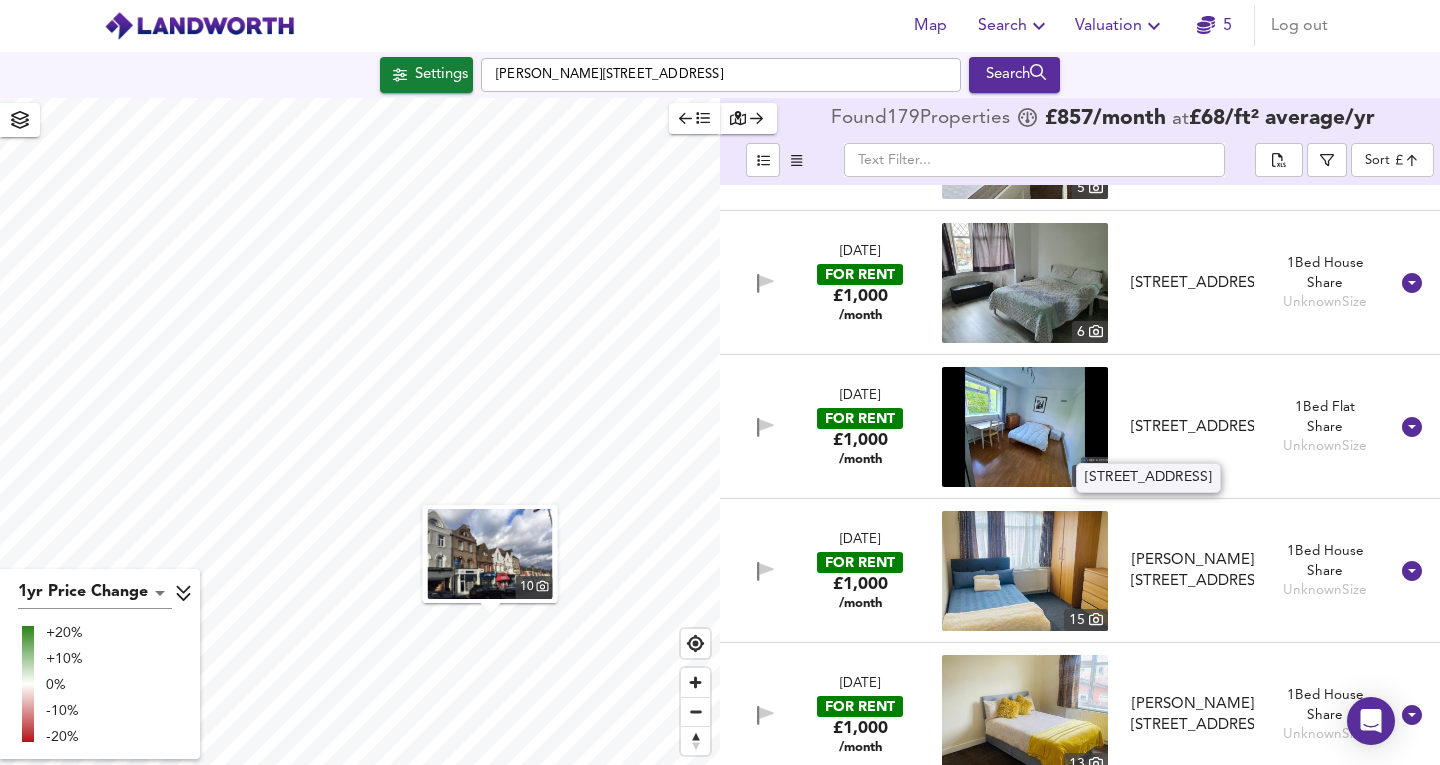 click on "Gunnersbury Court, London, W3 8JN" at bounding box center (1192, 427) 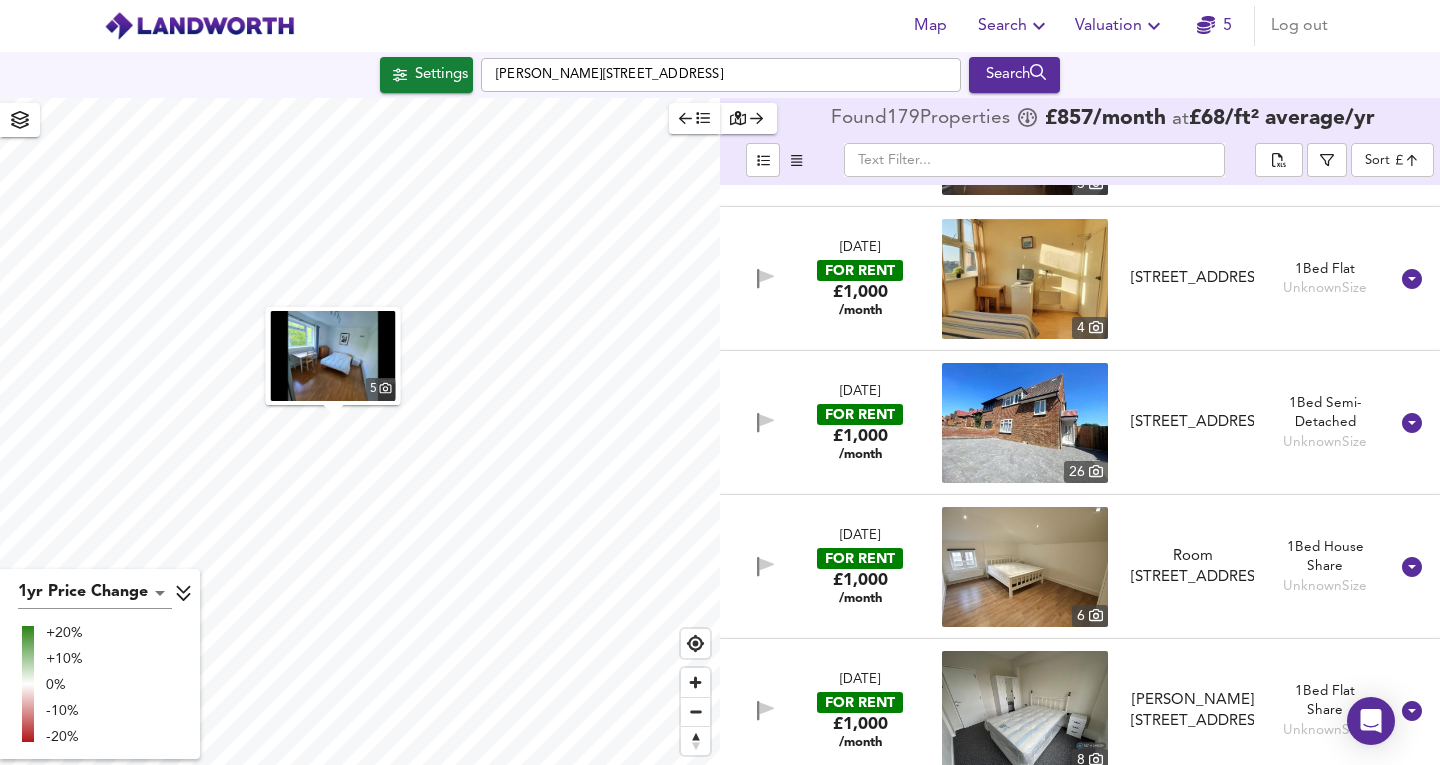scroll, scrollTop: 1707, scrollLeft: 0, axis: vertical 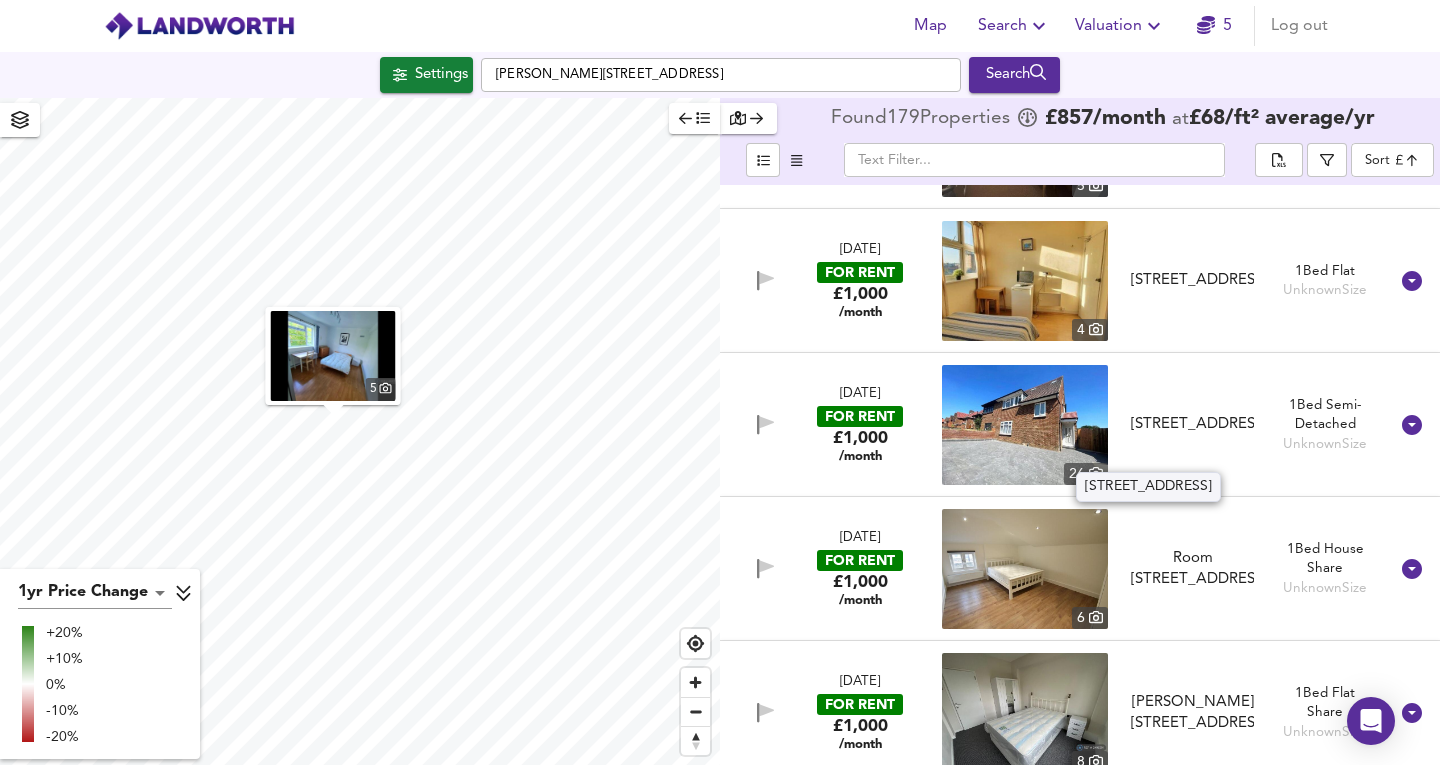 click on "Hall Road, Isleworth, Greater London, TW7 7PQ" at bounding box center [1192, 424] 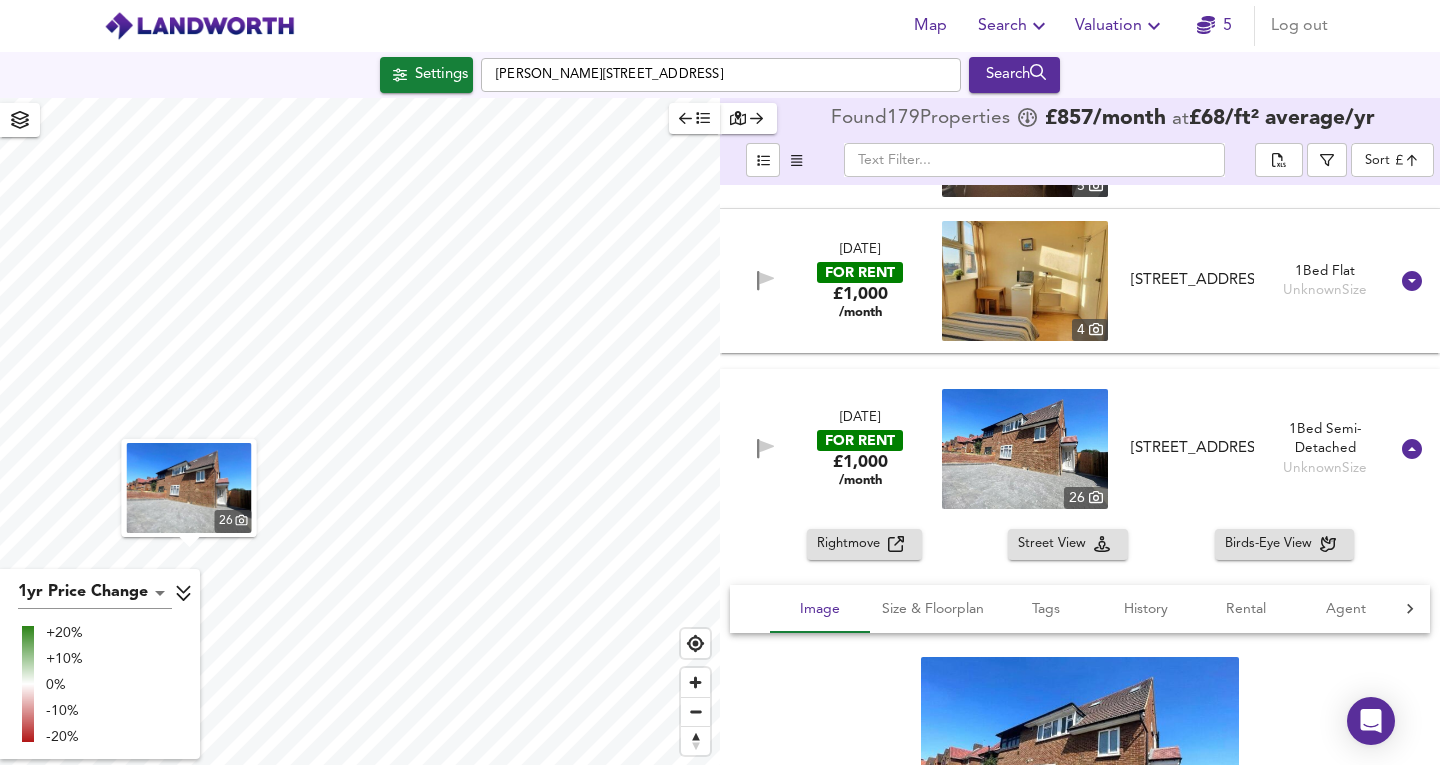 click on "Rightmove" at bounding box center [864, 544] 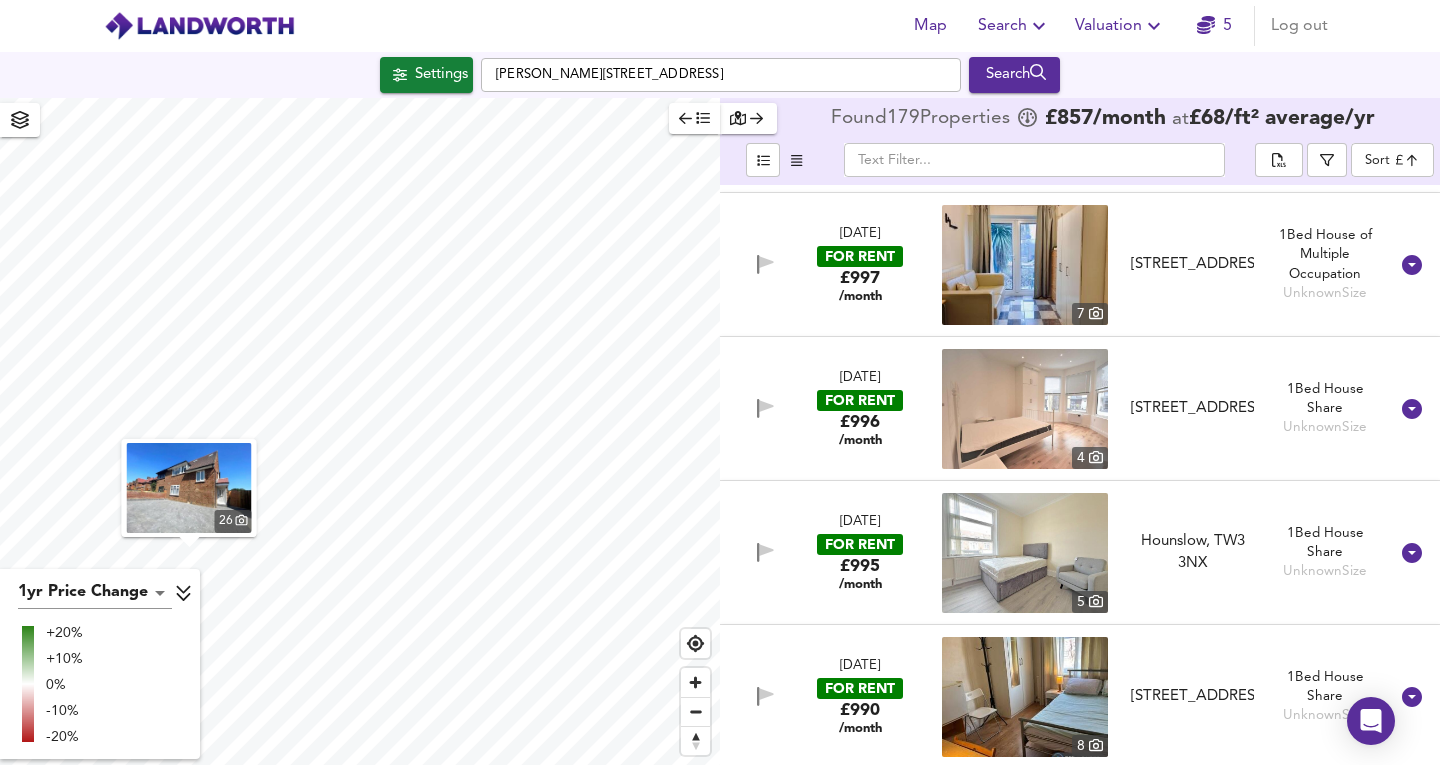 scroll, scrollTop: 3906, scrollLeft: 0, axis: vertical 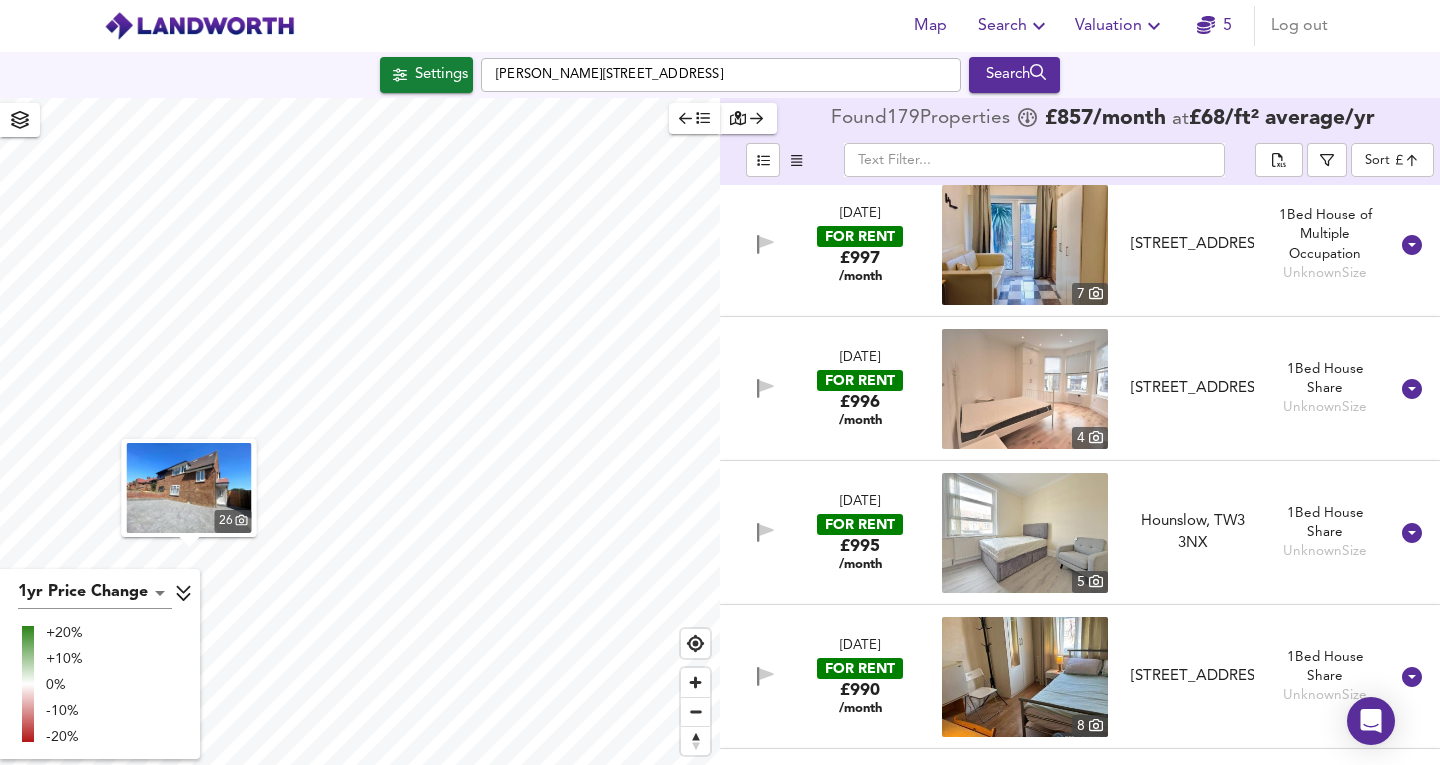 click on "Map Search Valuation    5 Log out        Settings     Antrobus Road, W4 5HY        Search        26           1yr Price Change lwc1y   +20% +10% 0% -10% -20%     Found  179  Propert ies     £ 857 /month   at  £ 68 / ft²   average /yr              ​         Sort   expensive ​ 2 Jul 2025 FOR RENT £1,000   /month   8     Ilex Road, London, NW10 9NX Ilex Road, London, NW10 9NX 1  Bed   House Share Unknown  Size   2 Jul 2025 FOR RENT £1,000   /month   5     Whitton Dene, Isleworth, TW7 7NF Whitton Dene, Isleworth, TW7 7NF 1  Bed   House Share Unknown  Size   30 Jun 2025 FOR RENT £1,000   /month   6     Northumberland Avenue - TW7 5HT Northumberland Avenue - TW7 5HT 1  Bed   House Share Unknown  Size   28 Jun 2025 FOR RENT £1,000   /month   5     Gunnersbury Court, London, W3 8JN Gunnersbury Court, London, W3 8JN 1  Bed   Flat Share Unknown  Size   Rightmove       Street View       Birds-Eye View       Image Size & Floorplan Tags   5" at bounding box center (720, 382) 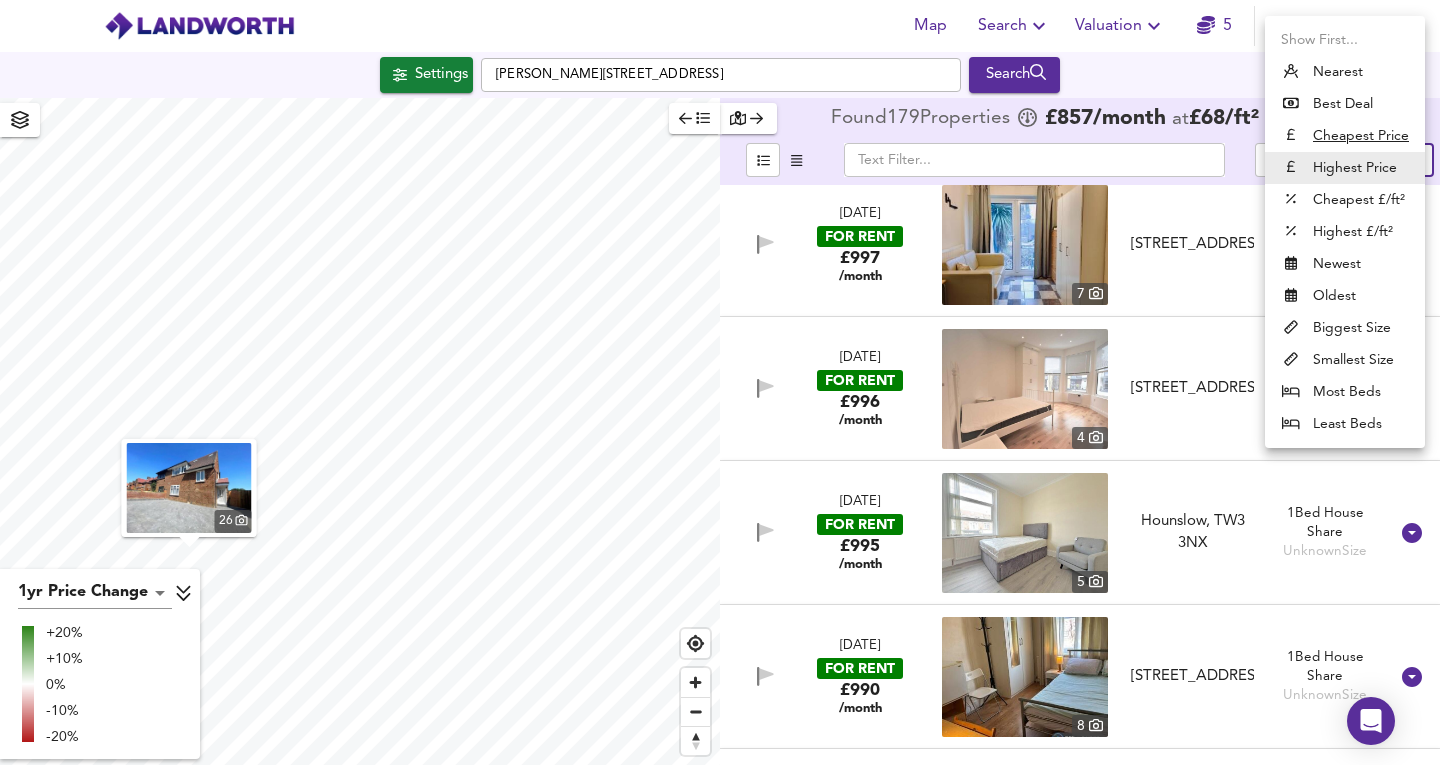 click on "Highest £/ft²" at bounding box center [1345, 232] 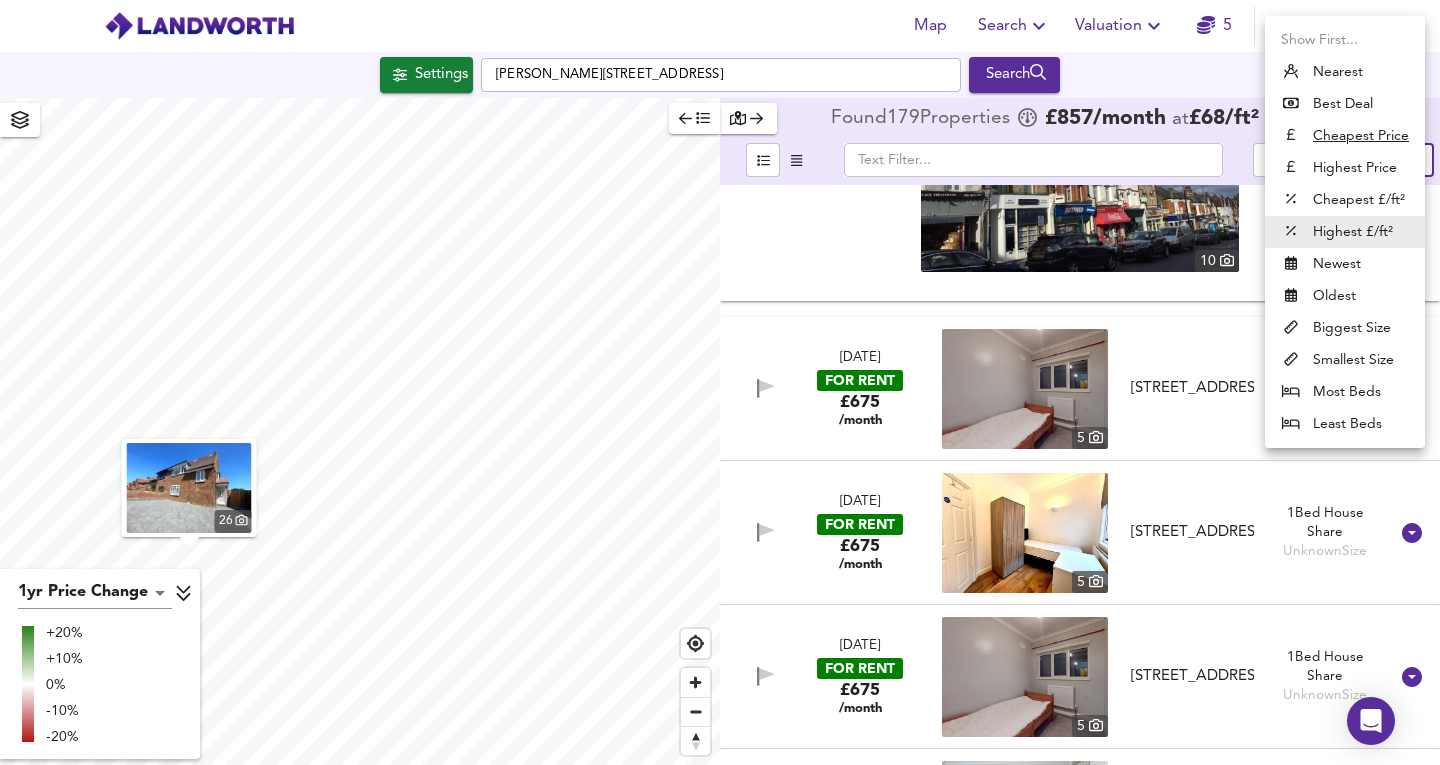 click on "Map Search Valuation    5 Log out        Settings     Antrobus Road, W4 5HY        Search        26           1yr Price Change lwc1y   +20% +10% 0% -10% -20%     Found  179  Propert ies     £ 857 /month   at  £ 68 / ft²   average /yr              ​         Sort   highppsf ​ 31 May 2025 FOR RENT £700   /month   6     Cleveley Crescent, London, W5 1DZ Cleveley Crescent, London, W5 1DZ 1  Bed   House Share 965 ft² £ 9 /sqft/yr   12 Jun 2025 FOR RENT £700   /month   12     Drayton Garden, Ealing, W13 0LG Drayton Garden, Ealing, W13 0LG 1  Bed   House Share 1,572 ft² £ 5 /sqft/yr   30 Jun 2025 FOR RENT £600   /month   2     Ruislip Road, Greenford, UB6 9RS Ruislip Road, Greenford, UB6 9RS 1  Bed   House Share Unknown  Size   13 Jun 2025 FOR RENT £600   /month   9     Corrigan Court, London, W5 3PA Corrigan Court, London, W5 3PA 1  Bed   House Share Unknown  Size   30 Jun 2025 FOR RENT £650   /month   6     1  Bed   Flat Share Unknown   6" at bounding box center [720, 382] 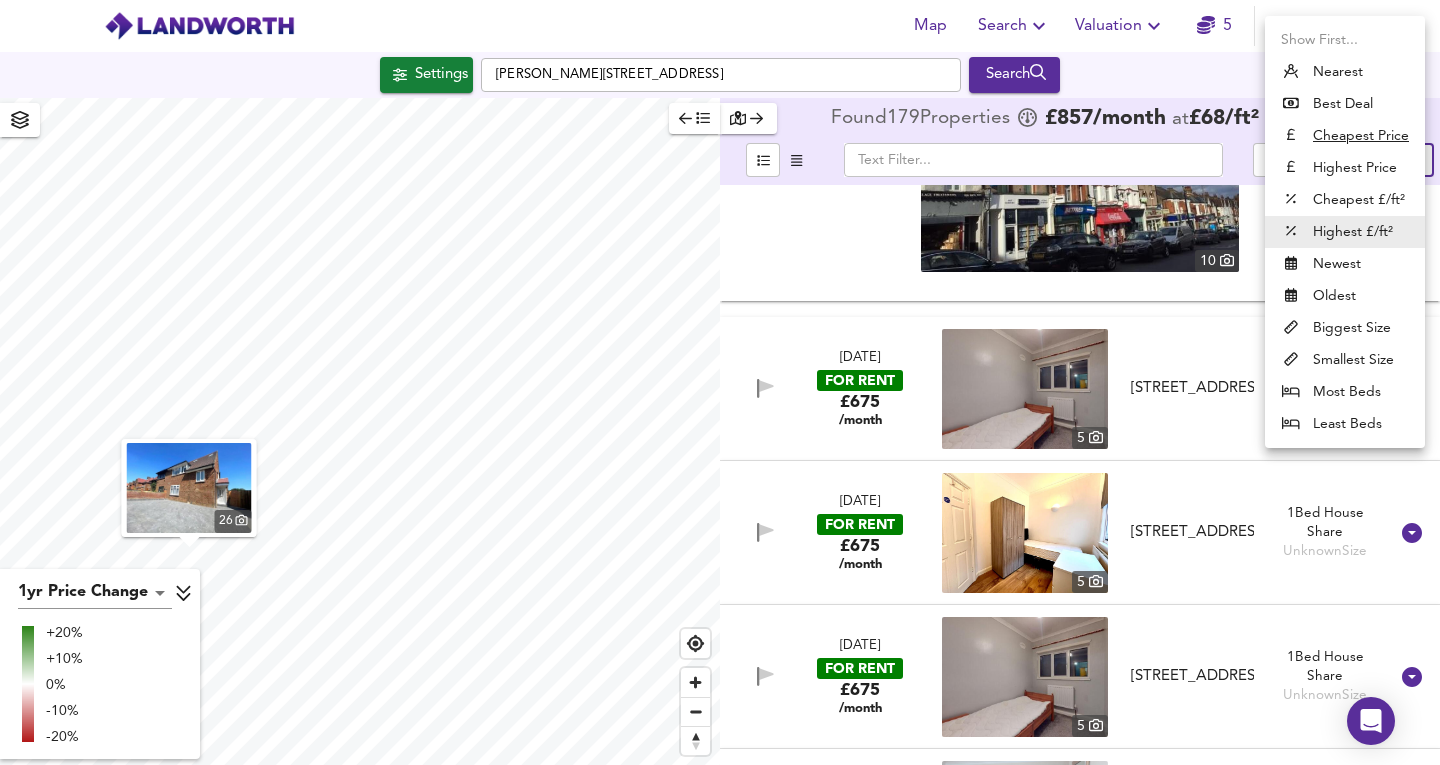 type on "mostbeds" 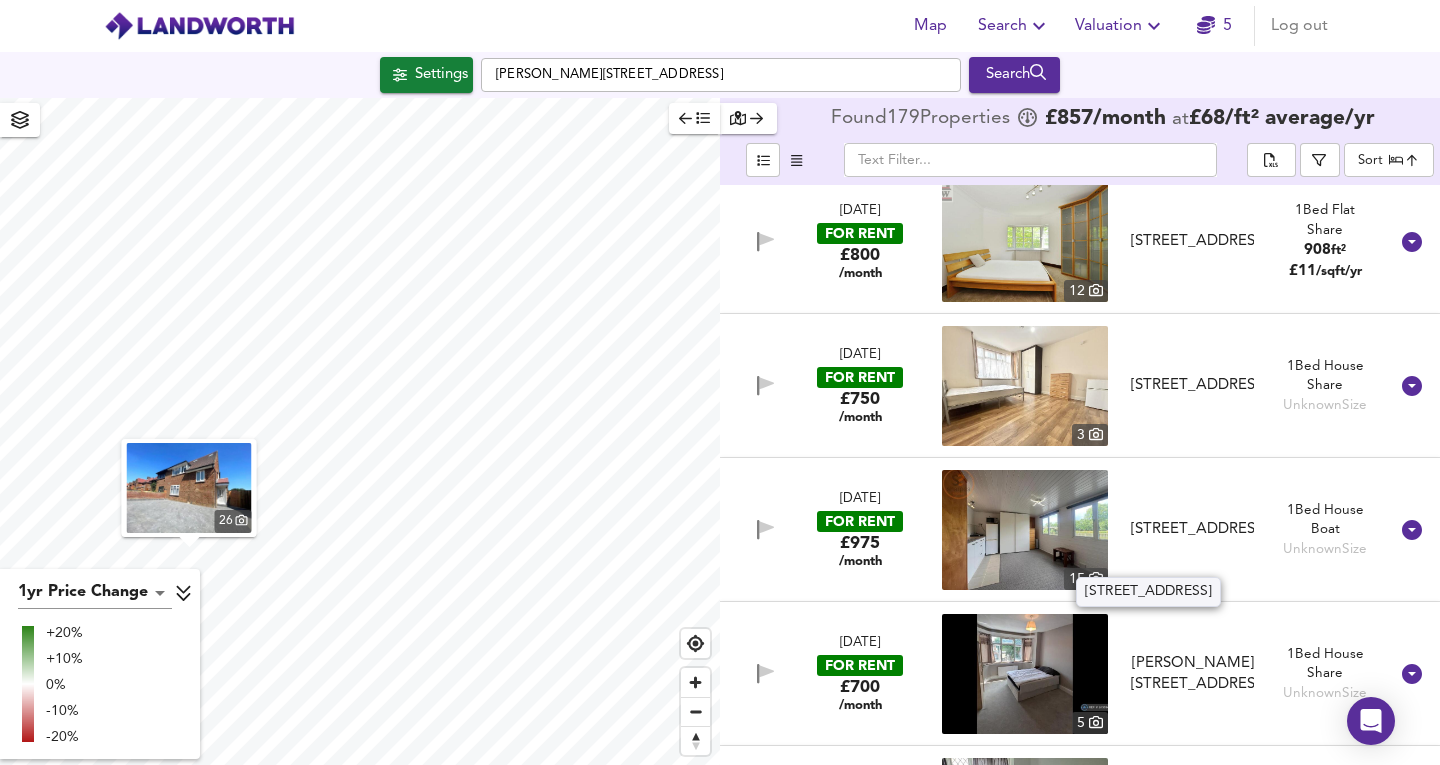 click on "Ducks Walk, Twickenham, Greater London, TW1 2DD" at bounding box center [1192, 529] 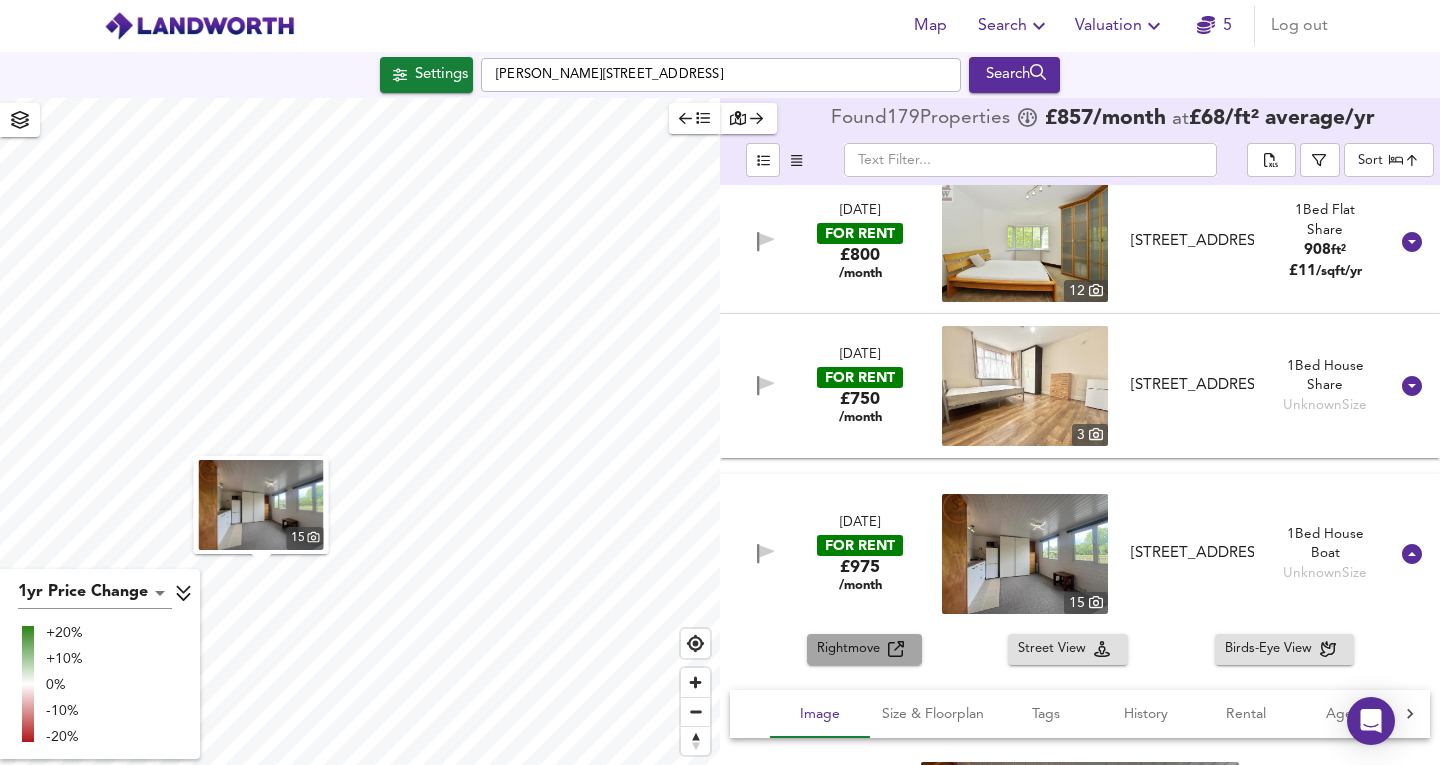 click 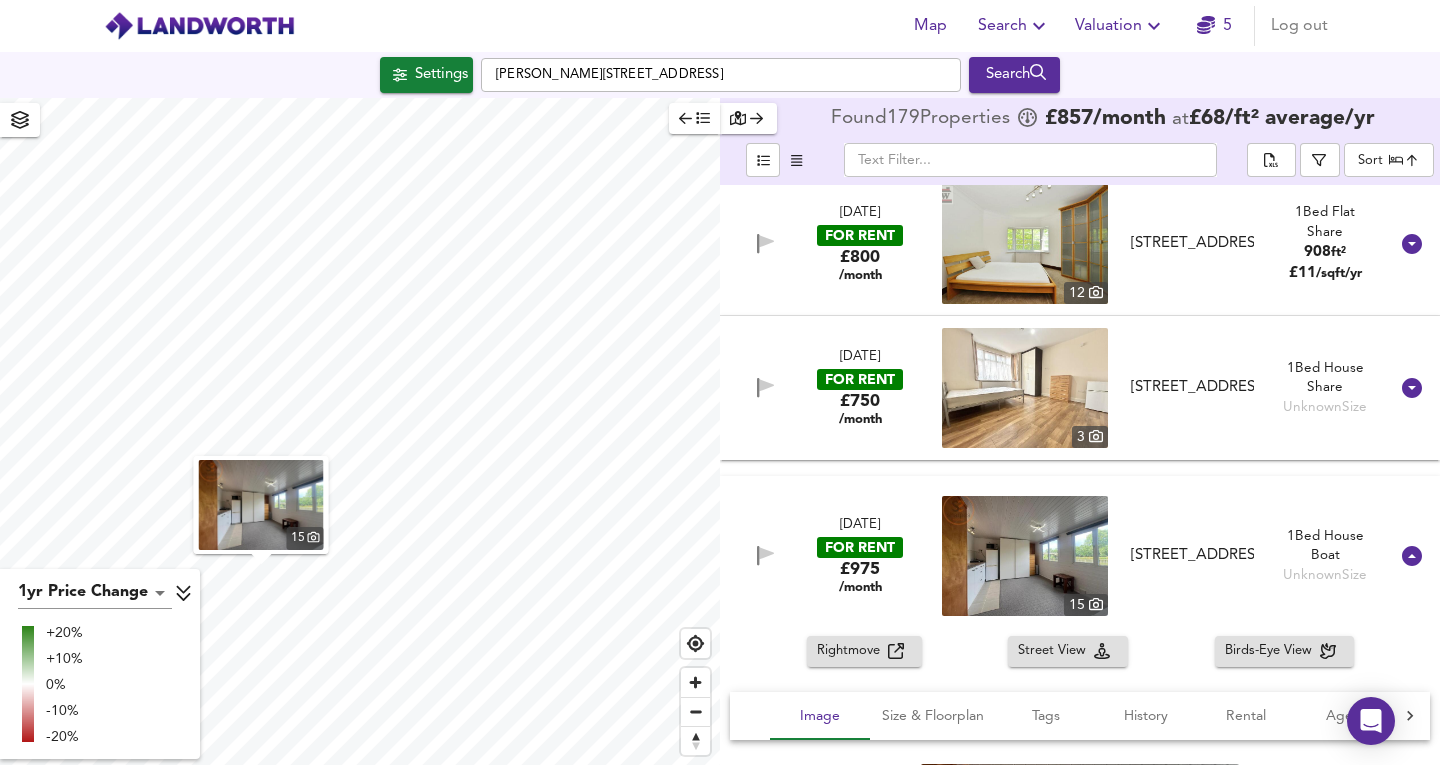 scroll, scrollTop: 3905, scrollLeft: 0, axis: vertical 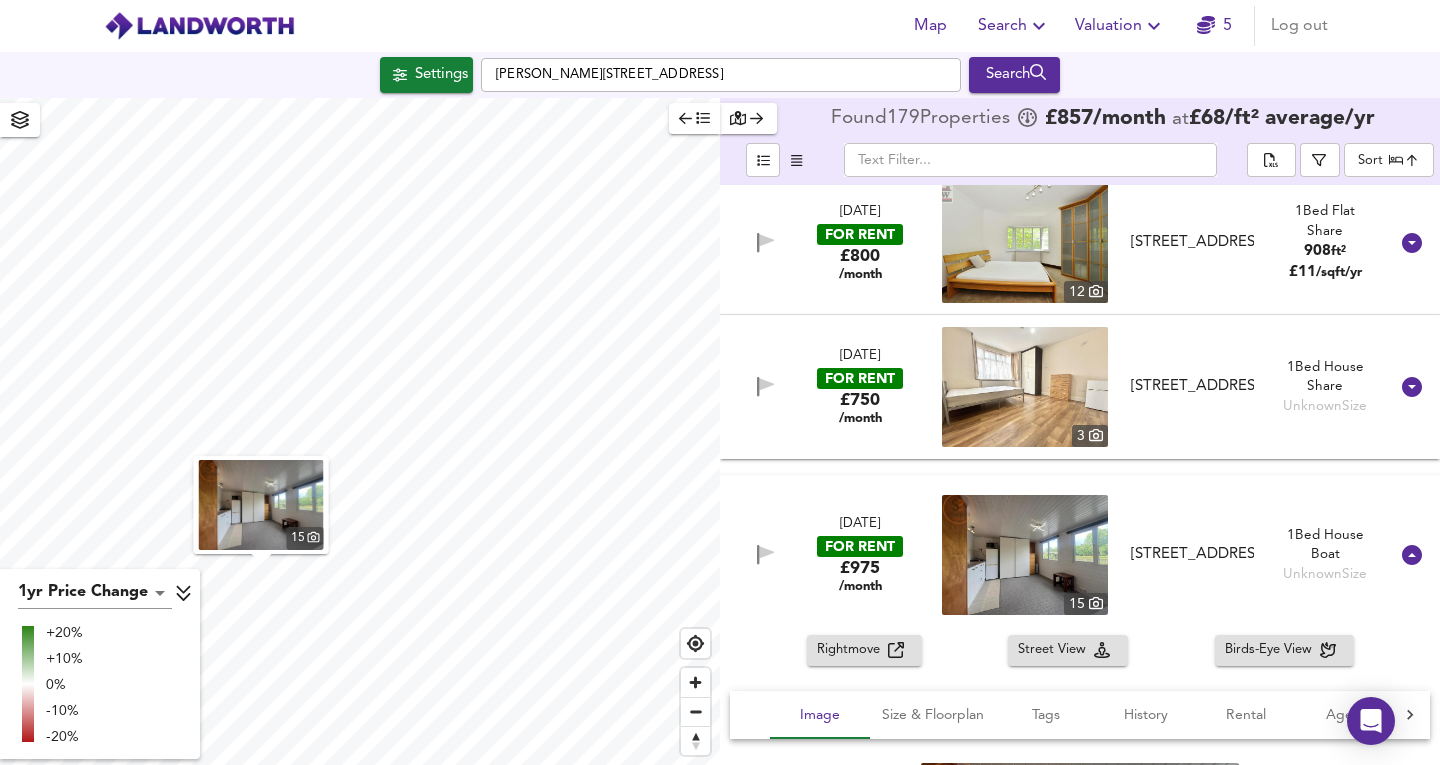 click at bounding box center [1025, 387] 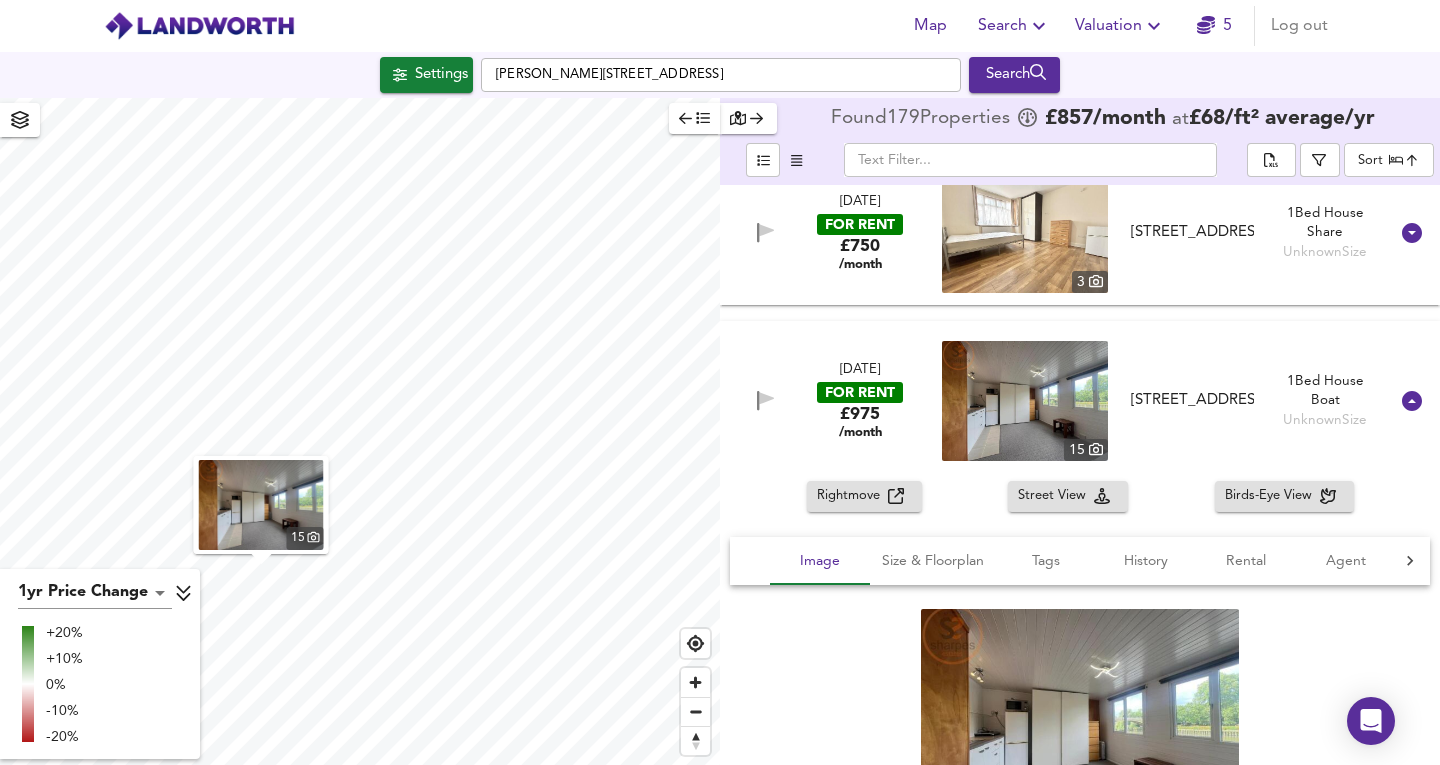 scroll, scrollTop: 4060, scrollLeft: 0, axis: vertical 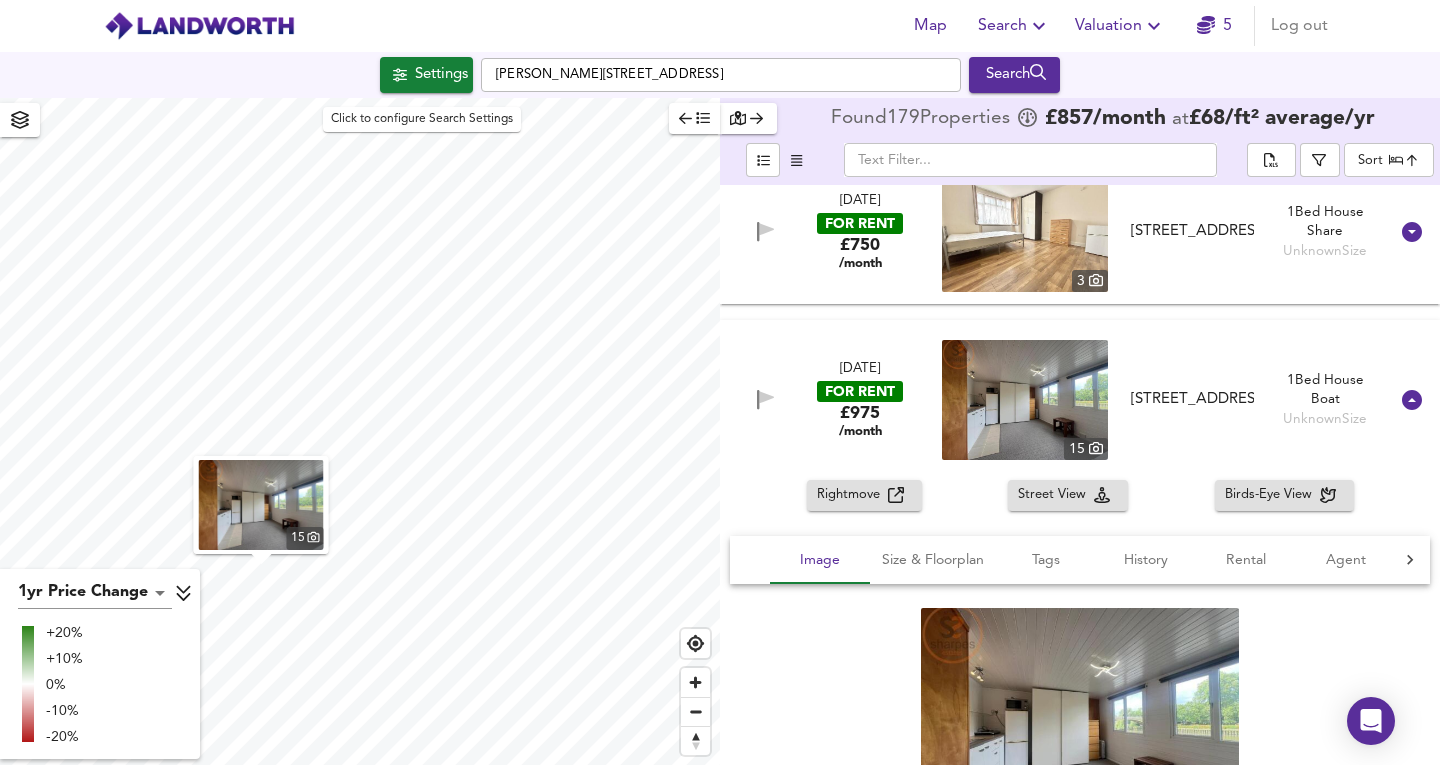 click on "Settings" at bounding box center (426, 75) 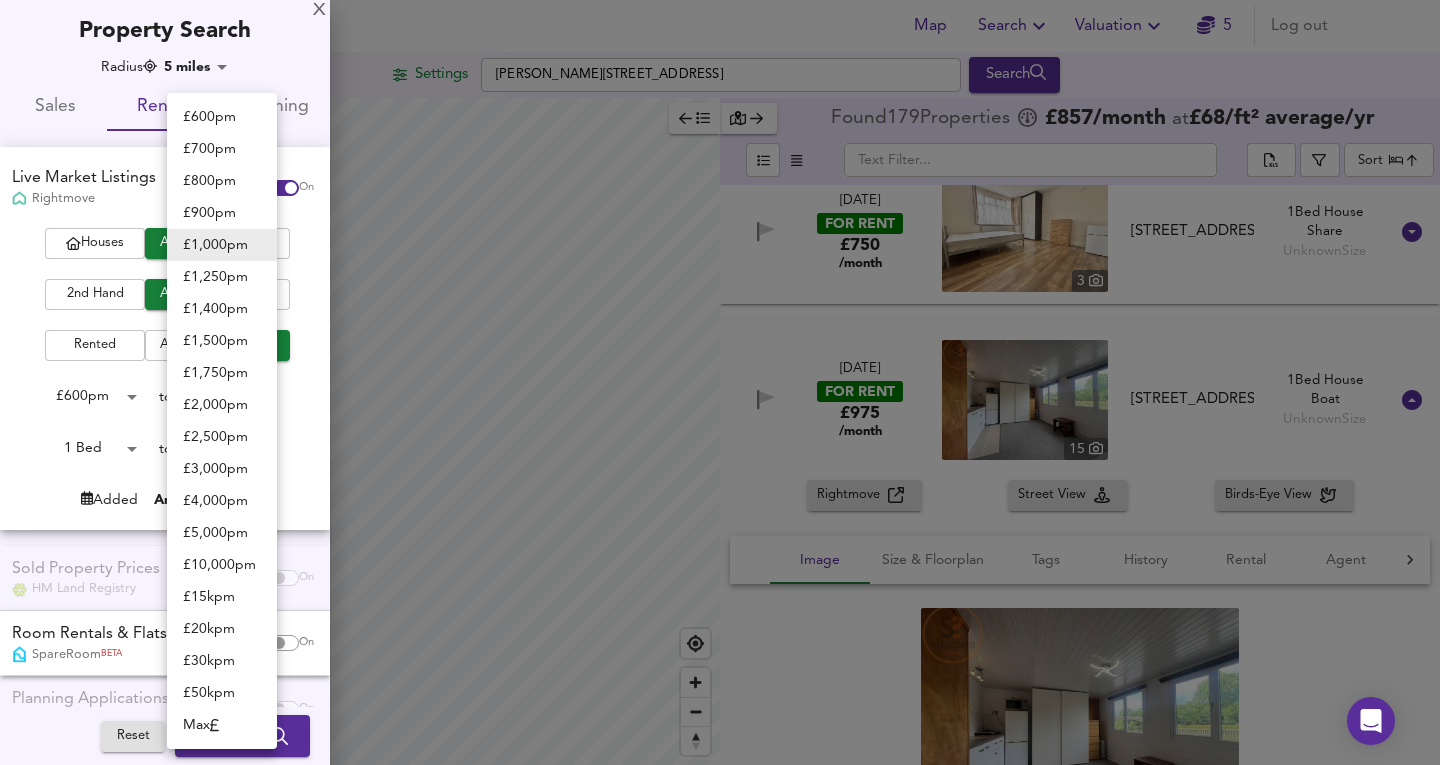 click on "Map Search Valuation    5 Log out        Settings     Antrobus Road, W4 5HY        Search        15           1yr Price Change lwc1y   +20% +10% 0% -10% -20%     Found  179  Propert ies     £ 857 /month   at  £ 68 / ft²   average /yr              ​         Sort   mostbeds ​ 2 Jul 2025 FOR RENT £1,000   /month   8     Ilex Road, London, NW10 9NX Ilex Road, London, NW10 9NX 1  Bed   House Share Unknown  Size   2 Jul 2025 FOR RENT £1,000   /month   5     Whitton Dene, Isleworth, TW7 7NF Whitton Dene, Isleworth, TW7 7NF 1  Bed   House Share Unknown  Size   2 Jul 2025 FOR RENT £996   /month   4     Acton Lane, Chiswick, Chiswick, W4 5DG Acton Lane, Chiswick, Chiswick, W4 5DG 1  Bed   House Share Unknown  Size   30 Jun 2025 FOR RENT £700   /month   8     The Crossways, Hounslow, TW5 0JP The Crossways, Hounslow, TW5 0JP 1  Bed   House Share Unknown  Size   30 Jun 2025 FOR RENT £650   /month   6     Chalklands, Wembley, Middlesex, HA9 9DY 1" at bounding box center (720, 382) 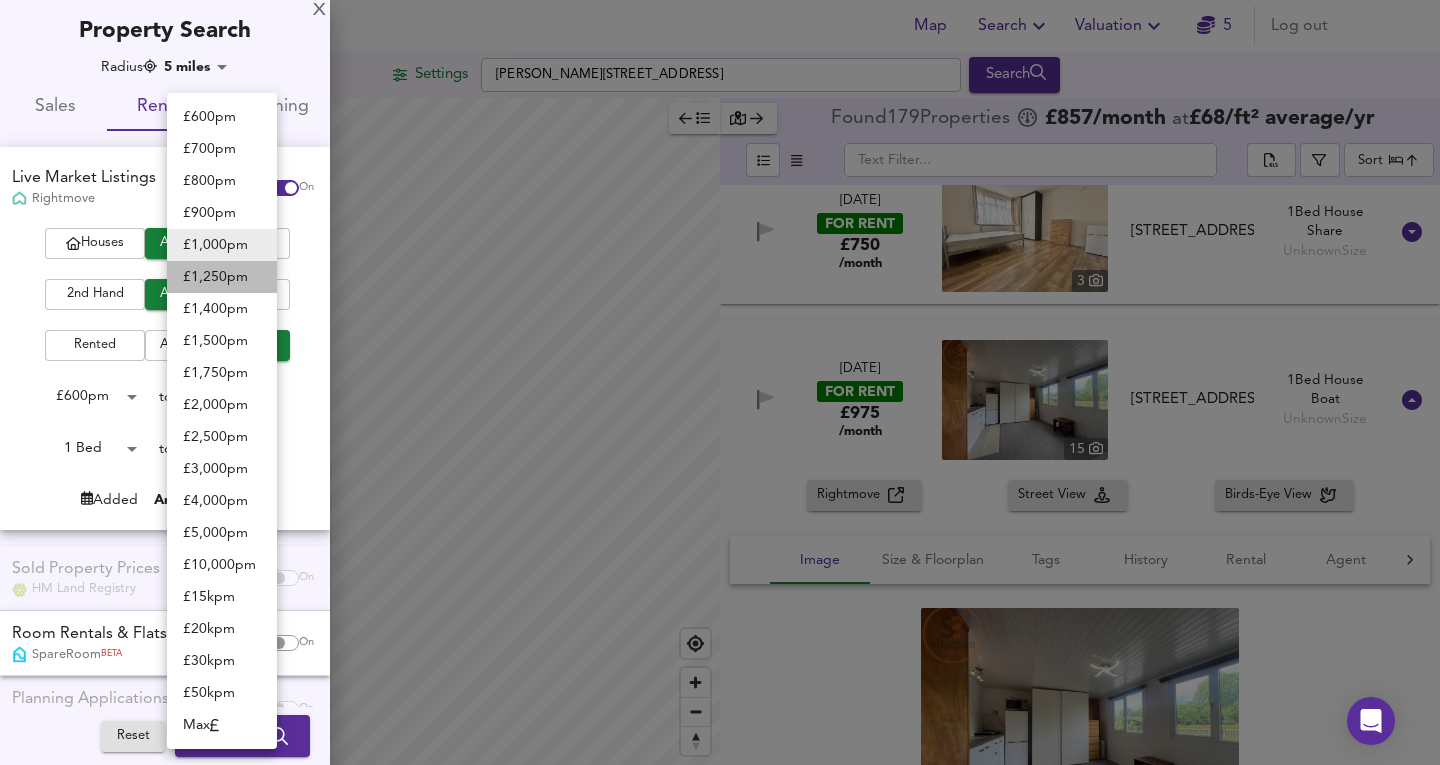 click on "£ 1,250 pm" at bounding box center [222, 277] 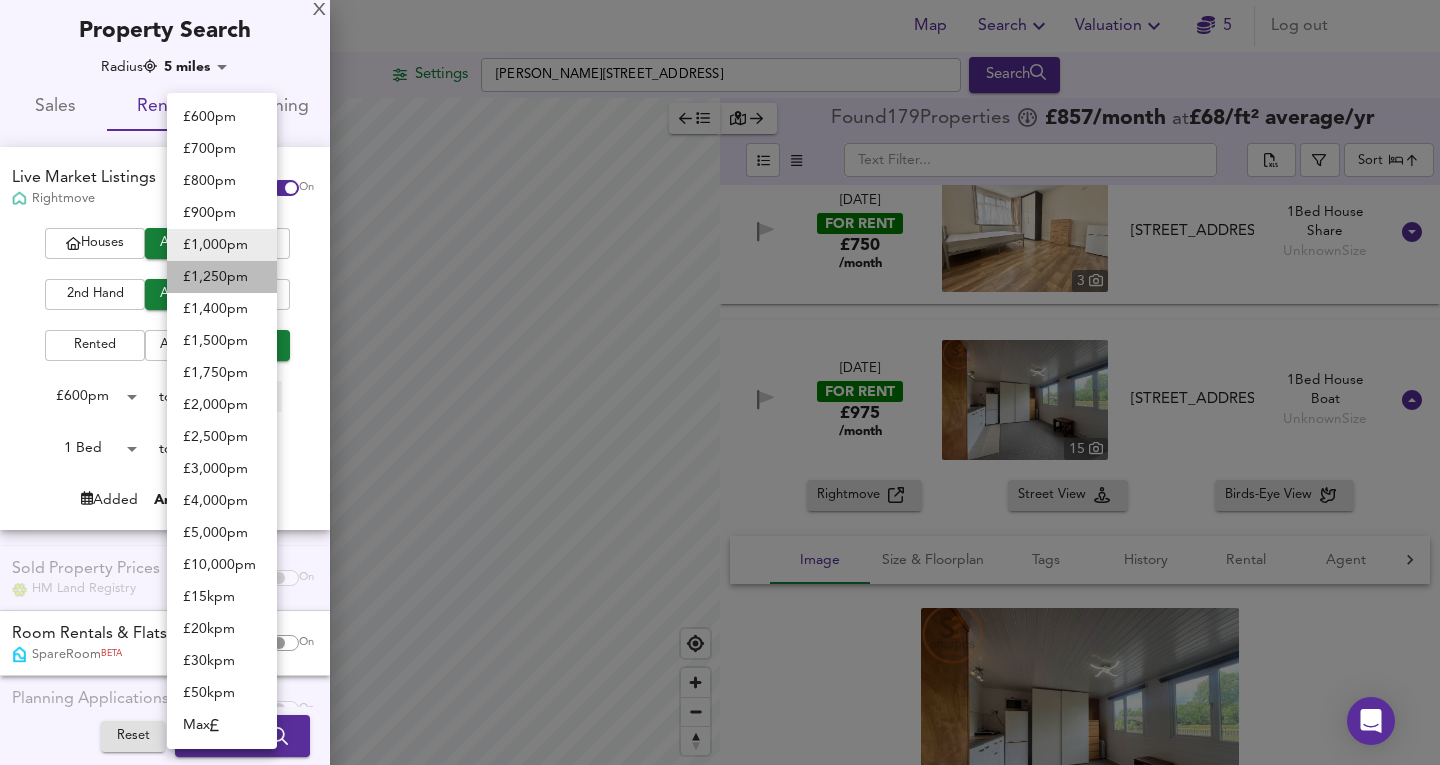 type on "1250" 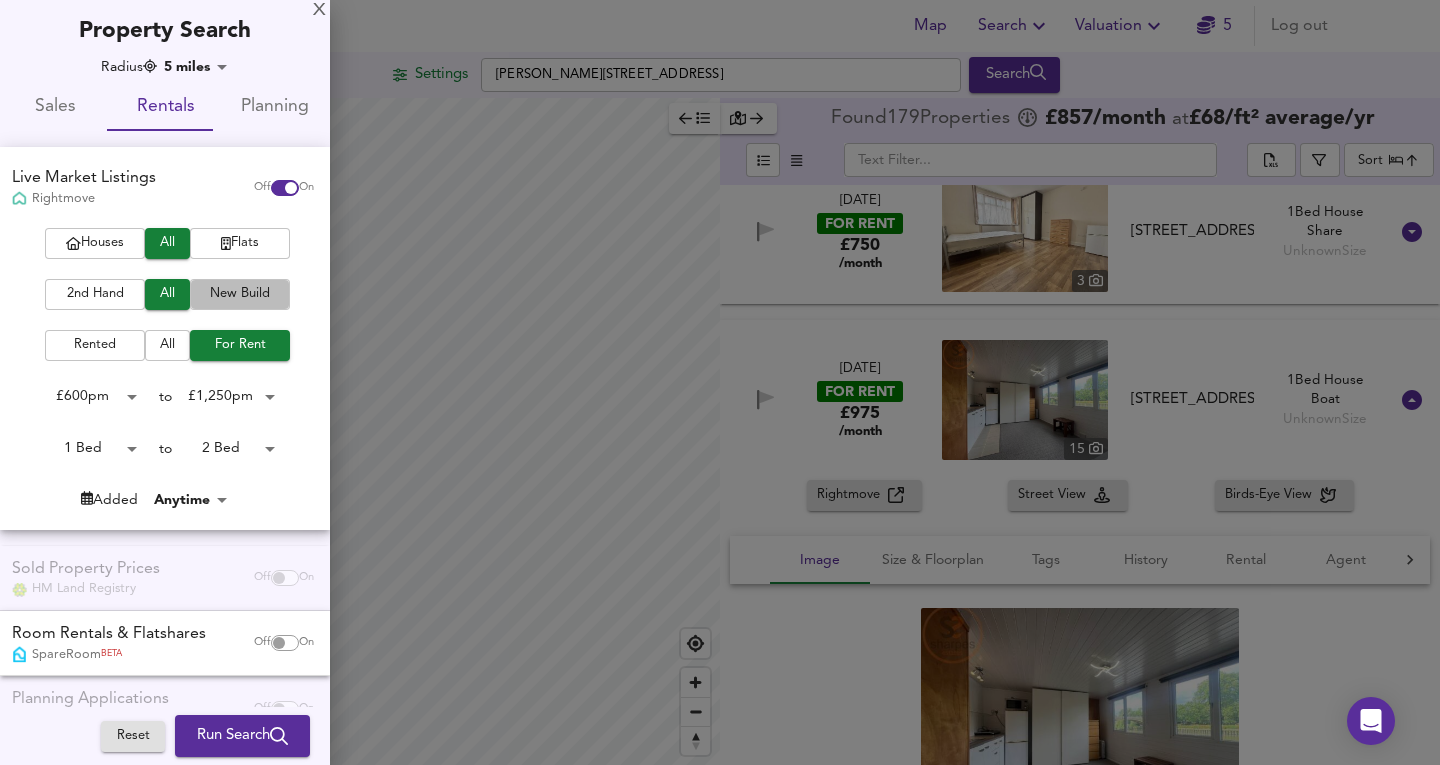 drag, startPoint x: 217, startPoint y: 285, endPoint x: 162, endPoint y: 454, distance: 177.7245 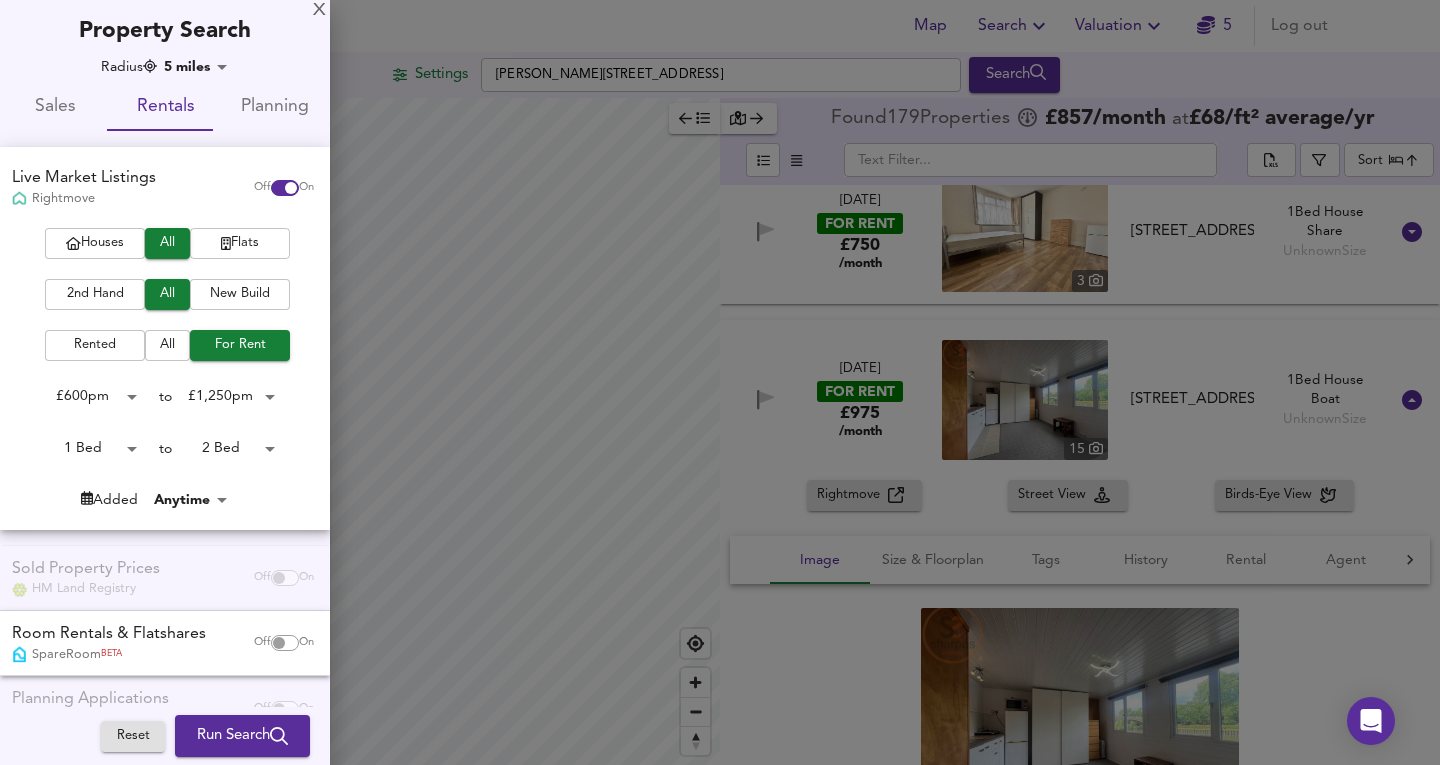 click on "Flats" at bounding box center [240, 243] 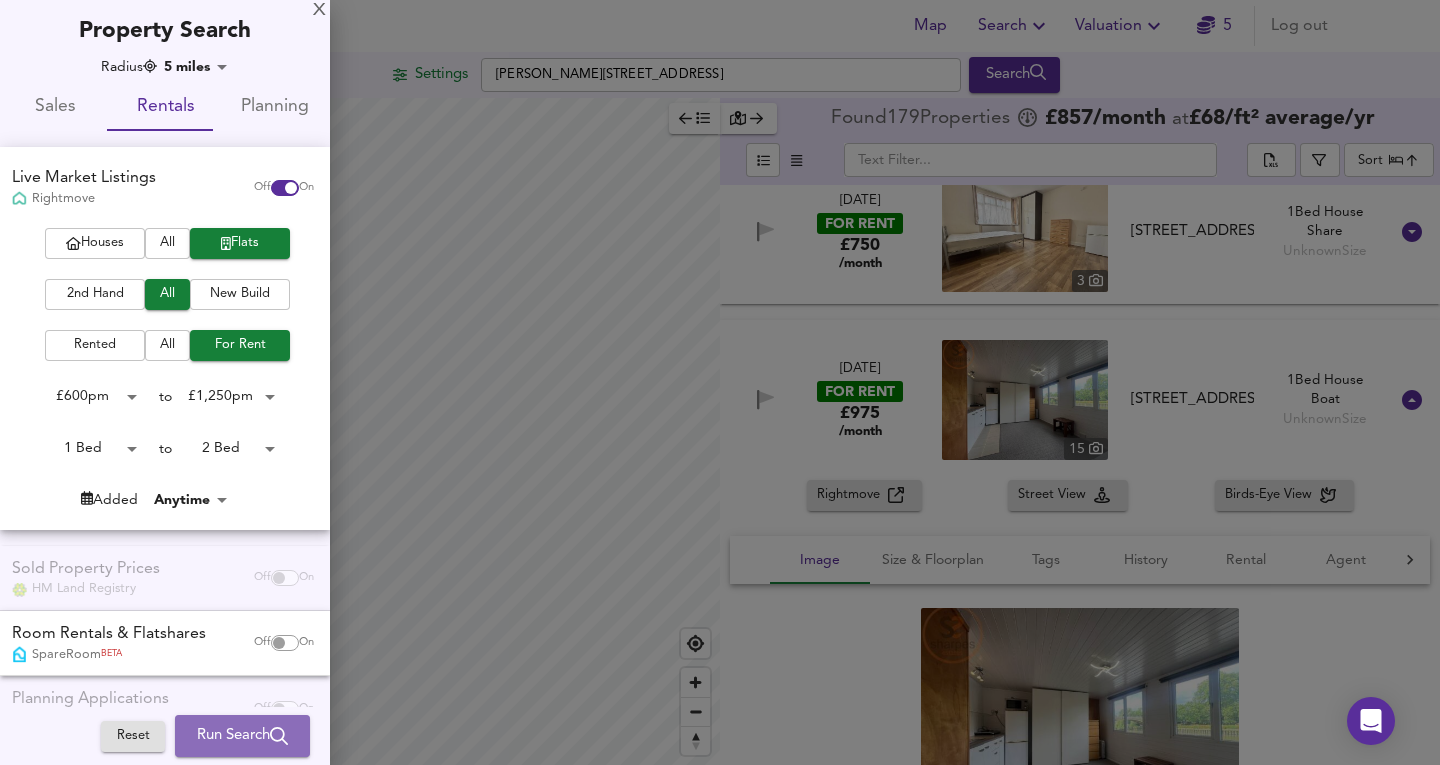 click on "Run Search" at bounding box center (242, 736) 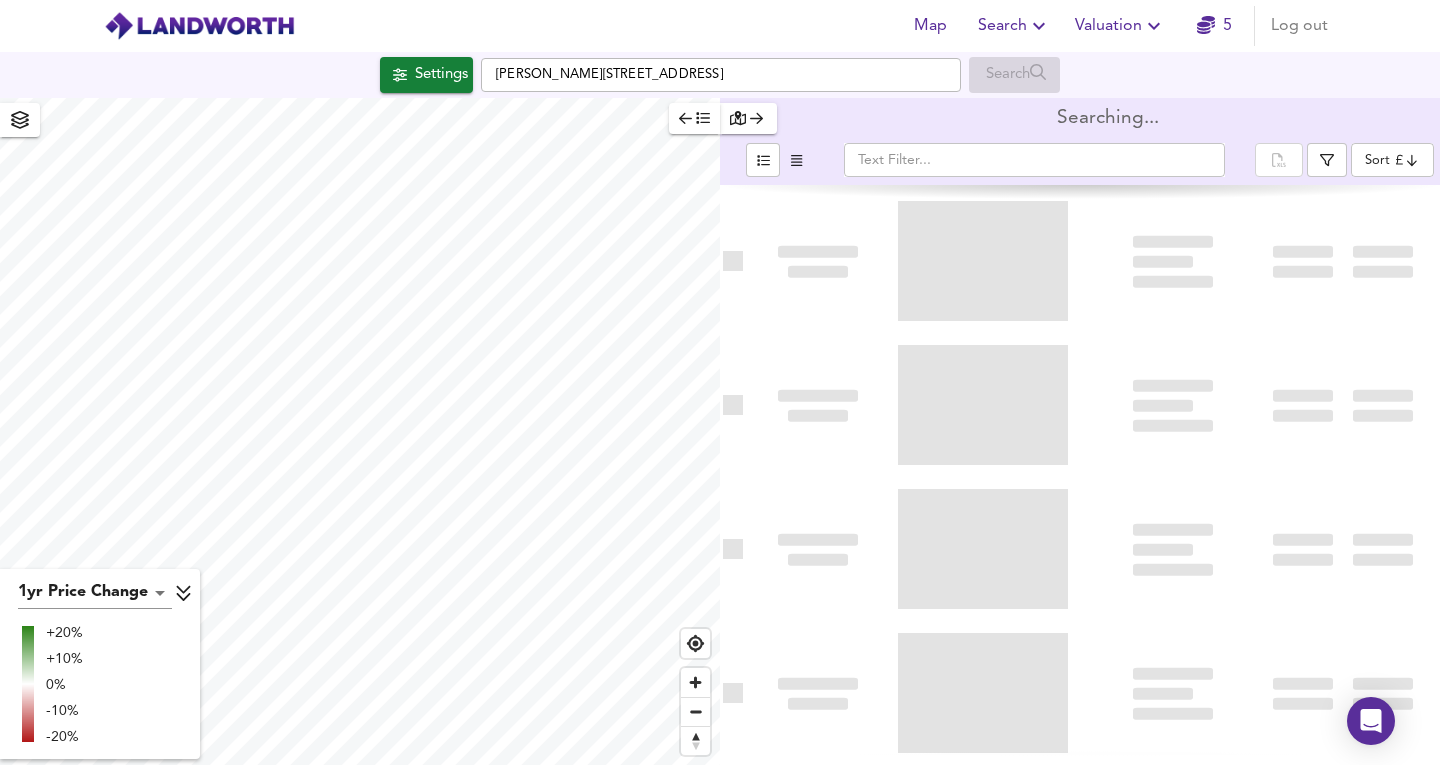 scroll, scrollTop: 0, scrollLeft: 0, axis: both 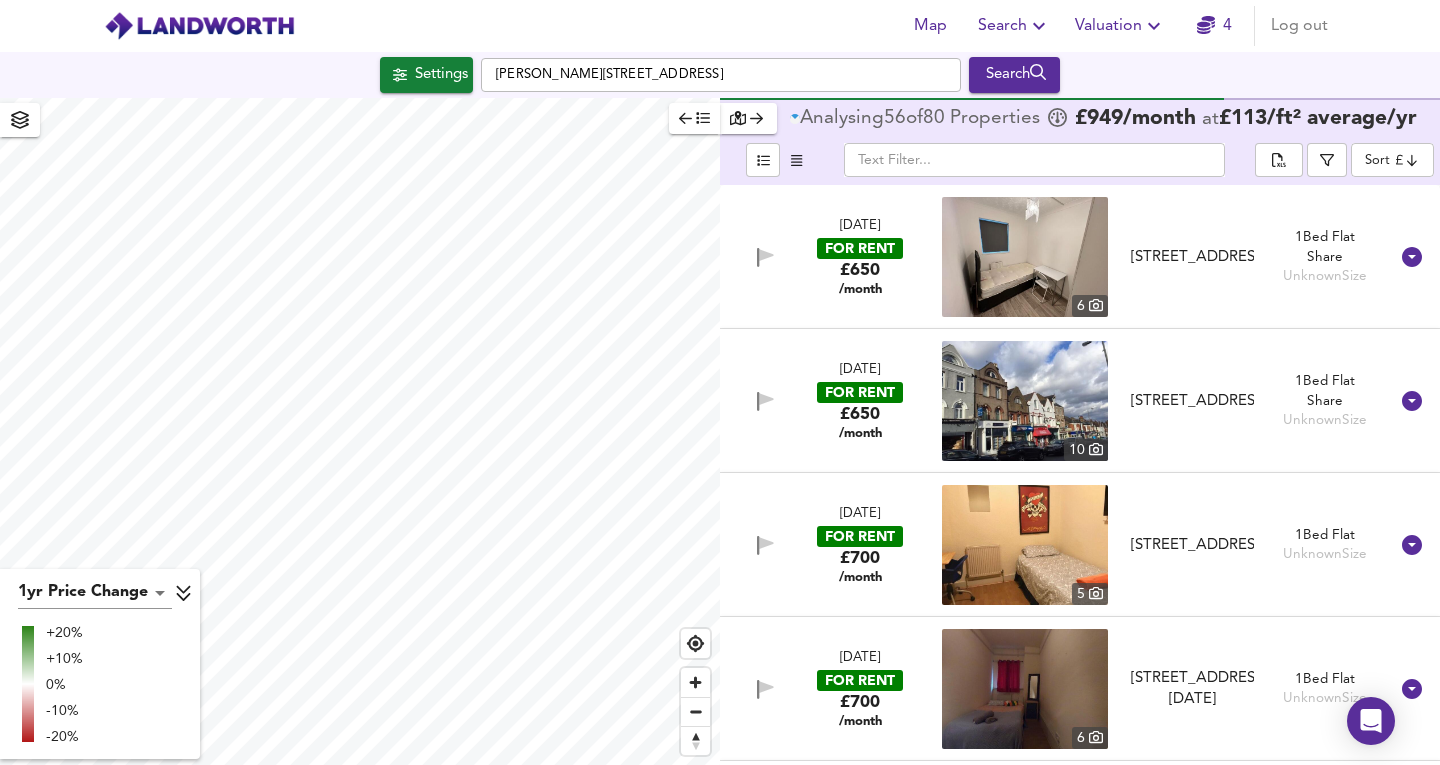 click on "Map Search Valuation    4 Log out        Settings     Antrobus Road, W4 5HY        Search            1yr Price Change lwc1y   +20% +10% 0% -10% -20%       Analysing  56  of  80   Propert ies     £ 949 /month   at  £ 113 / ft²   average /yr              ​         Sort   cheapest ​ 30 Jun 2025 FOR RENT £650   /month   6     Chalklands, Wembley, Middlesex, HA9 9DY Chalklands, Wembley, Middlesex, HA9 9DY 1  Bed   Flat Share Unknown  Size   28 Apr 2025 FOR RENT £650   /month   10     Replingham Road Room 6, London, Greater London, SW18 5LT Replingham Road Room 6, London, Greater London, SW18 5LT 1  Bed   Flat Share Unknown  Size   17 Jun 2025 FOR RENT £700   /month   5     Anson Road, NW2 3UU Anson Road, NW2 3UU 1  Bed   Flat Unknown  Size   17 Jun 2025 FOR RENT £700   /month   6     Anson Road, NW2 6AD Anson Road, NW2 6AD 1  Bed   Flat Unknown  Size   X Map Settings Basemap          Default hybrid Heatmap        1yr Price Change" at bounding box center [720, 382] 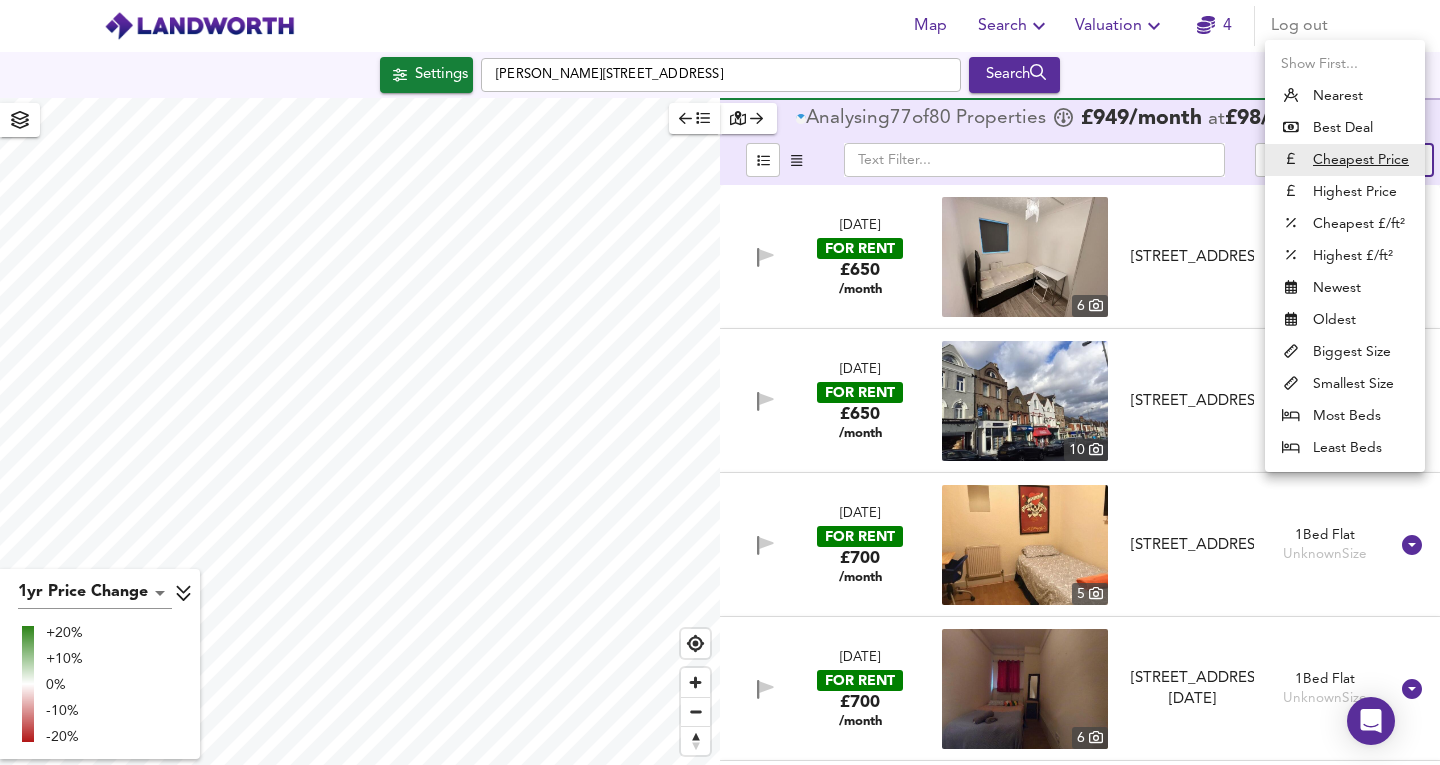 click at bounding box center (1291, 416) 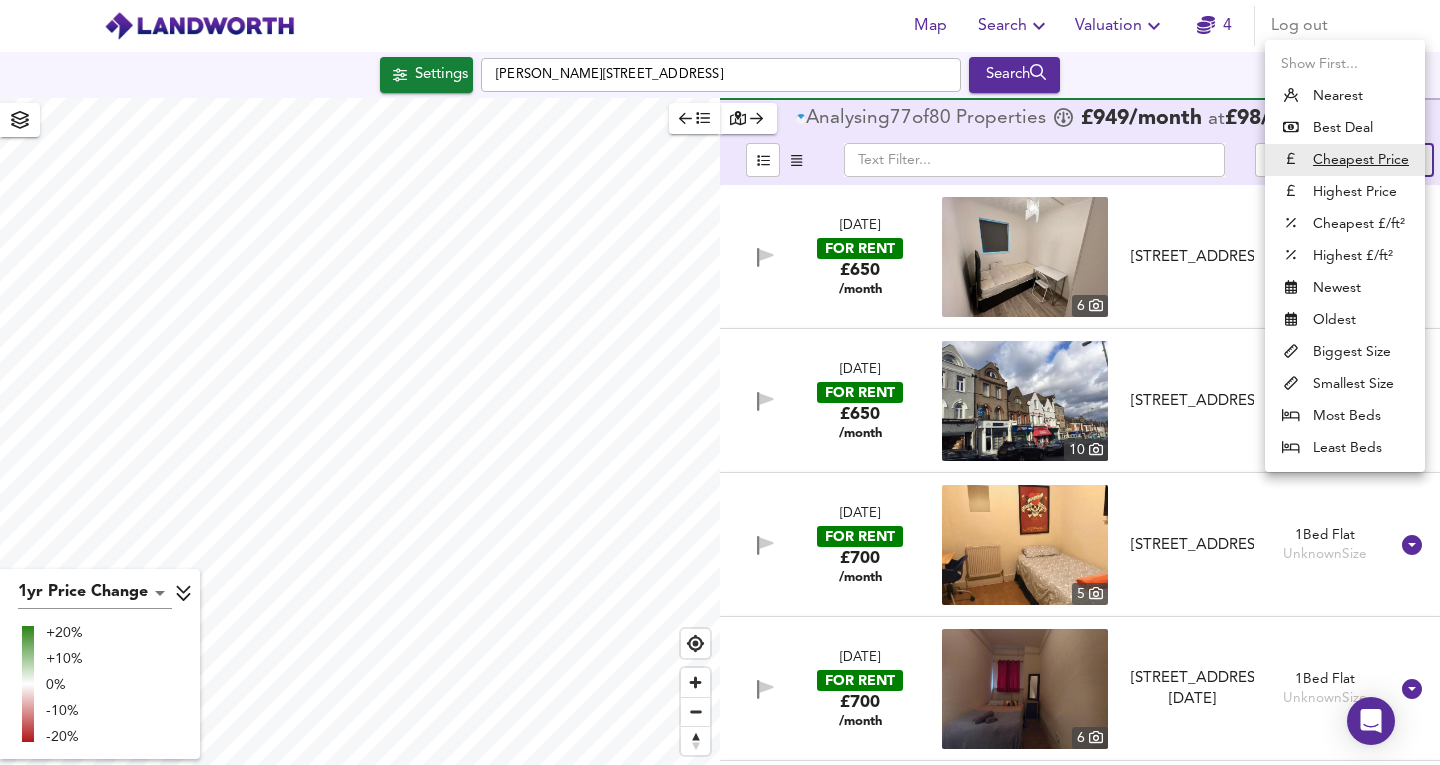 type on "mostbeds" 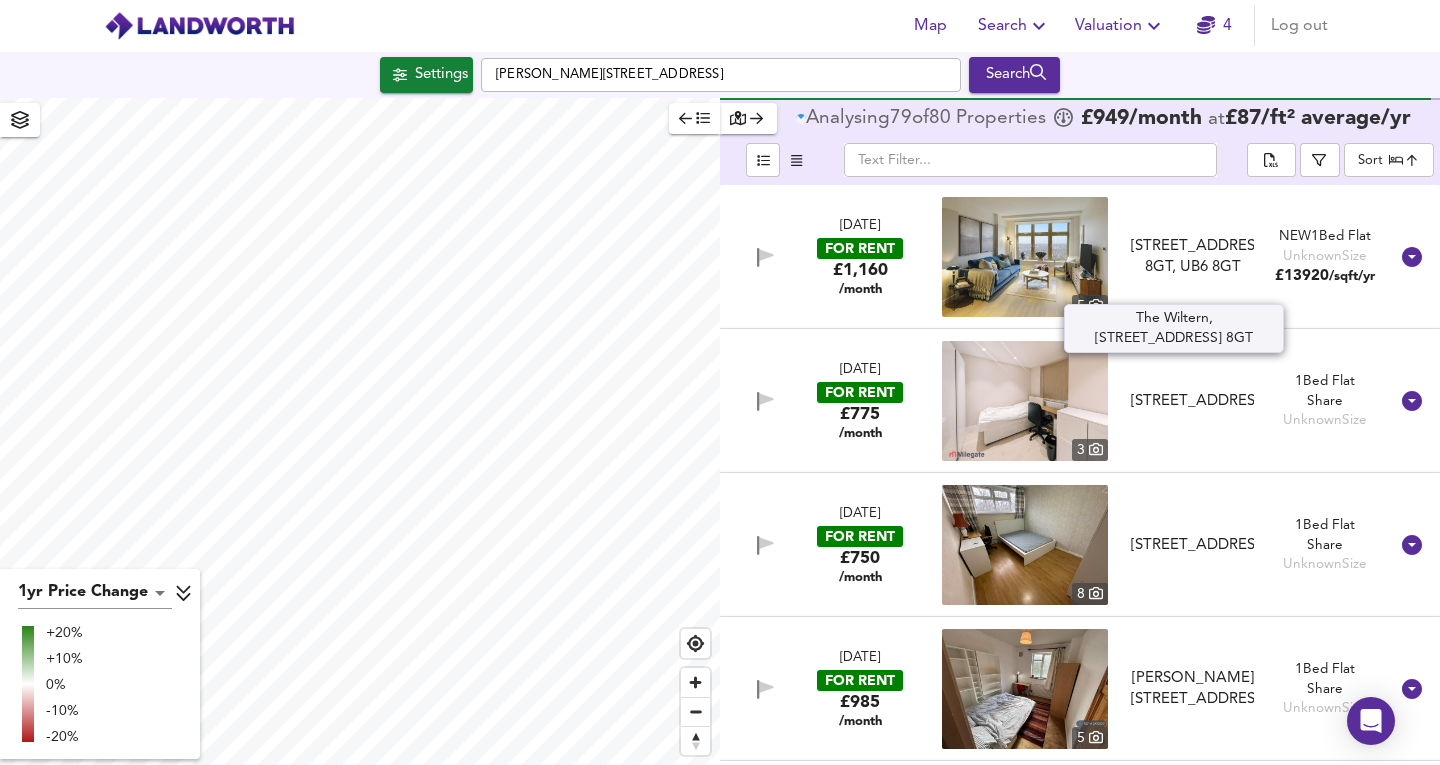 click on "The Wiltern, Dawlish Avenue East Perivale UB6 8GR 8GT, UB6 8GT" at bounding box center [1192, 257] 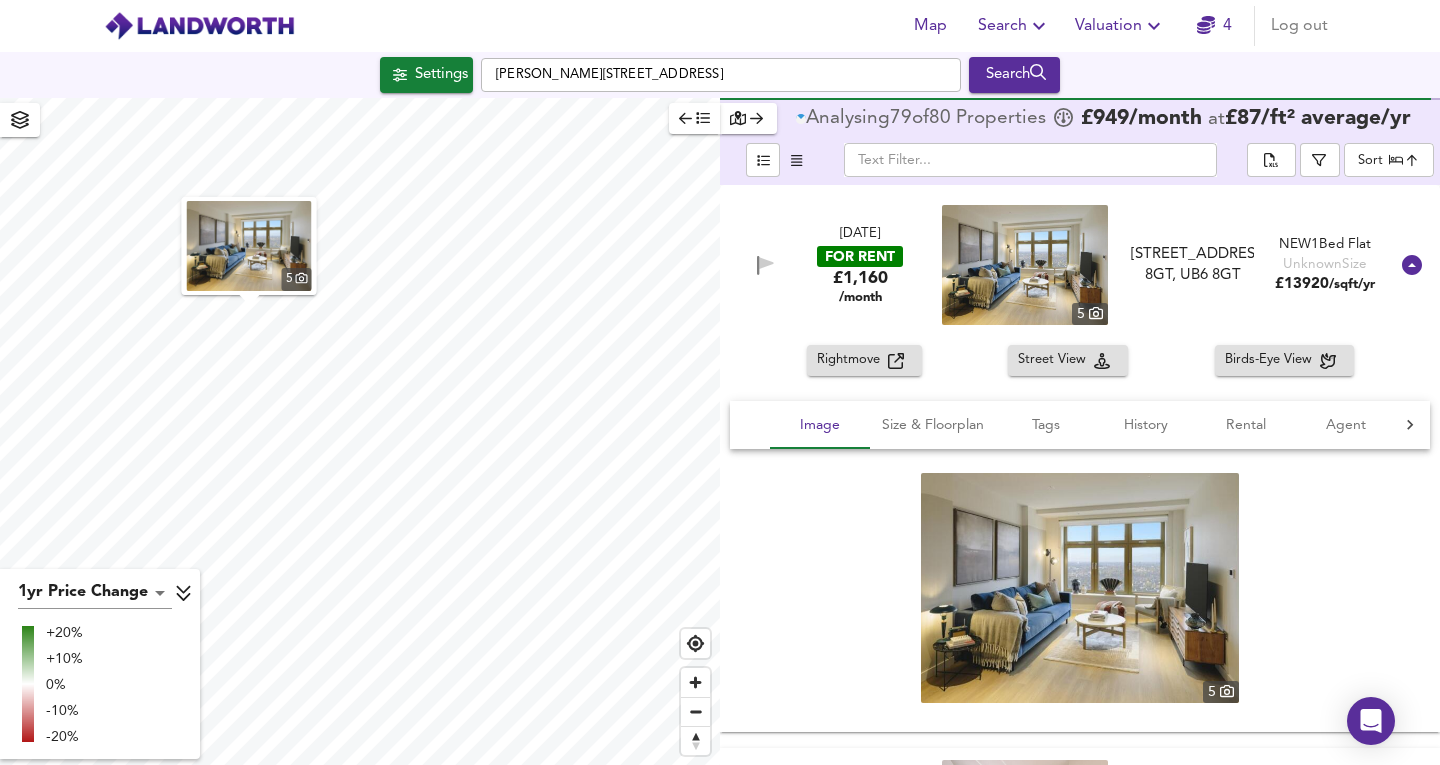 click on "3 Jul 2025 FOR RENT £1,160   /month   5     The Wiltern, Dawlish Avenue East Perivale UB6 8GR 8GT, UB6 8GT The Wiltern, Dawlish Avenue East Perivale UB6 8GR 8GT NEW  1  Bed   Flat Unknown  Size £ 13920 /sqft/yr" at bounding box center (1056, 265) 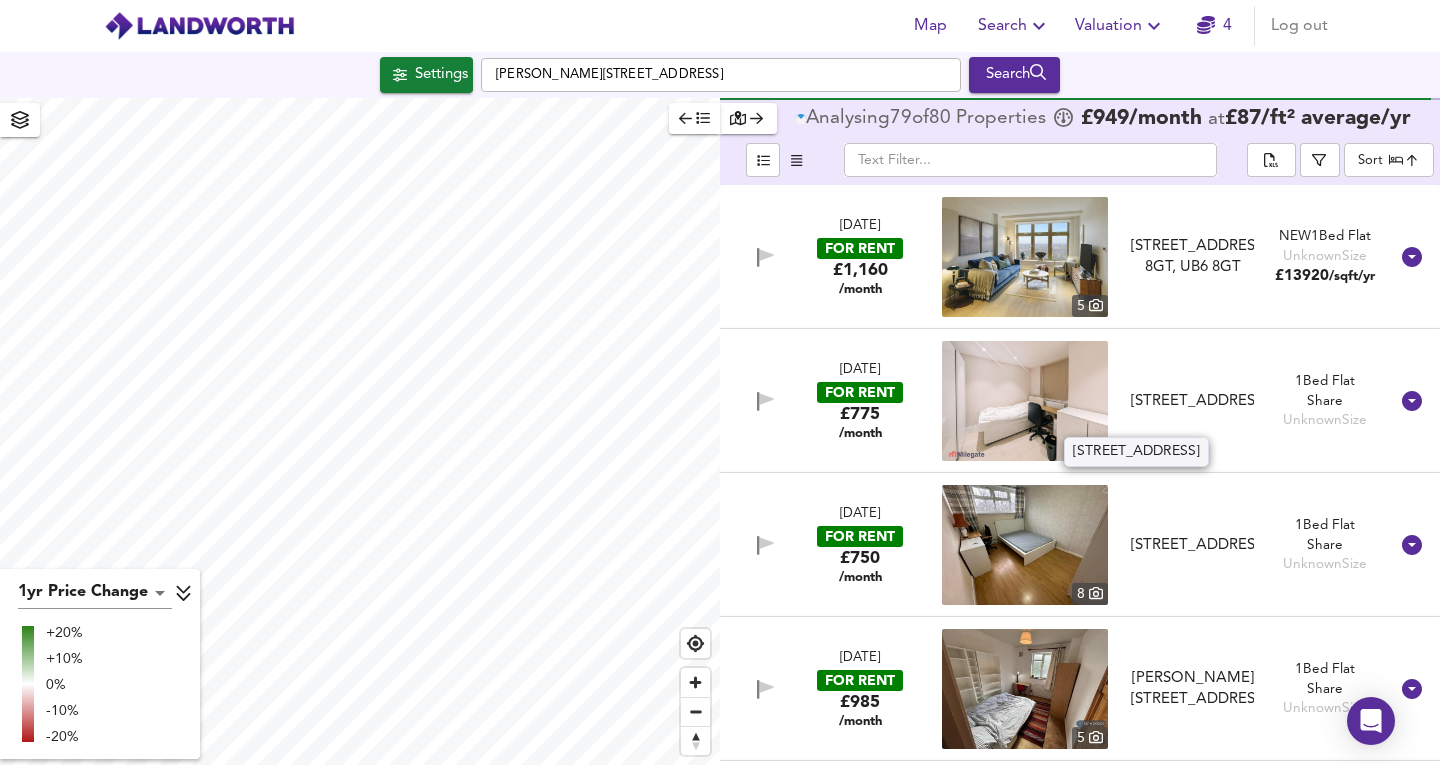 scroll, scrollTop: 0, scrollLeft: 0, axis: both 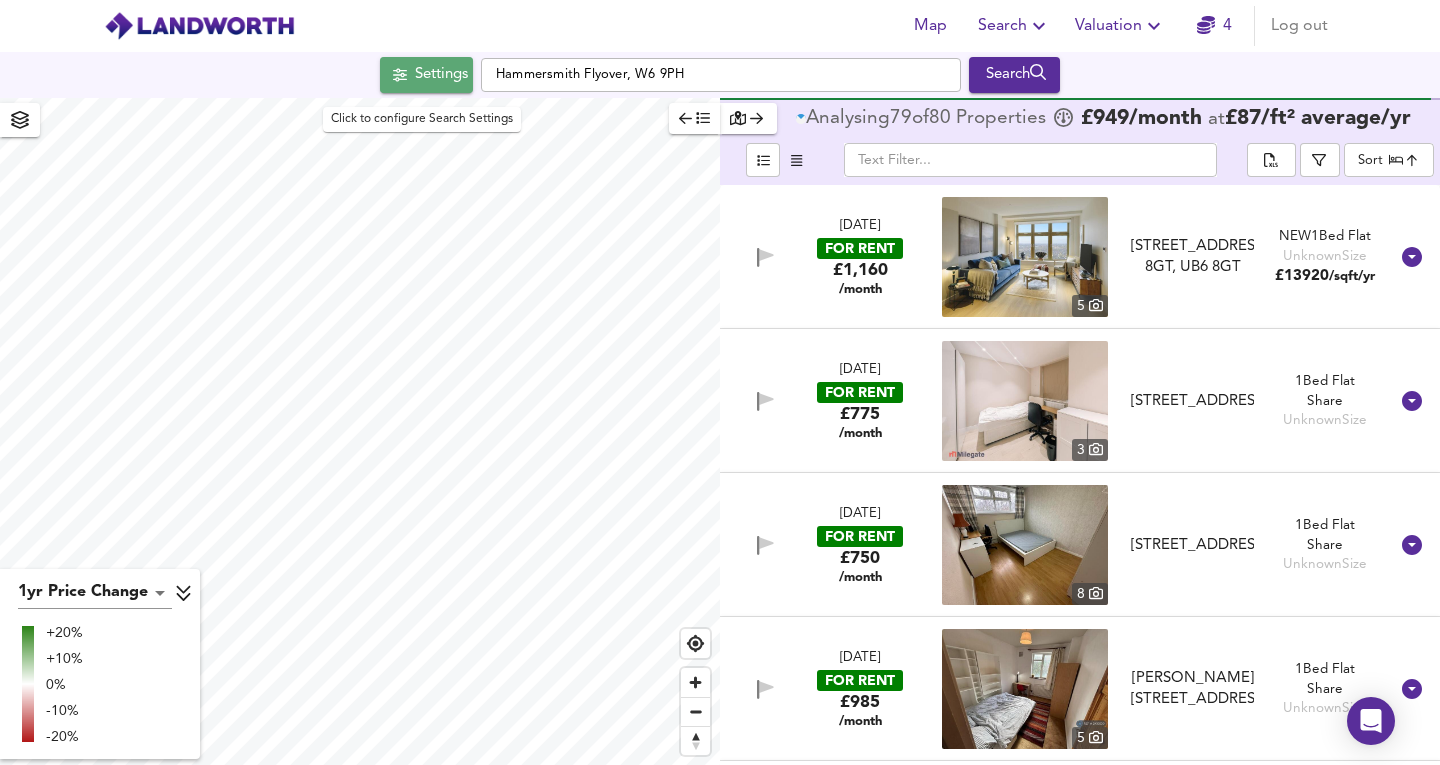 click on "Settings" at bounding box center [441, 75] 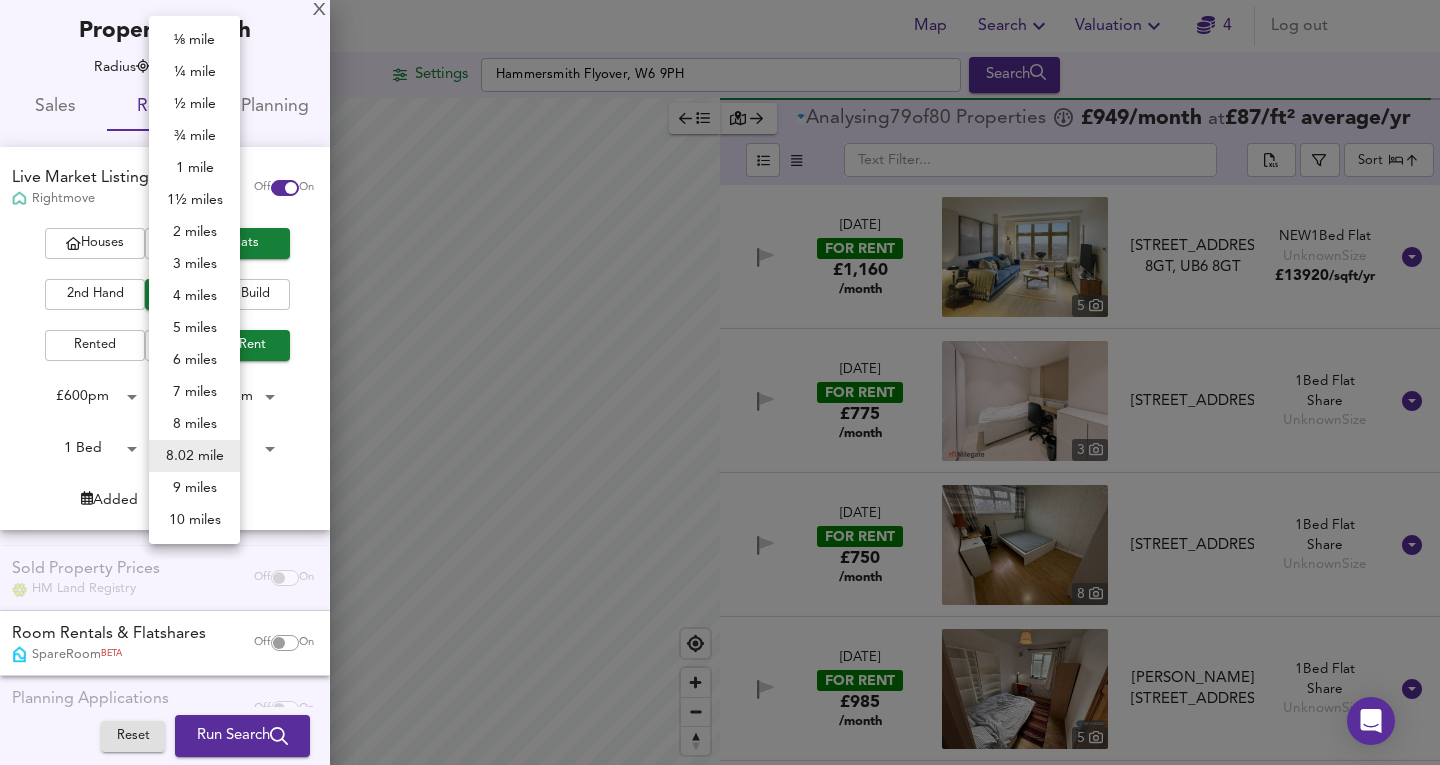 click on "Map Search Valuation    4 Log out        Settings     Hammersmith Flyover, W6 9PH        Search            1yr Price Change lwc1y   +20% +10% 0% -10% -20%       Analysing  79  of  80   Propert ies     £ 949 /month   at  £ 87 / ft²   average /yr              ​         Sort   mostbeds ​ 3 Jul 2025 FOR RENT £1,160   /month   5     The Wiltern, Dawlish Avenue East Perivale UB6 8GR 8GT, UB6 8GT The Wiltern, Dawlish Avenue East Perivale UB6 8GR 8GT NEW  1  Bed   Flat Unknown  Size £ 13920 /sqft/yr   2 Jul 2025 FOR RENT £775   /month   3     Gunnersbury Avenue, London, W5 4LR Gunnersbury Avenue, London, W5 4LR 1  Bed   Flat Share Unknown  Size   2 Jul 2025 FOR RENT £750   /month   8     Trinity Way, London, W3 7HT Trinity Way, London, W3 7HT 1  Bed   Flat Share Unknown  Size   1 Jul 2025 FOR RENT £985   /month   5     Bothwell Street, London, W6 8DY Bothwell Street, London, W6 8DY 1  Bed   Flat Share Unknown  Size   30 Jun 2025 FOR RENT £650" at bounding box center (720, 382) 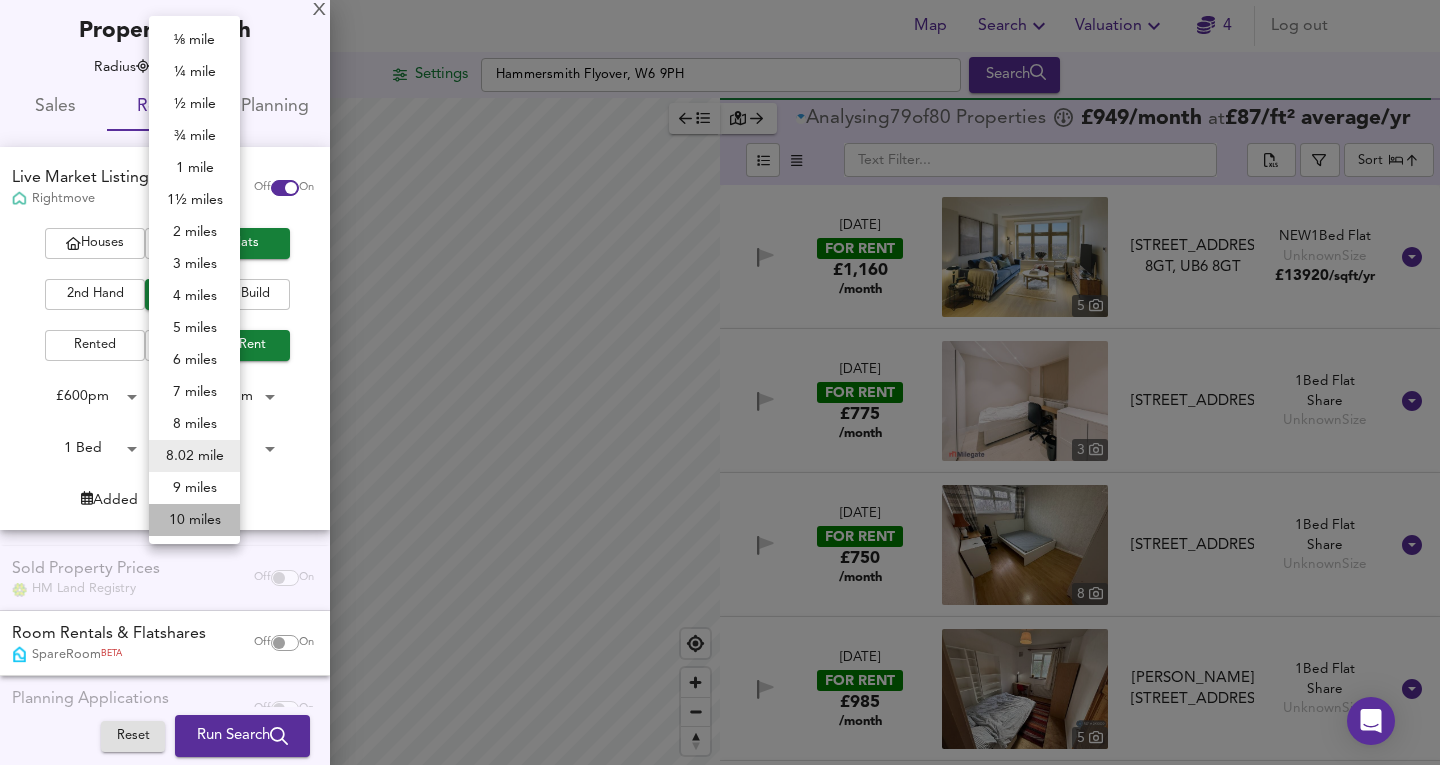 click on "10 miles" at bounding box center (194, 520) 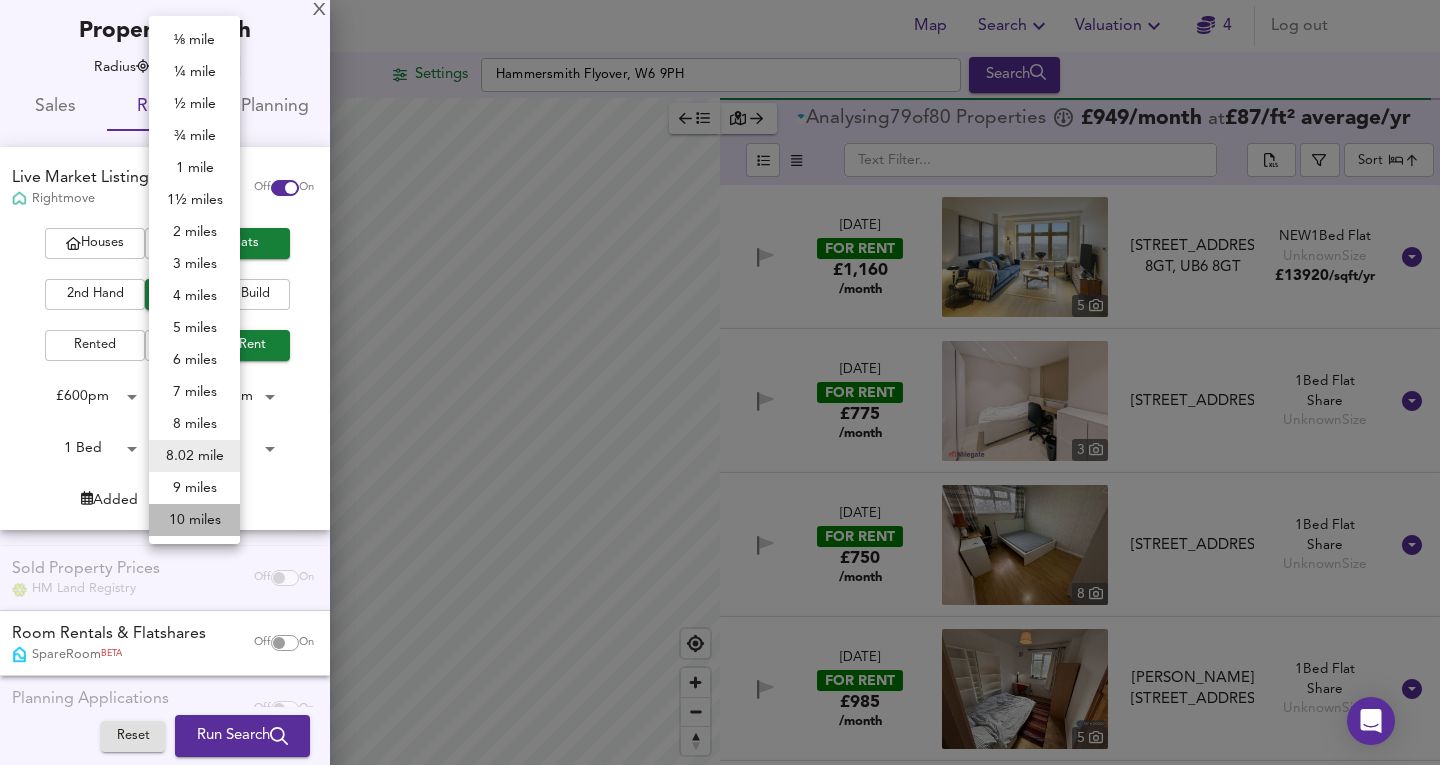 type on "16090" 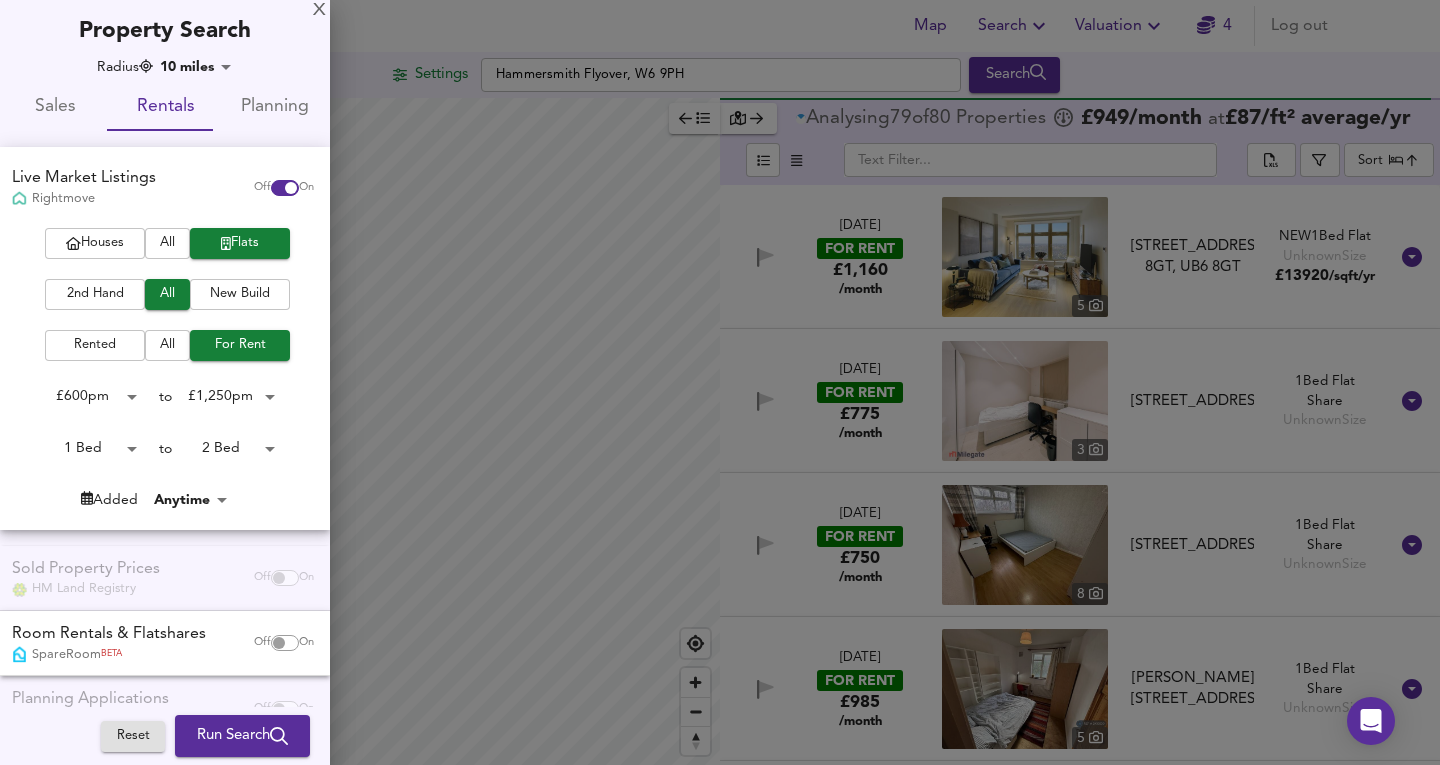 click at bounding box center (720, 382) 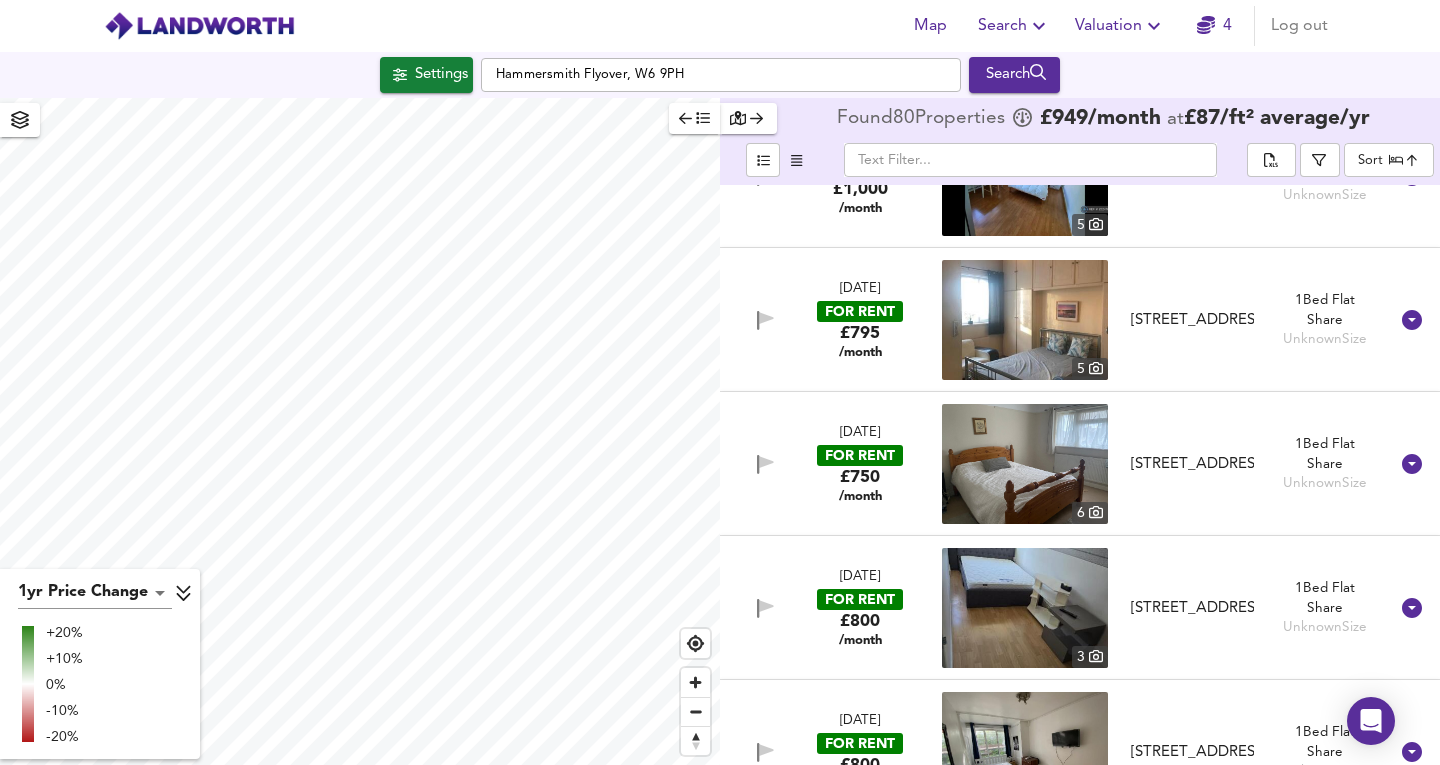scroll, scrollTop: 1717, scrollLeft: 0, axis: vertical 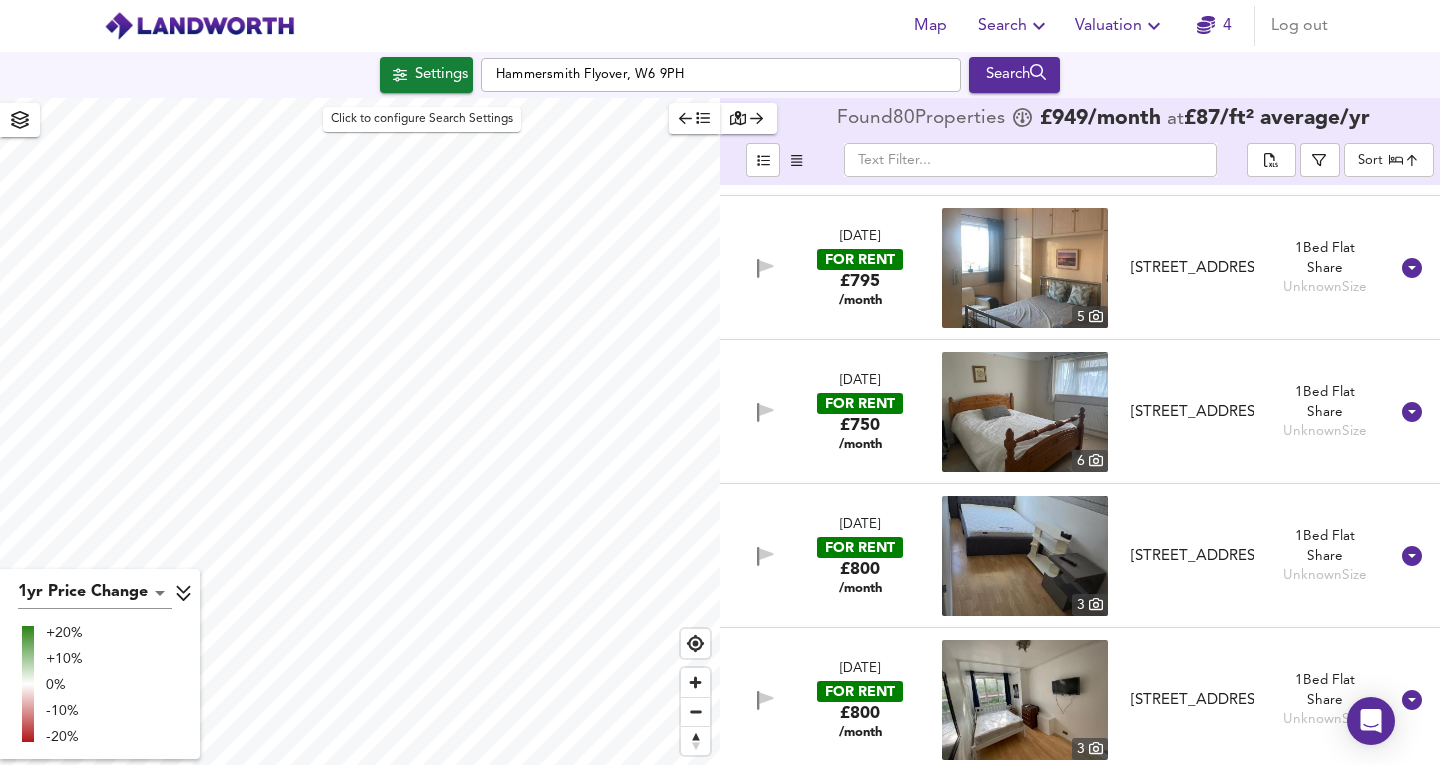 click on "Settings" at bounding box center (441, 75) 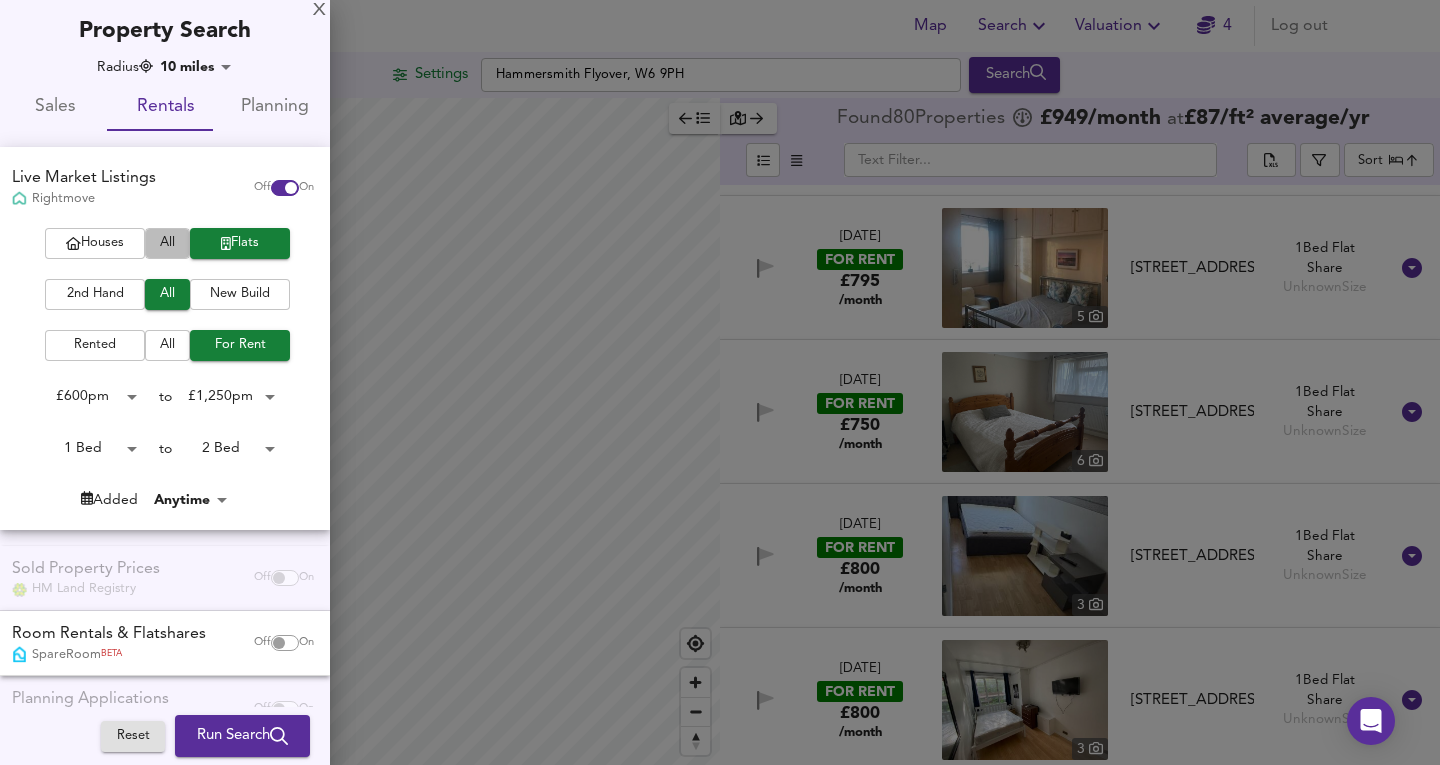 click on "All" at bounding box center (167, 243) 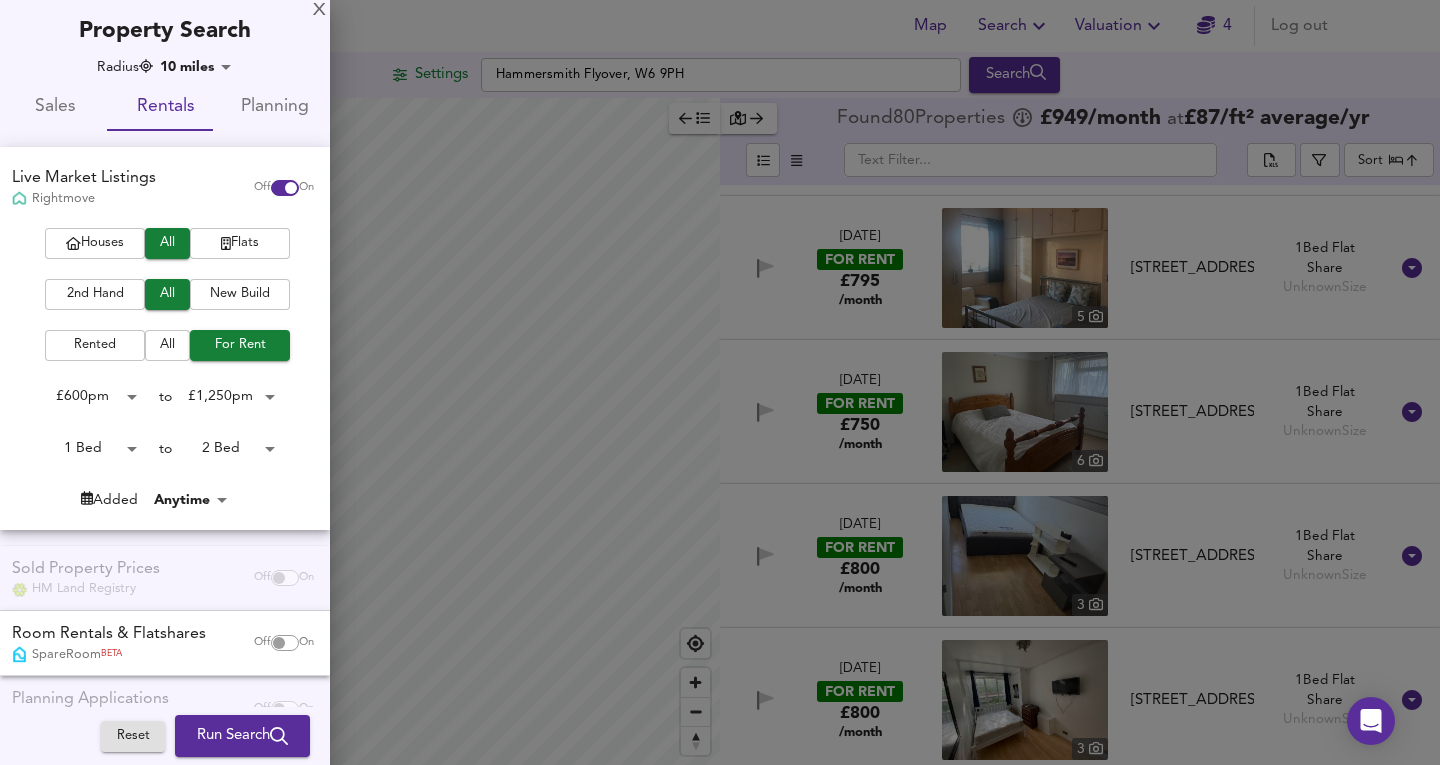 click 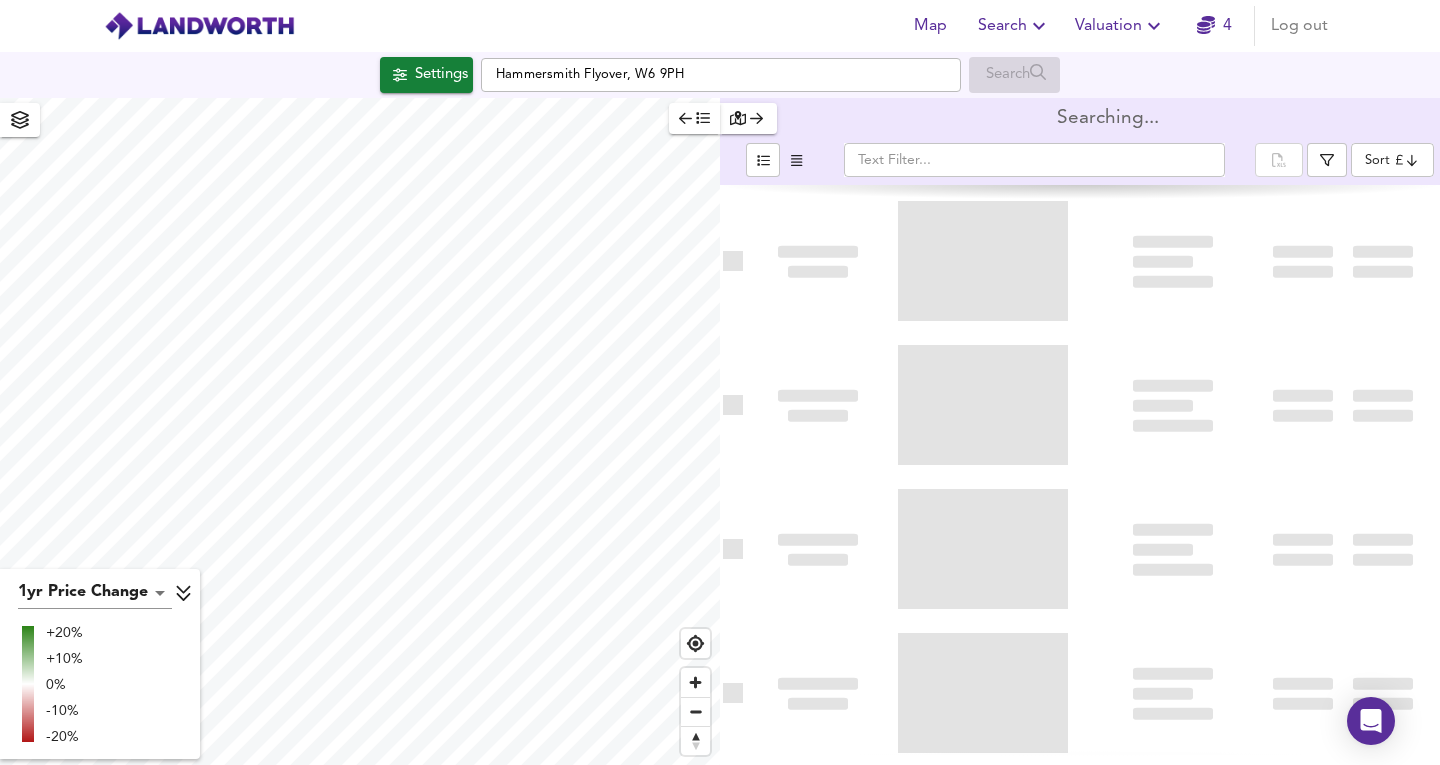scroll, scrollTop: 0, scrollLeft: 0, axis: both 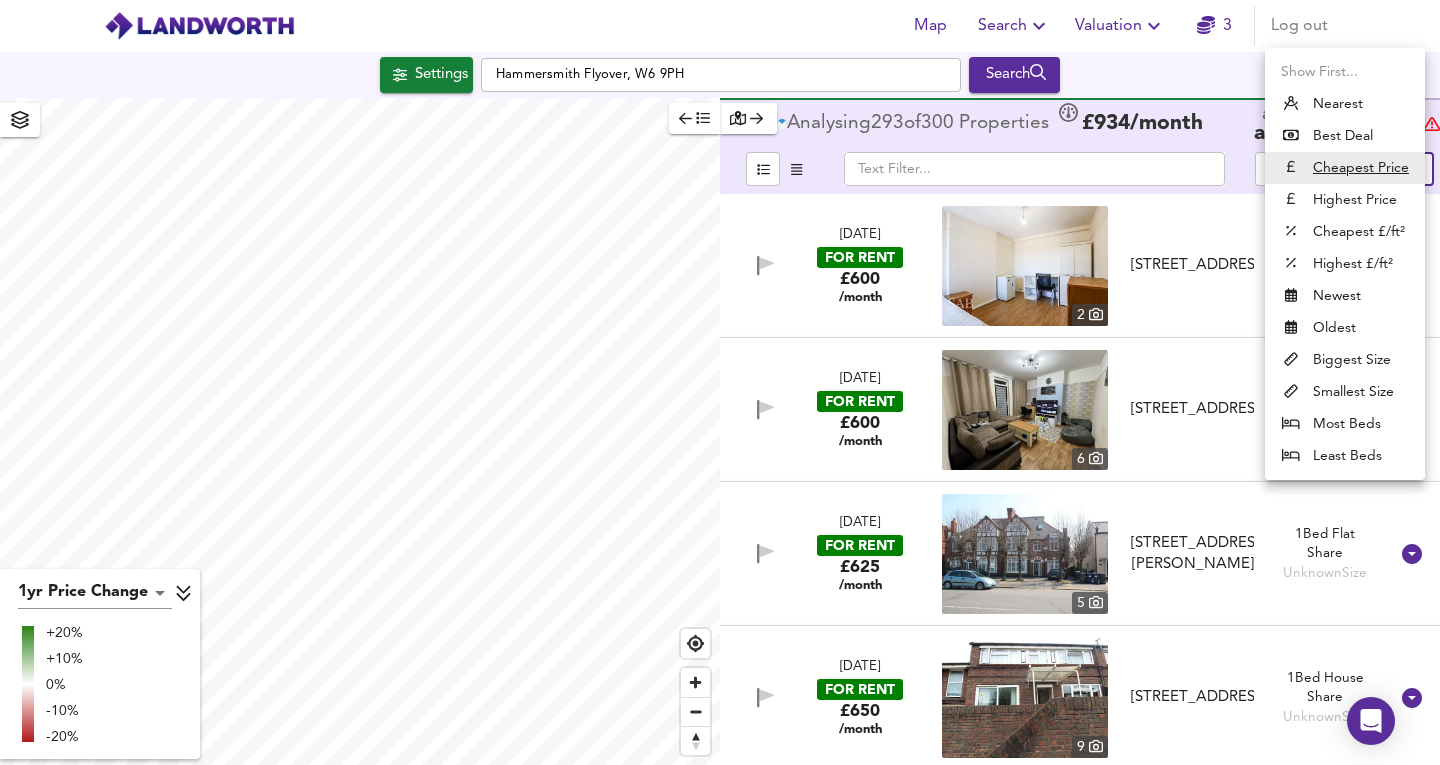 click on "Map Search Valuation    3 Log out        Settings     Hammersmith Flyover, W6 9PH        Search            1yr Price Change lwc1y   +20% +10% 0% -10% -20%       Analysing  293  of  300   Propert ies     £ 934 /month   at  £ 108 / ft²   average /yr              ​         Sort   cheapest ​ 30 Jun 2025 FOR RENT £600   /month   2     Ruislip Road, Greenford, UB6 9RS Ruislip Road, Greenford, UB6 9RS 1  Bed   House Share Unknown  Size   28 Jun 2025 FOR RENT £600   /month   6     Ruislip Court, West End Road, Ruislip, Middlesex, HA4 6JW Ruislip Court, West End Road, Ruislip, Middlesex, HA4 6JW 1  Bed   House Share Unknown  Size   25 Jun 2025 FOR RENT £625   /month   5     High Road, Whetstone, N20 0QG High Road, Whetstone, N20 0QG 1  Bed   Flat Share Unknown  Size   1 Jul 2025 FOR RENT £650   /month   9     Hermes Walk, Northolt, Ealing, UB5 6TG Hermes Walk, Northolt, Ealing, UB5 6TG 1  Bed   House Share Unknown  Size   30 Jun 2025 FOR RENT" at bounding box center [720, 382] 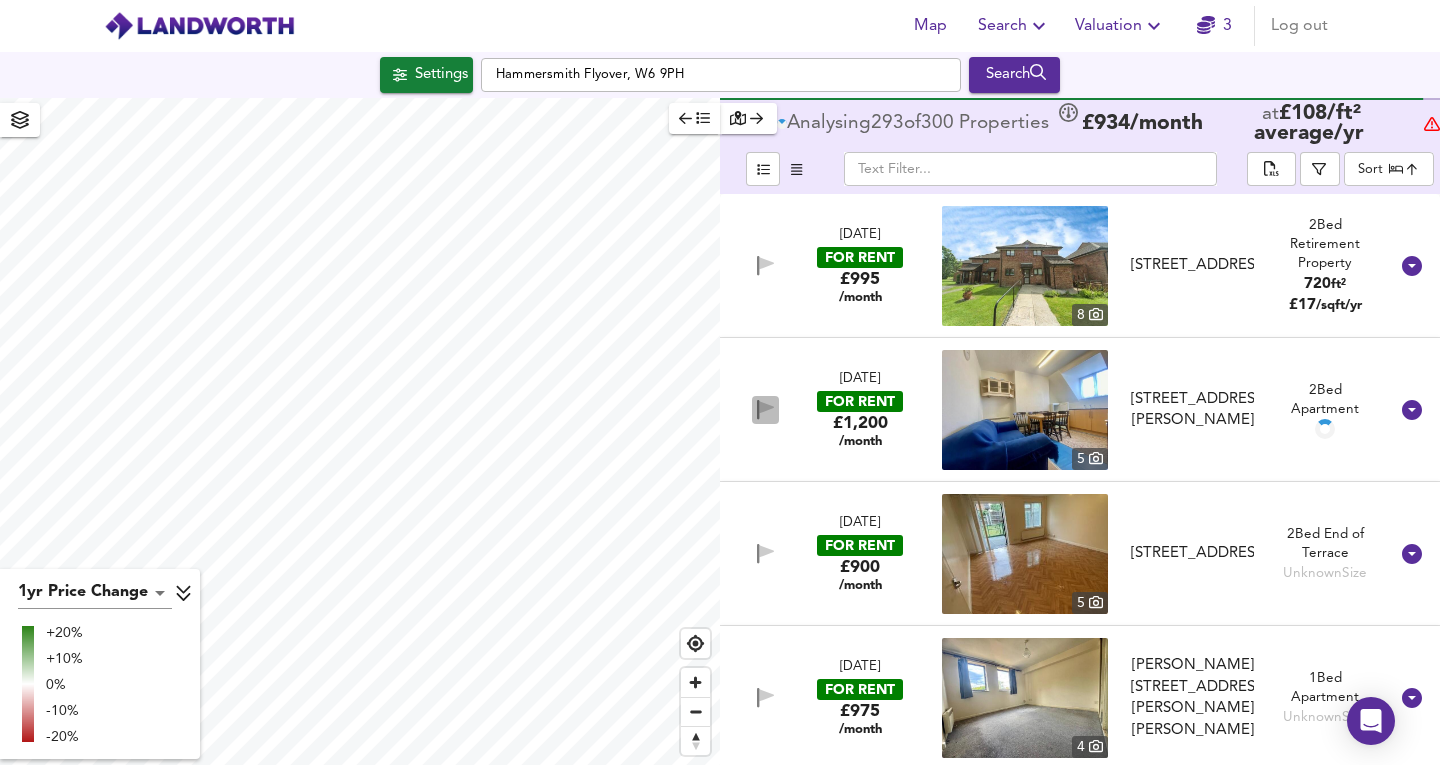 click 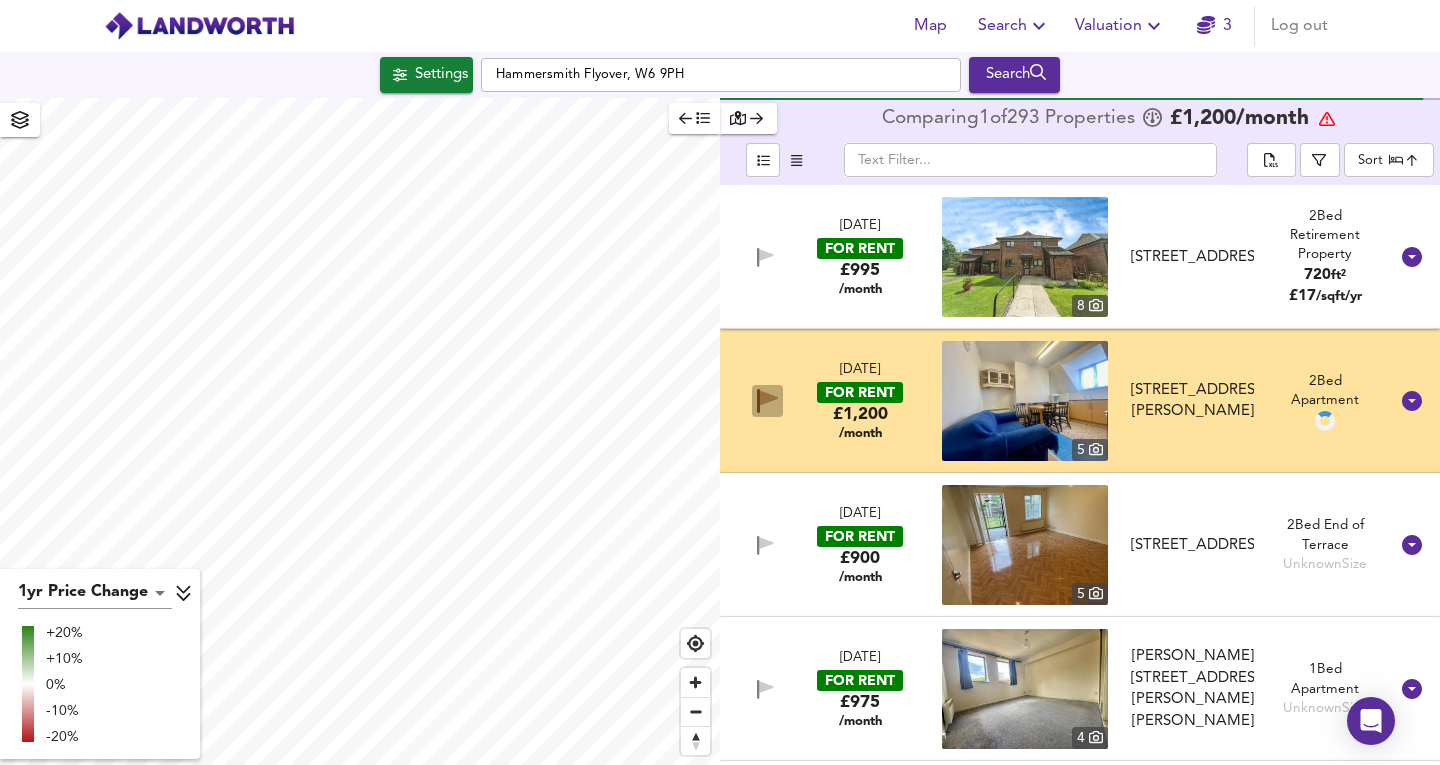 click 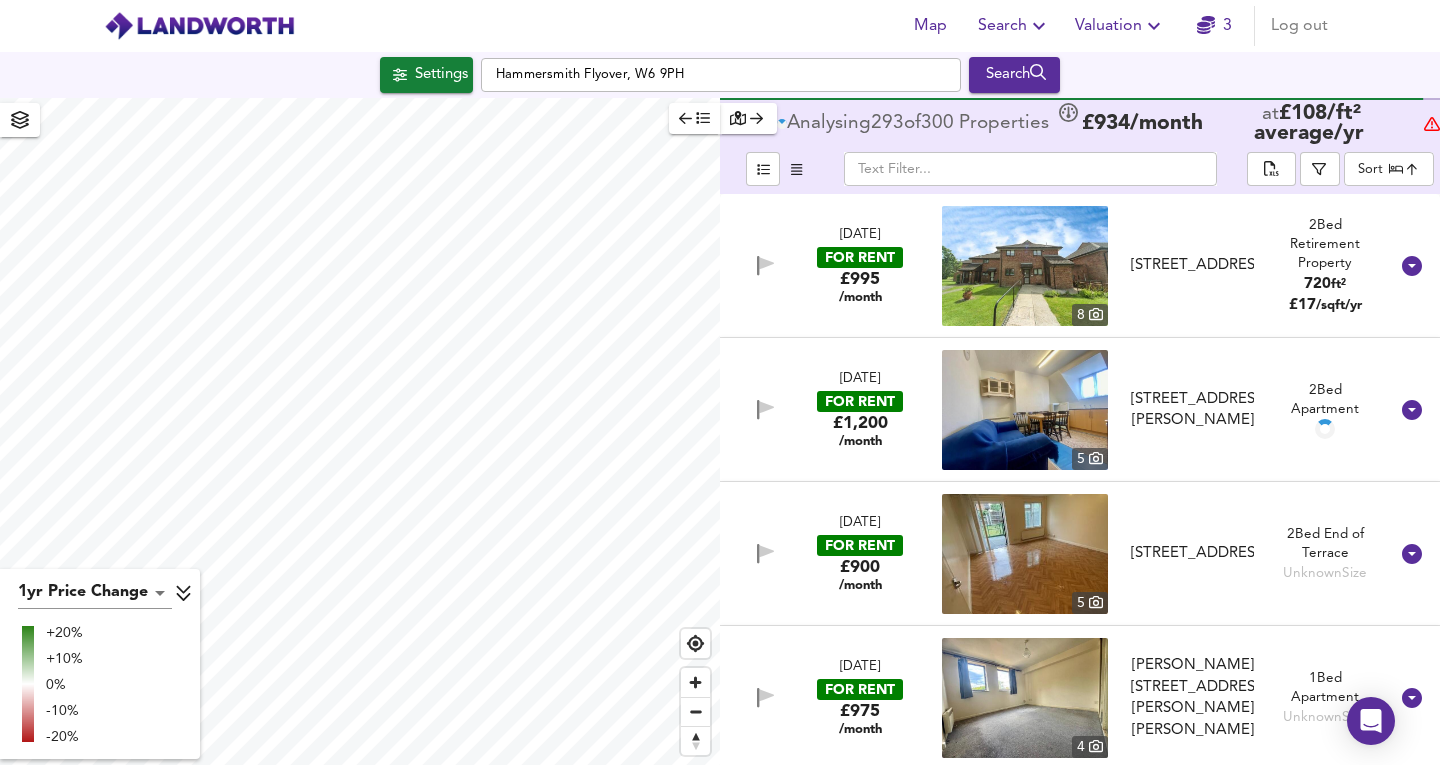 click on "2 Jul 2025 FOR RENT £1,200   /month" at bounding box center (860, 410) 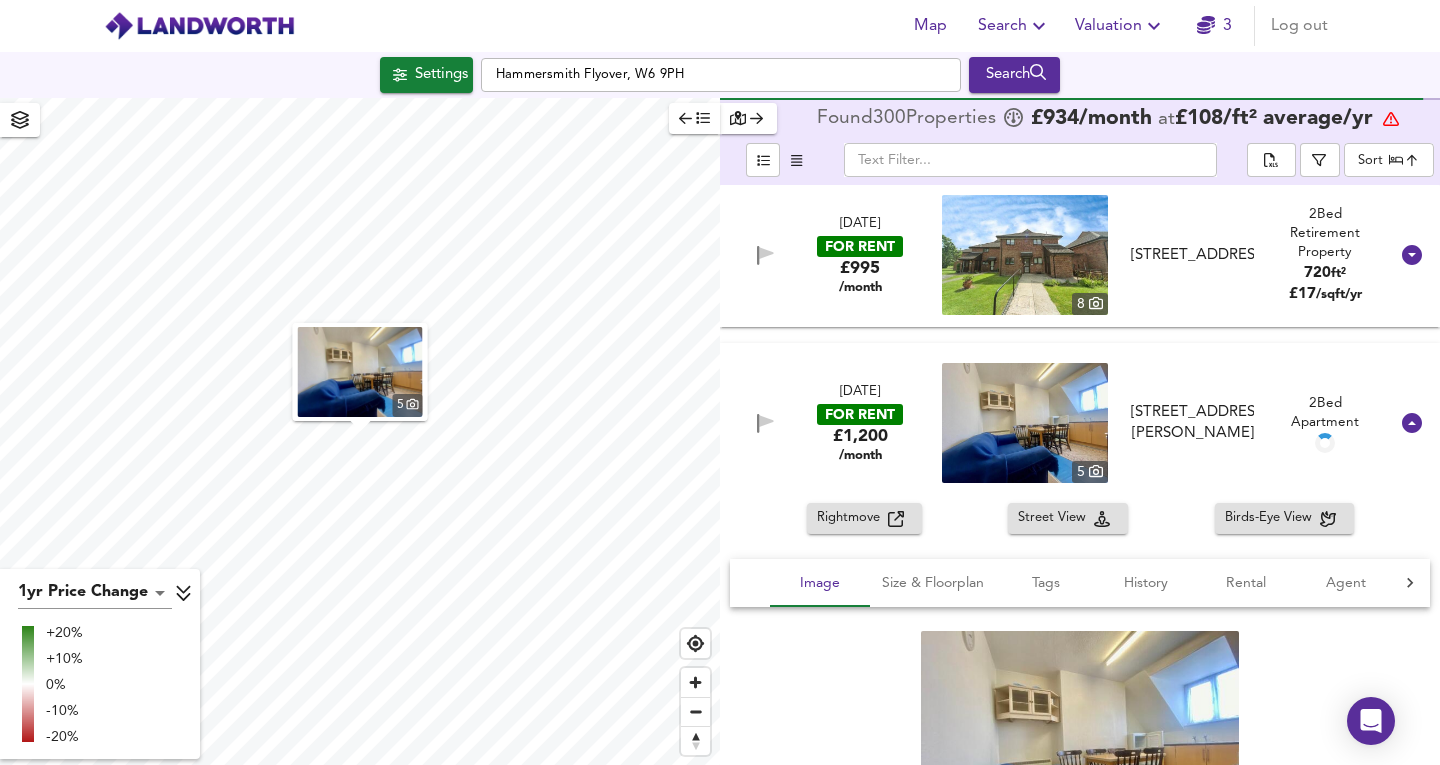 scroll, scrollTop: 0, scrollLeft: 0, axis: both 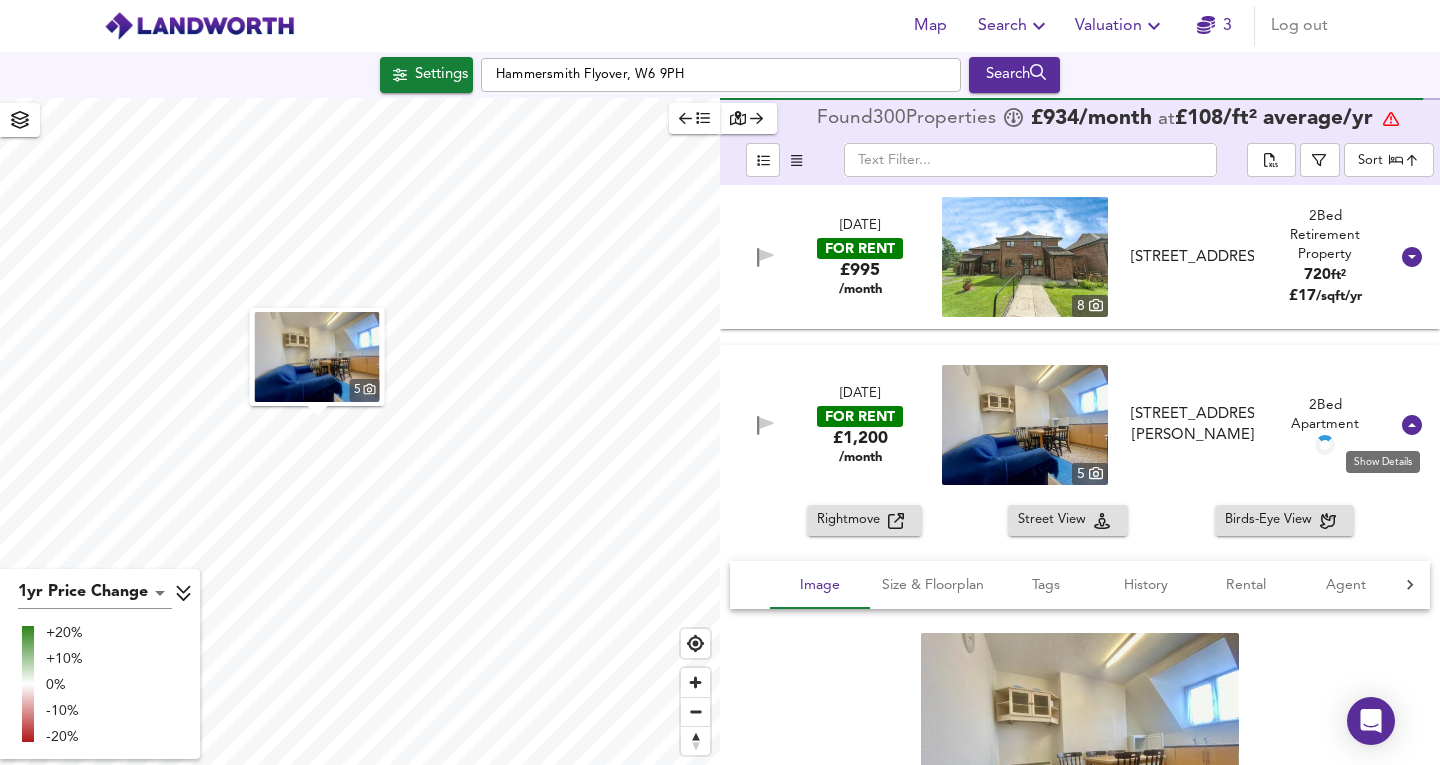 click 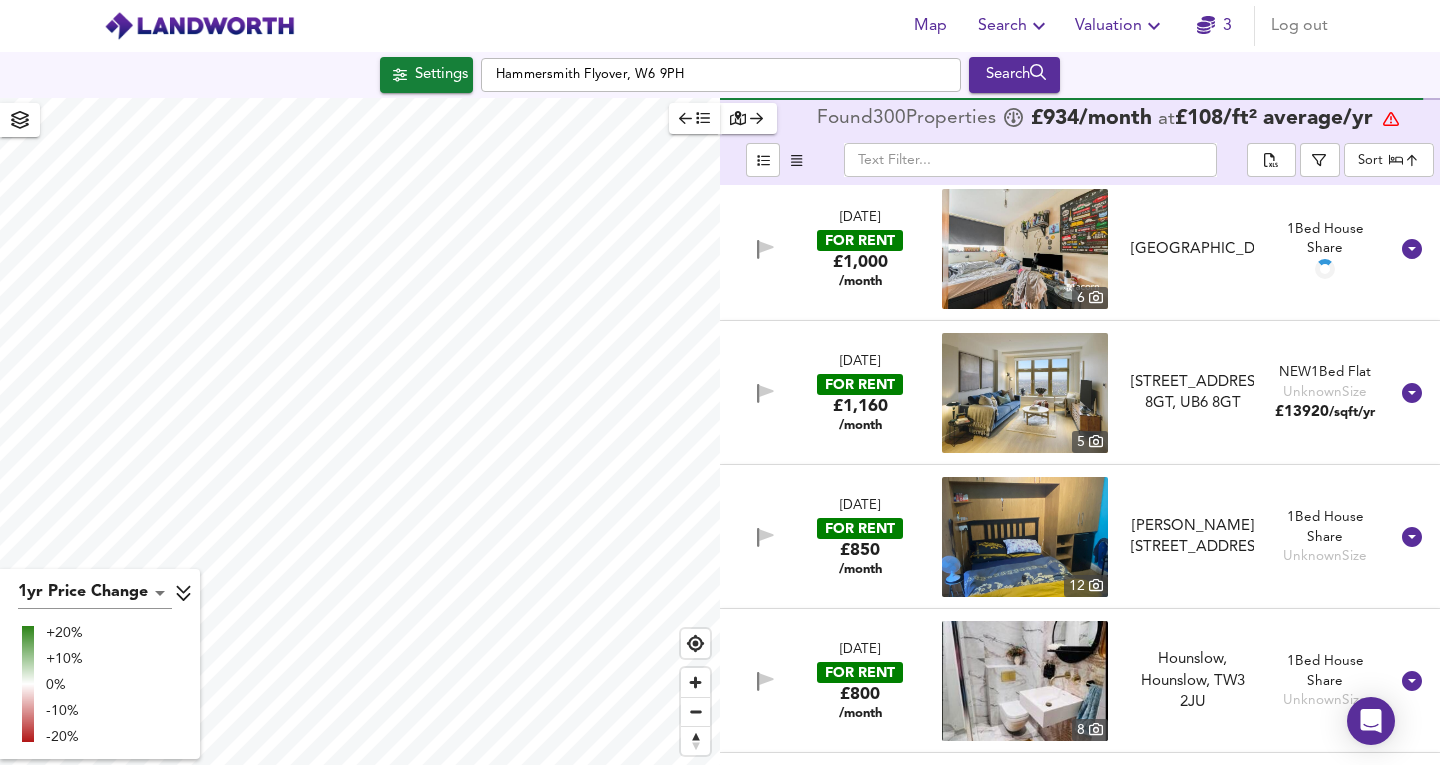 scroll, scrollTop: 729, scrollLeft: 0, axis: vertical 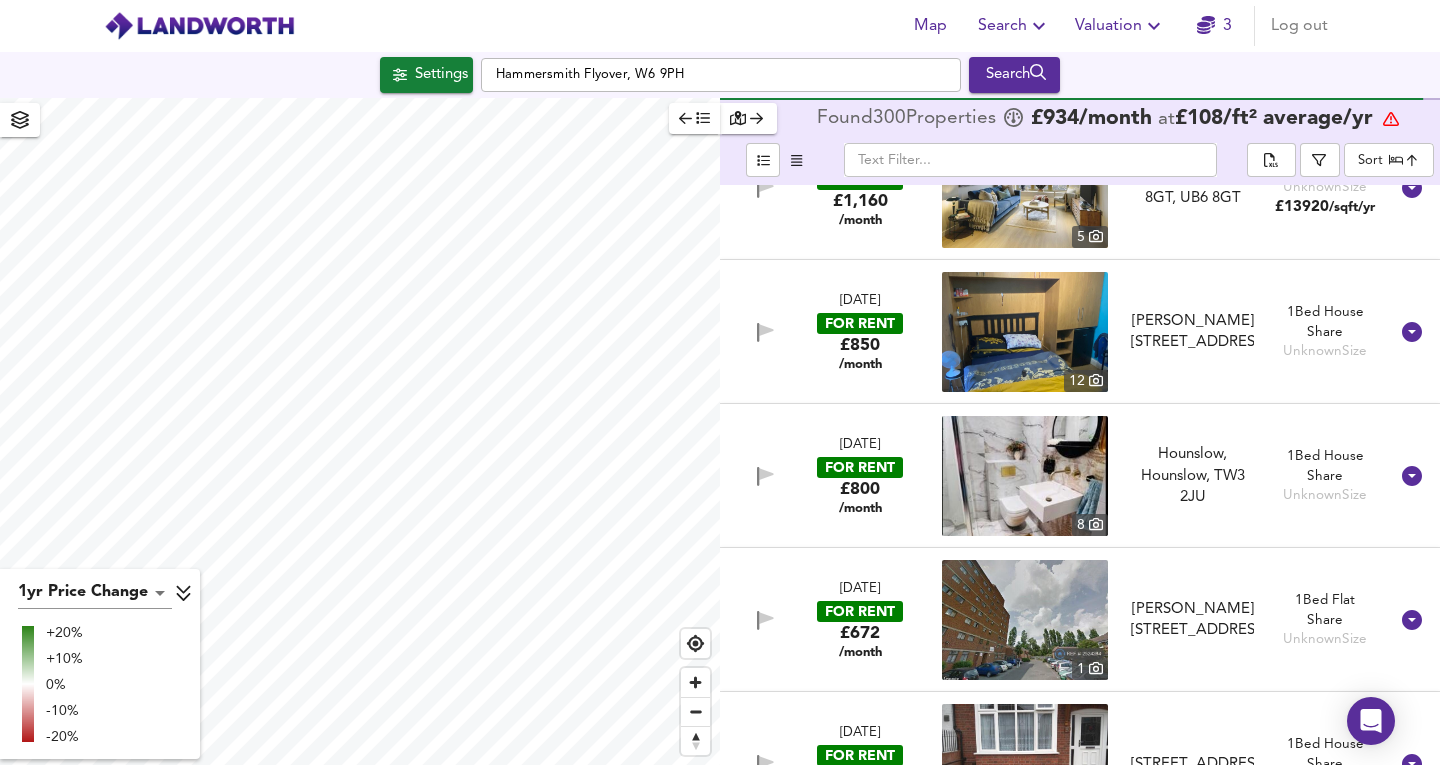 click on "Map Search Valuation    3 Log out        Settings     Hammersmith Flyover, W6 9PH        Search            1yr Price Change lwc1y   +20% +10% 0% -10% -20%     Found  300  Propert ies     £ 934 /month   at  £ 108 / ft²   average /yr              ​         Sort   mostbeds ​ 3 Jul 2025 FOR RENT £995   /month   8     Ruxley Court, Langney Rise, BN23 7HF Ruxley Court, Langney Rise, BN23 7HF 2  Bed   Retirement Property 720 ft² £ 17 /sqft/yr   2 Jul 2025 FOR RENT £1,200   /month   5     Uxbridge Road, Hayes, Middlesex, UB4 Uxbridge Road, Hayes, Middlesex, UB4 2  Bed   Apartment   25 Jun 2025 FOR RENT £900   /month   5     Milan Road, Southall, Middlesex, UB1 3HD Milan Road, Southall, Middlesex, UB1 3HD 2  Bed   End of Terrace Unknown  Size   3 Jul 2025 FOR RENT £975   /month   4     Edwina Court, 5 Burnell Road, Sutton, Surrey, SM1 4EG Edwina Court, 5 Burnell Road, Sutton, Surrey, SM1 4EG 1  Bed   Apartment Unknown  Size   3 Jul 2025 FOR RENT" at bounding box center (720, 382) 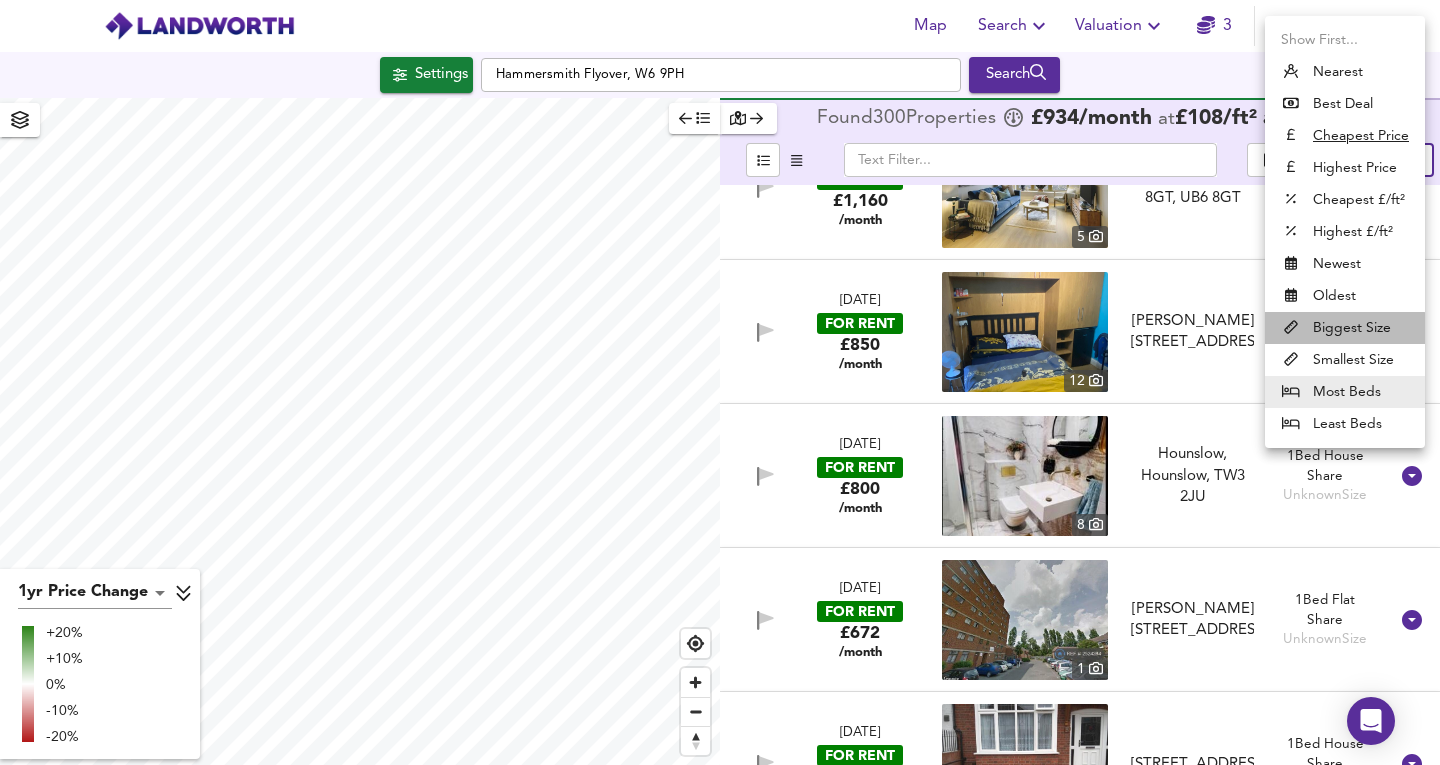 click on "Biggest Size" at bounding box center (1345, 328) 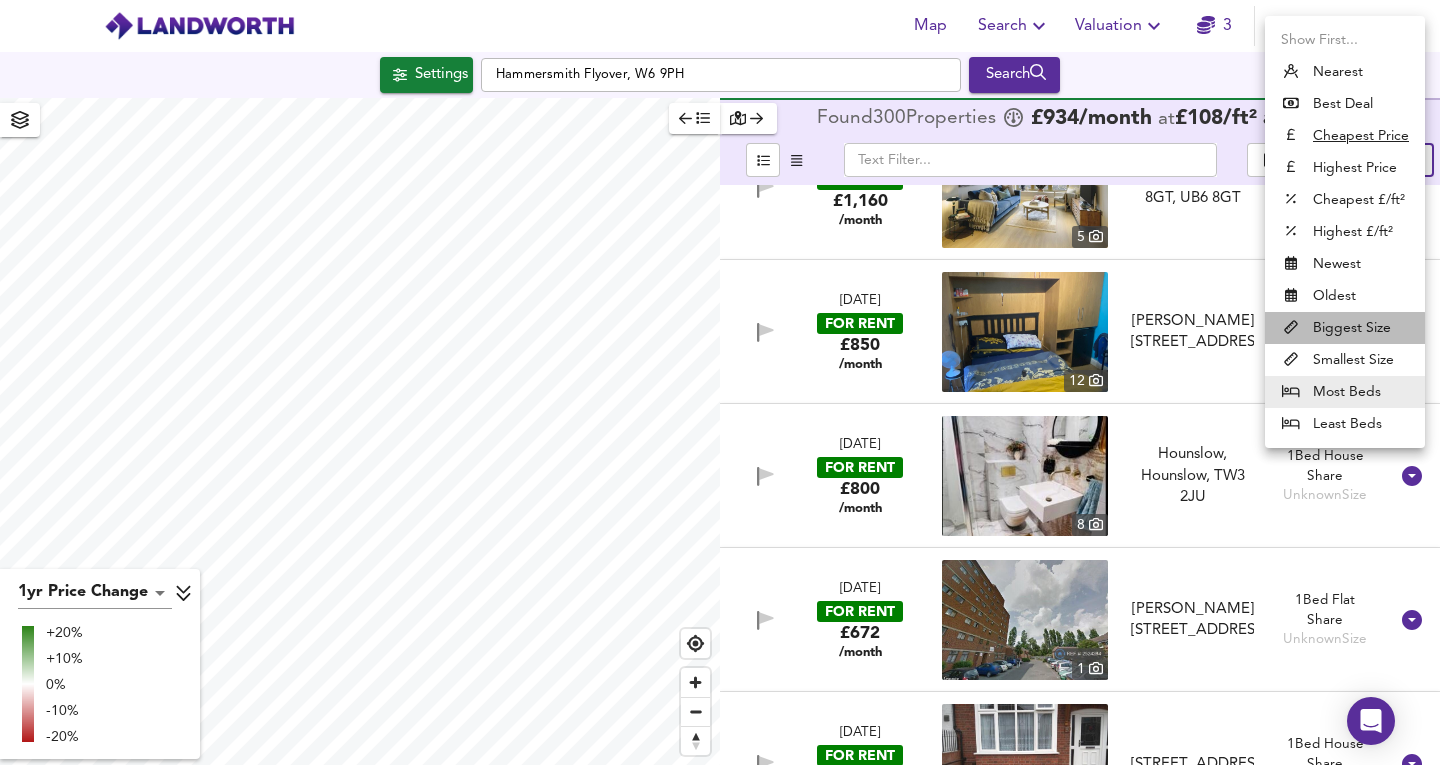 type on "biggest" 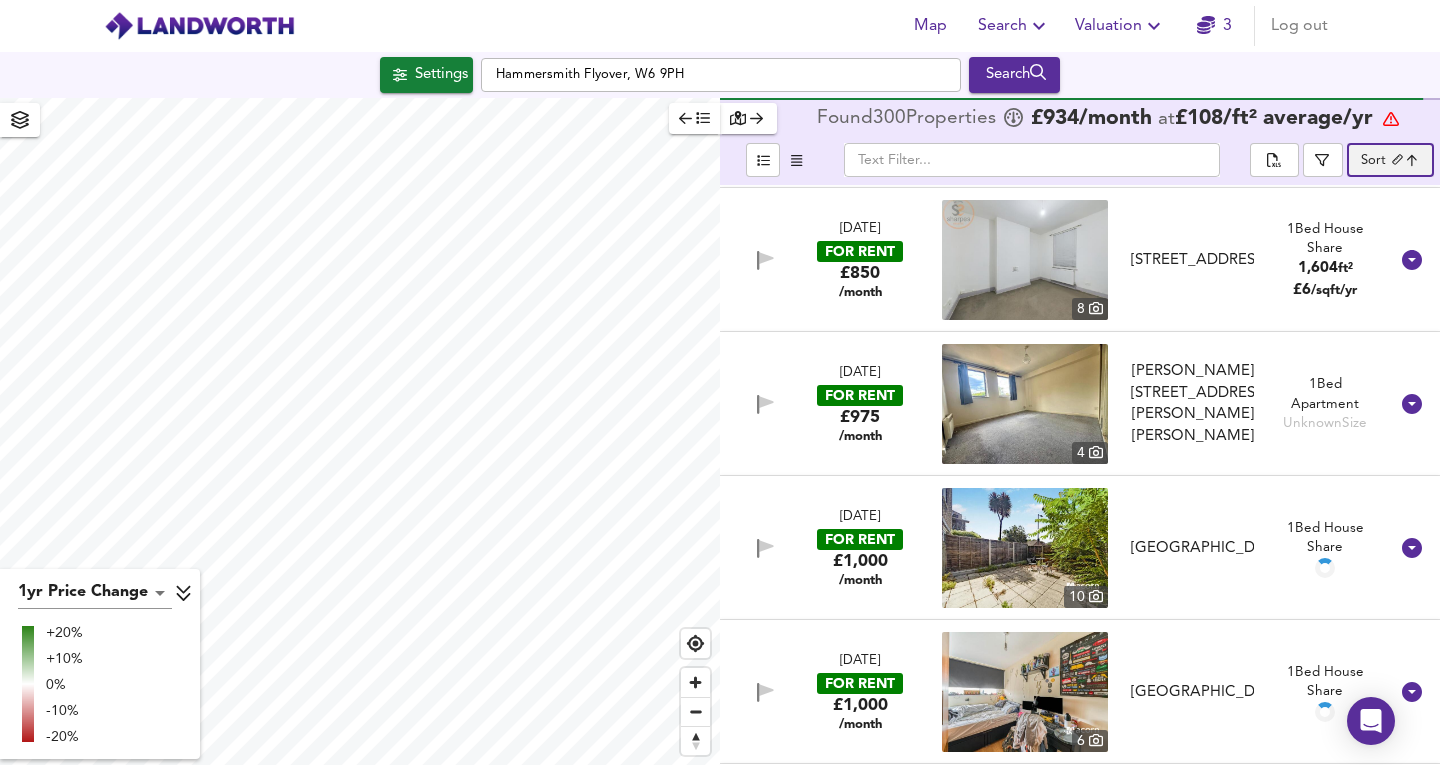 scroll, scrollTop: 144, scrollLeft: 0, axis: vertical 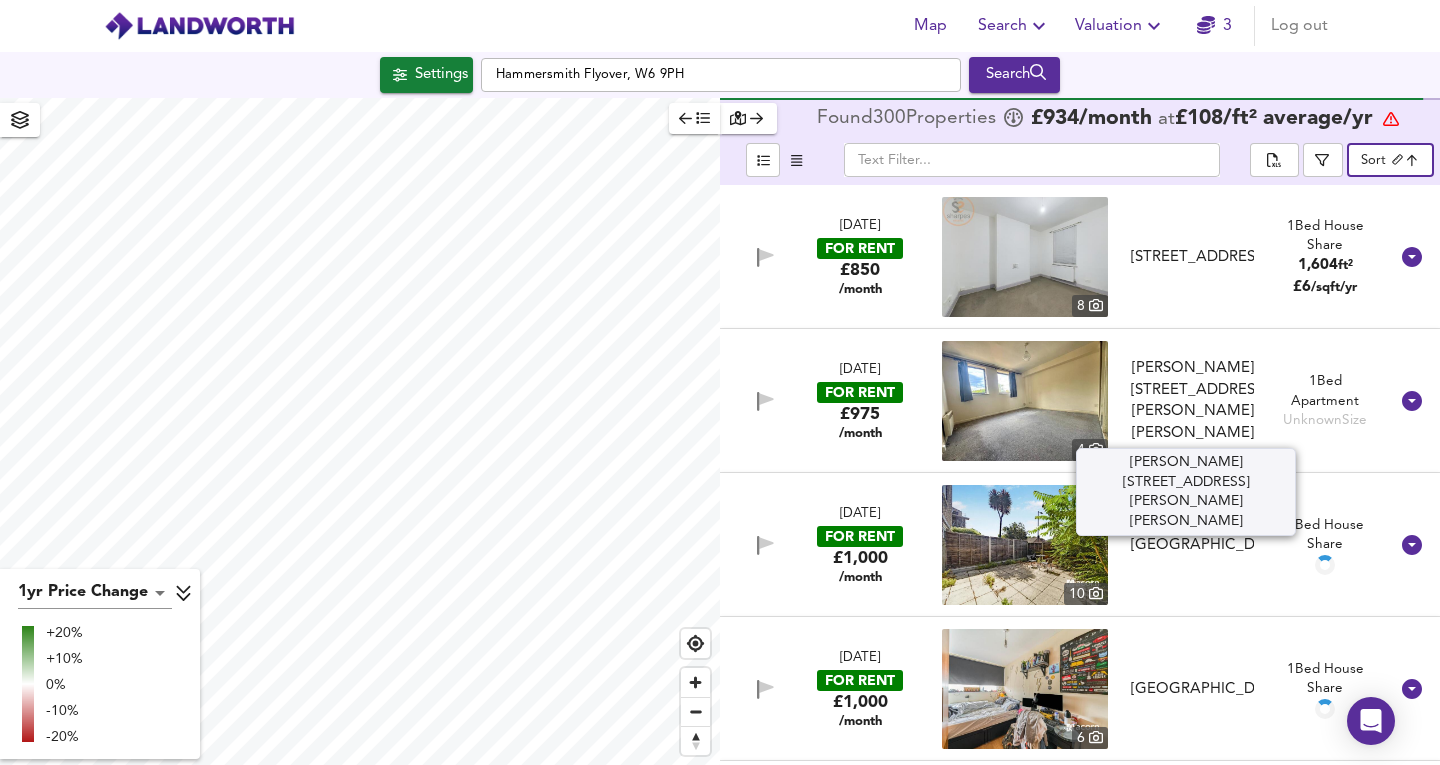 click on "Edwina Court, 5 Burnell Road, Sutton, Surrey, SM1 4EG" at bounding box center (1192, 401) 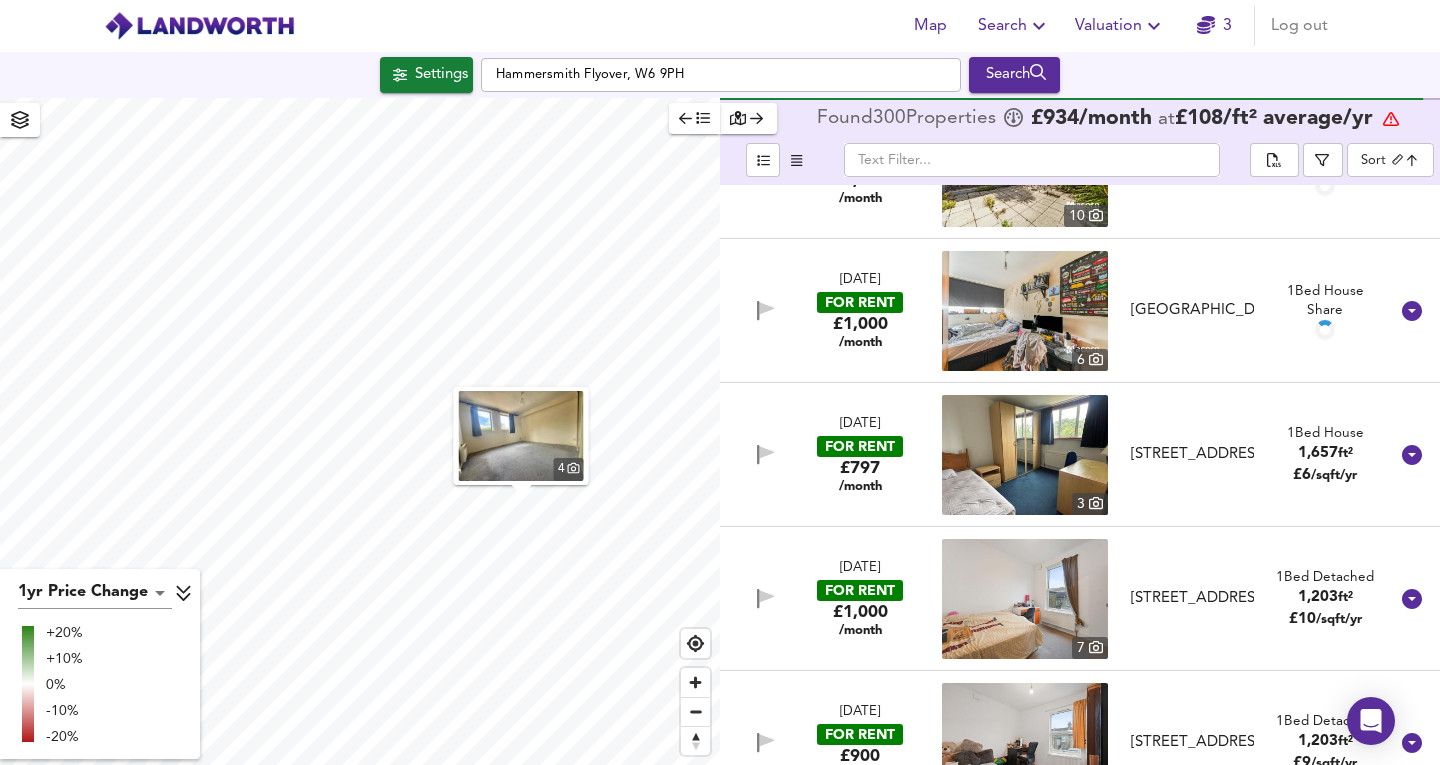 scroll, scrollTop: 960, scrollLeft: 0, axis: vertical 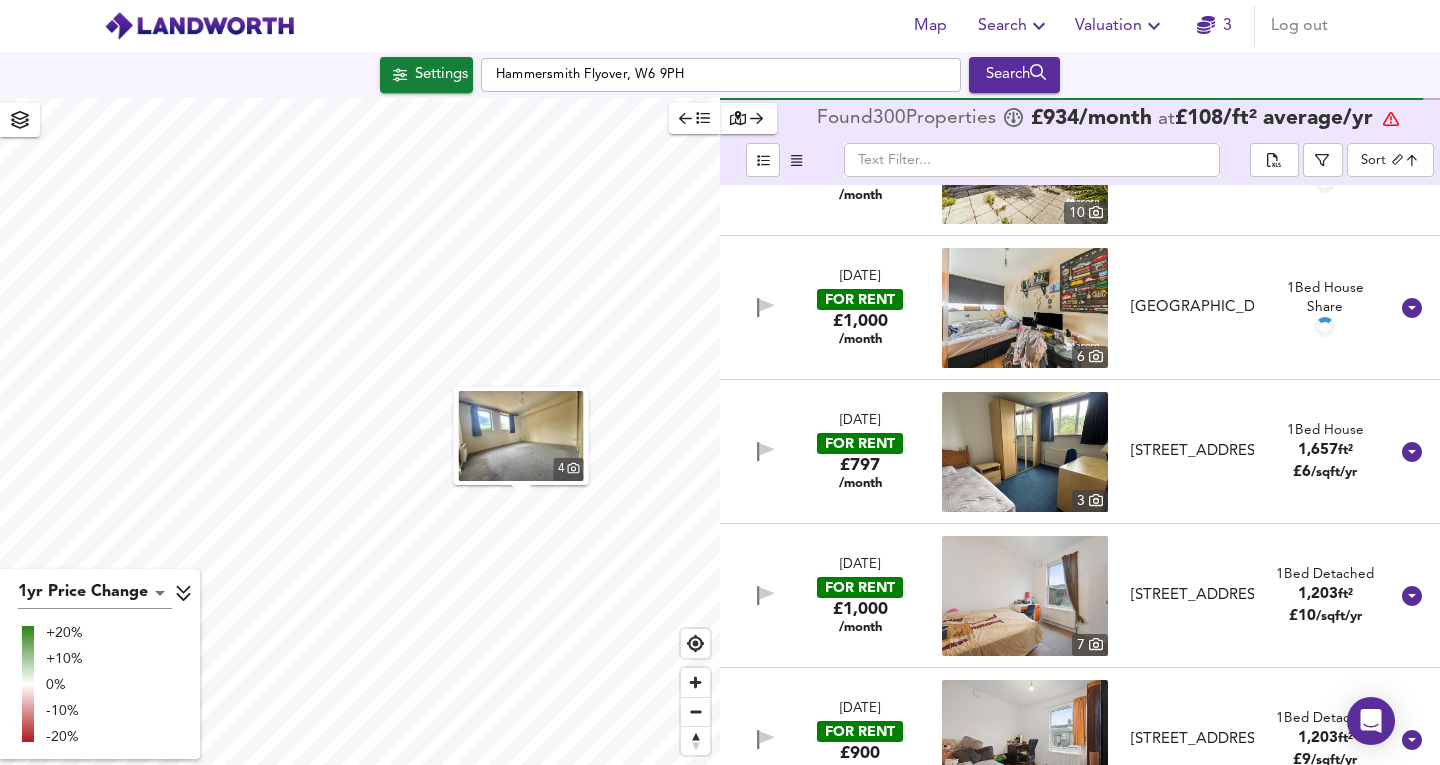 click on "26 Jun 2025 FOR RENT £797   /month" at bounding box center (860, 452) 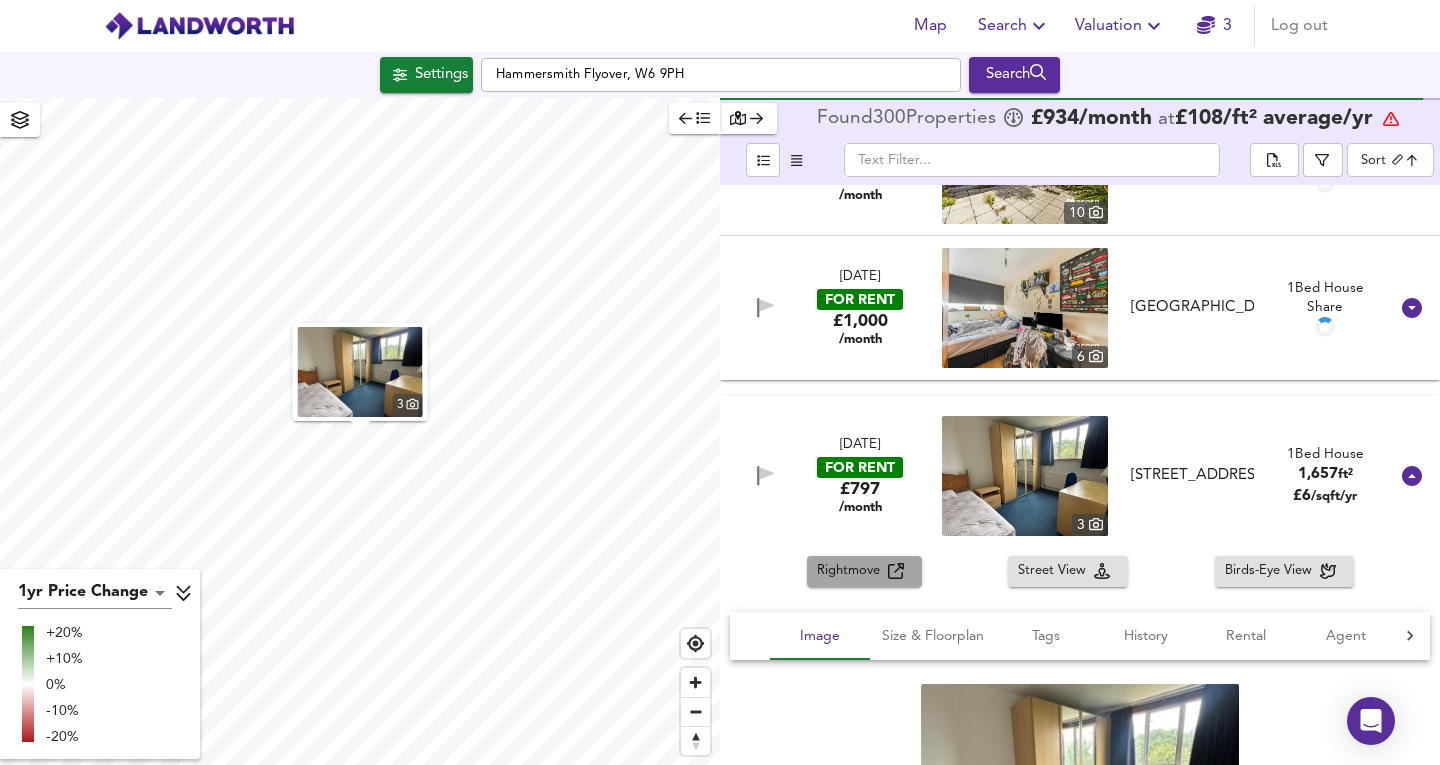 click on "Rightmove" at bounding box center [852, 571] 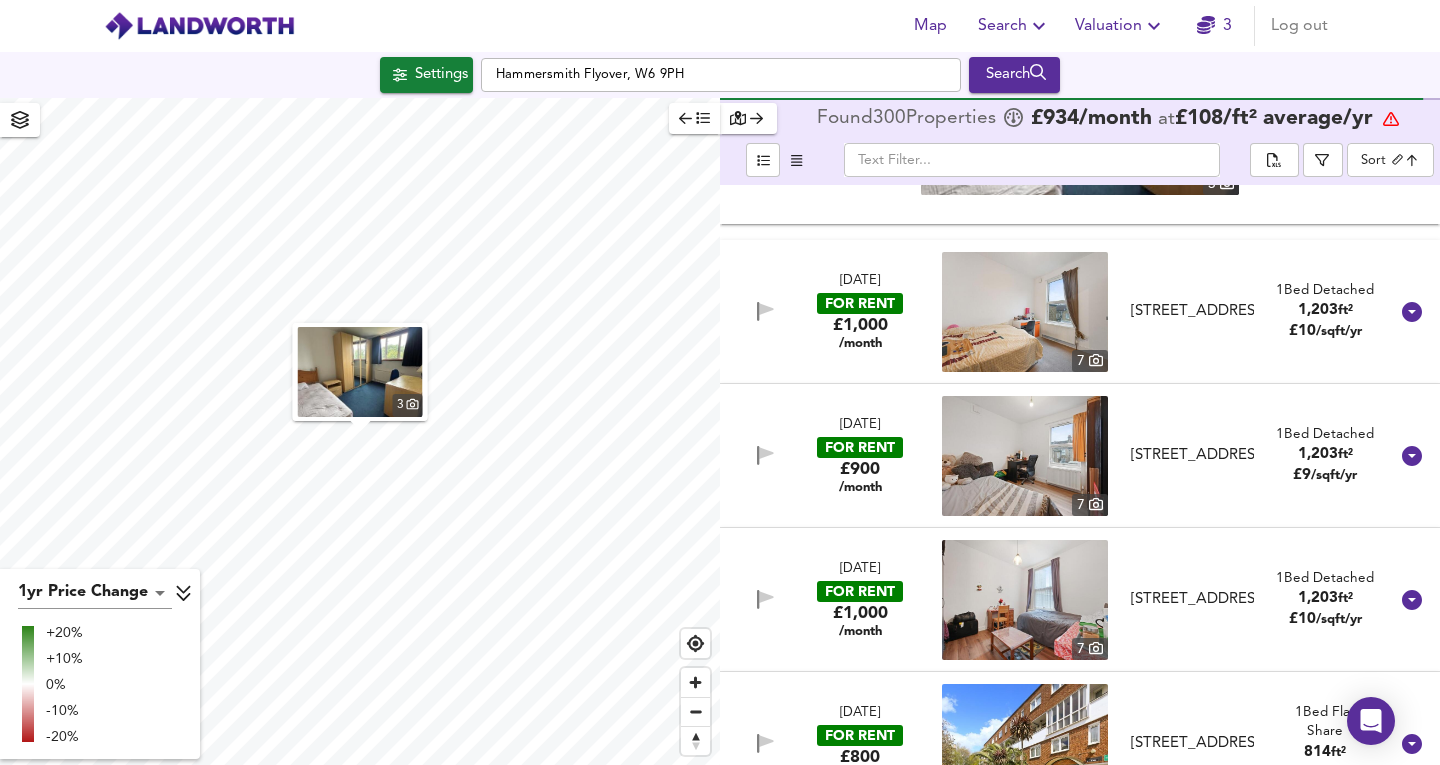 scroll, scrollTop: 1680, scrollLeft: 0, axis: vertical 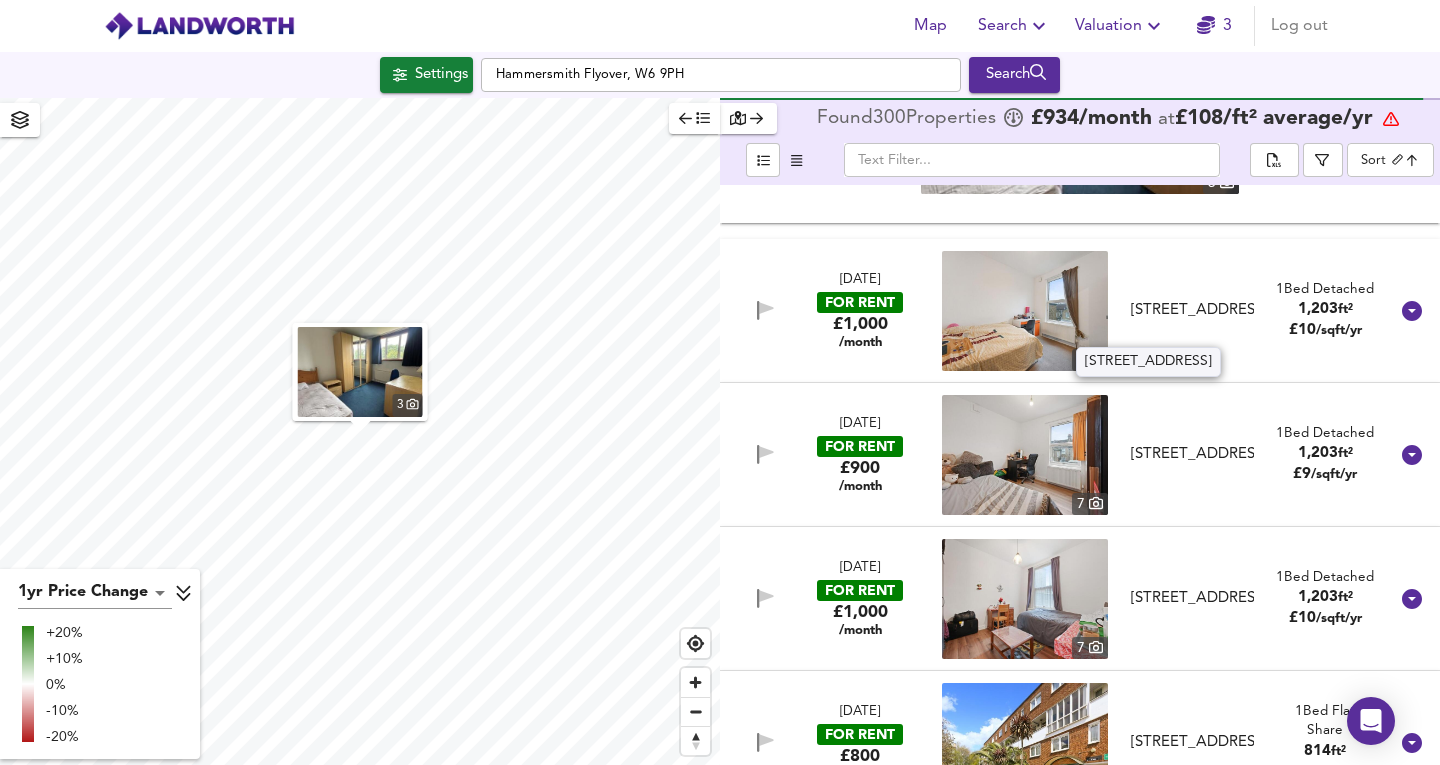 click on "Mellison Road, London, SW17 9AS" at bounding box center (1192, 310) 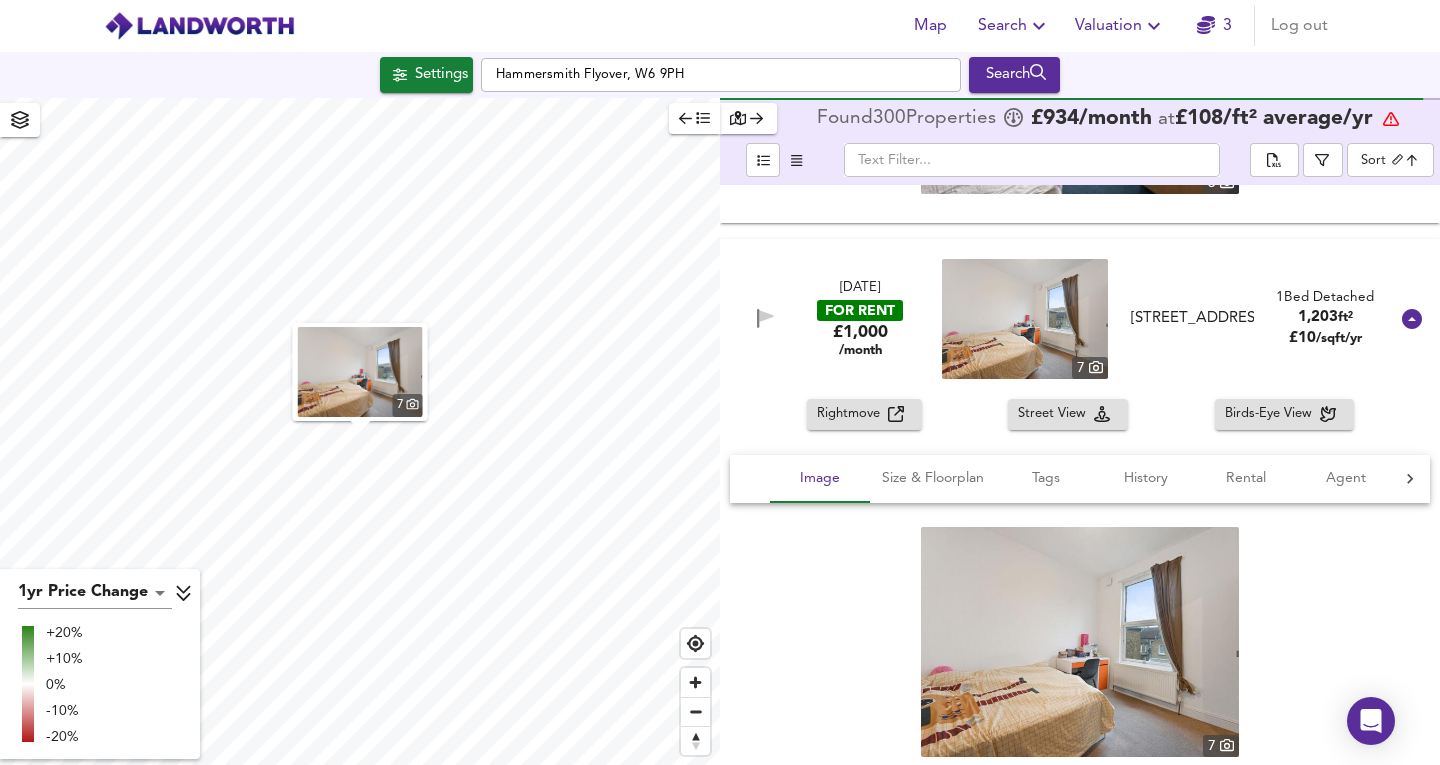 click on "1 Jul 2025 FOR RENT £1,000   /month   7     Mellison Road, London, SW17 9AS Mellison Road, London, SW17 9AS 1  Bed   Detached 1,203 ft² £ 10 /sqft/yr" at bounding box center (1056, 319) 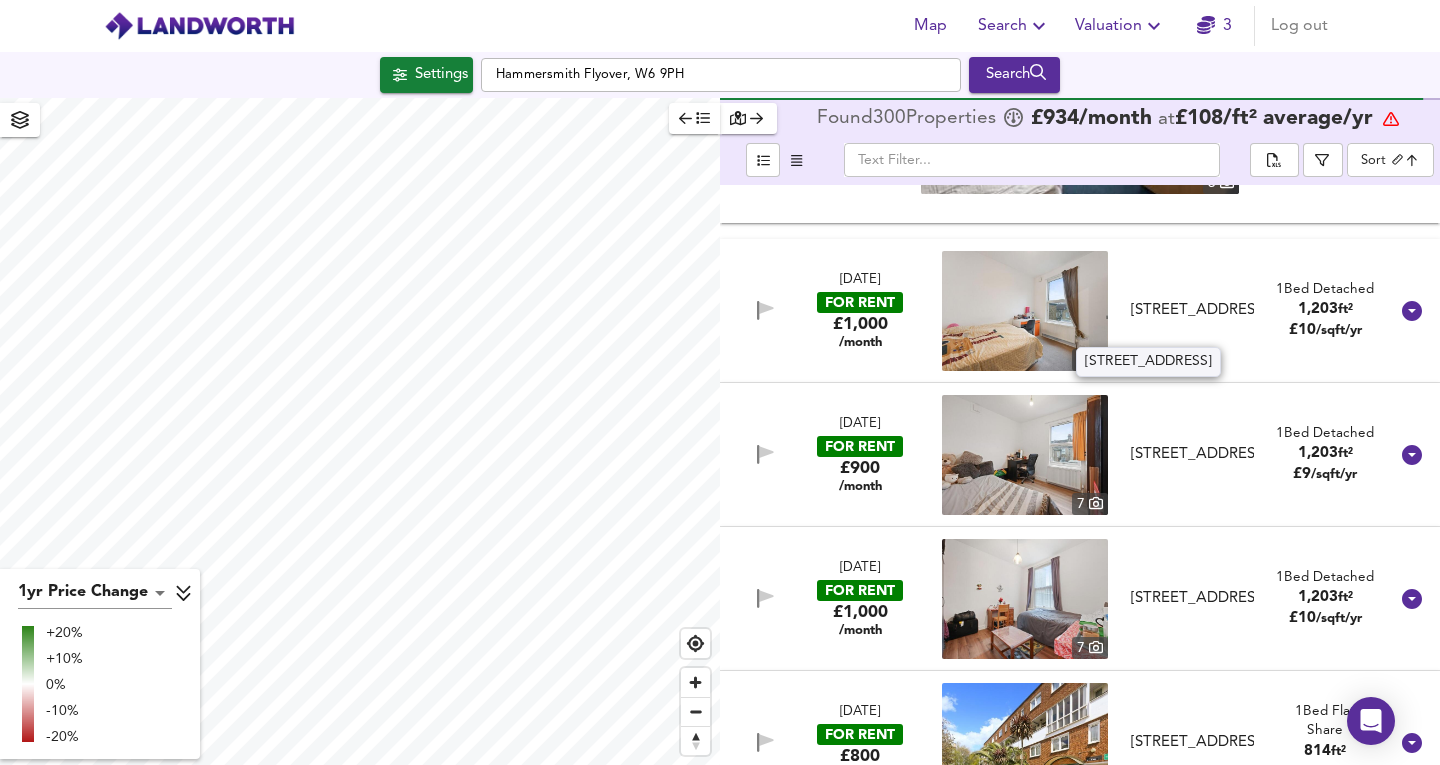 click on "Mellison Road, London, SW17 9AS" at bounding box center (1192, 310) 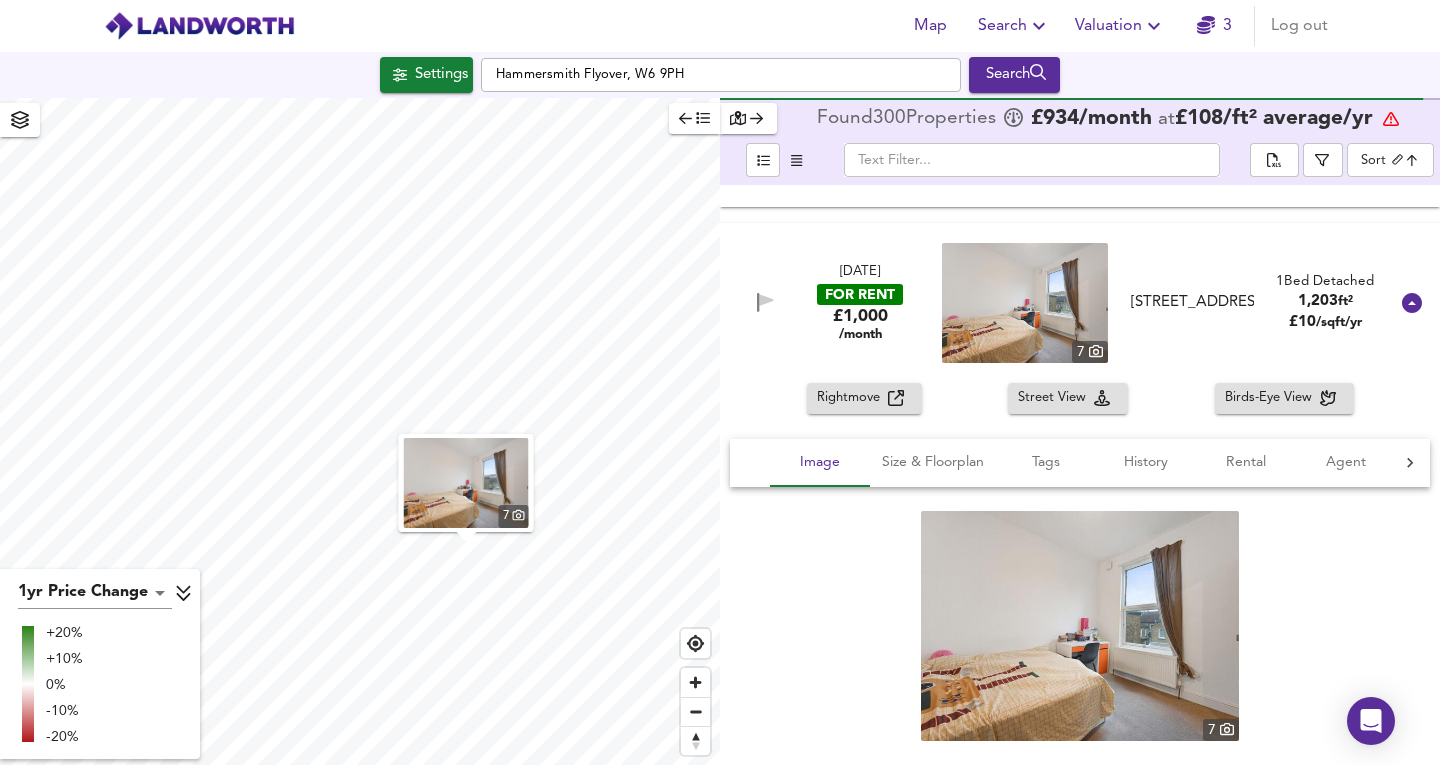 scroll, scrollTop: 1689, scrollLeft: 0, axis: vertical 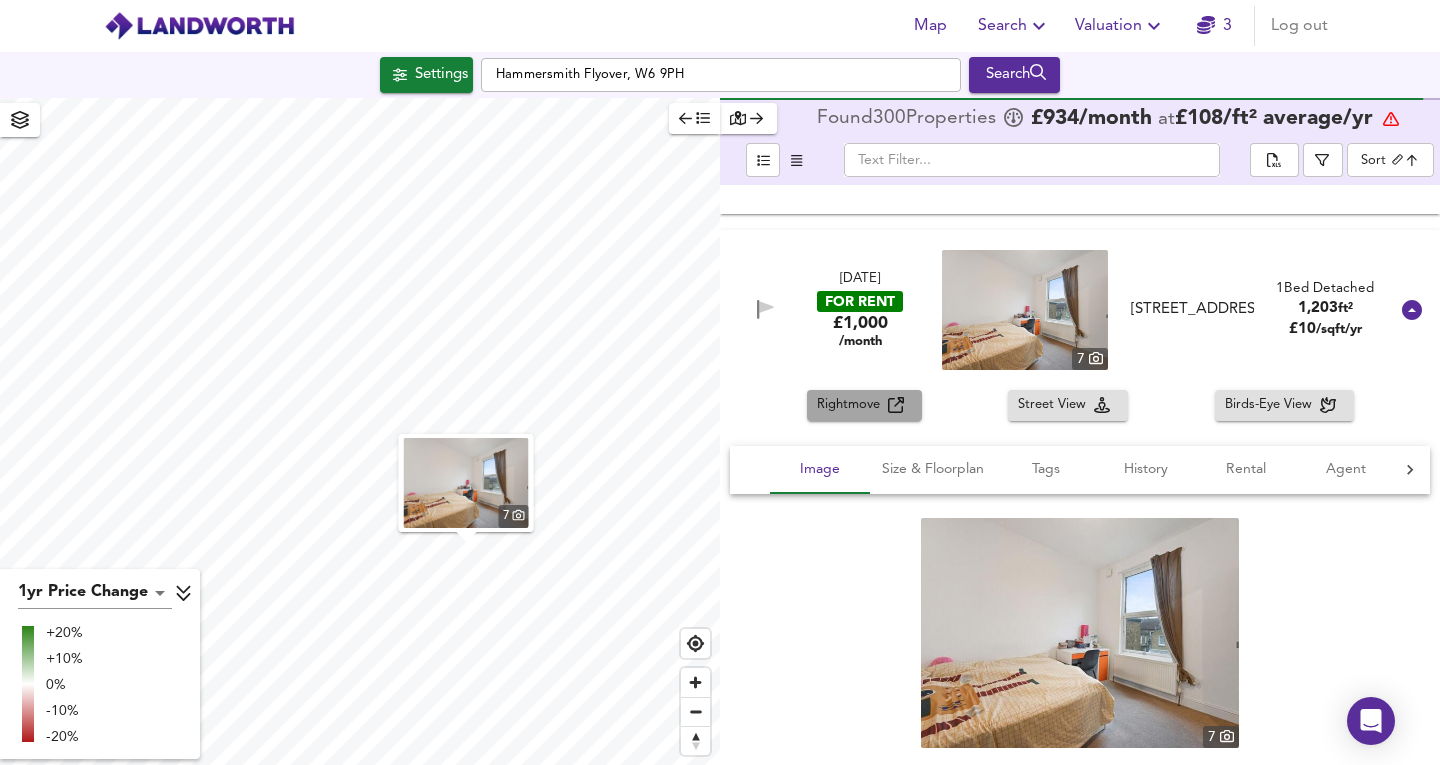 click on "Rightmove" at bounding box center (852, 405) 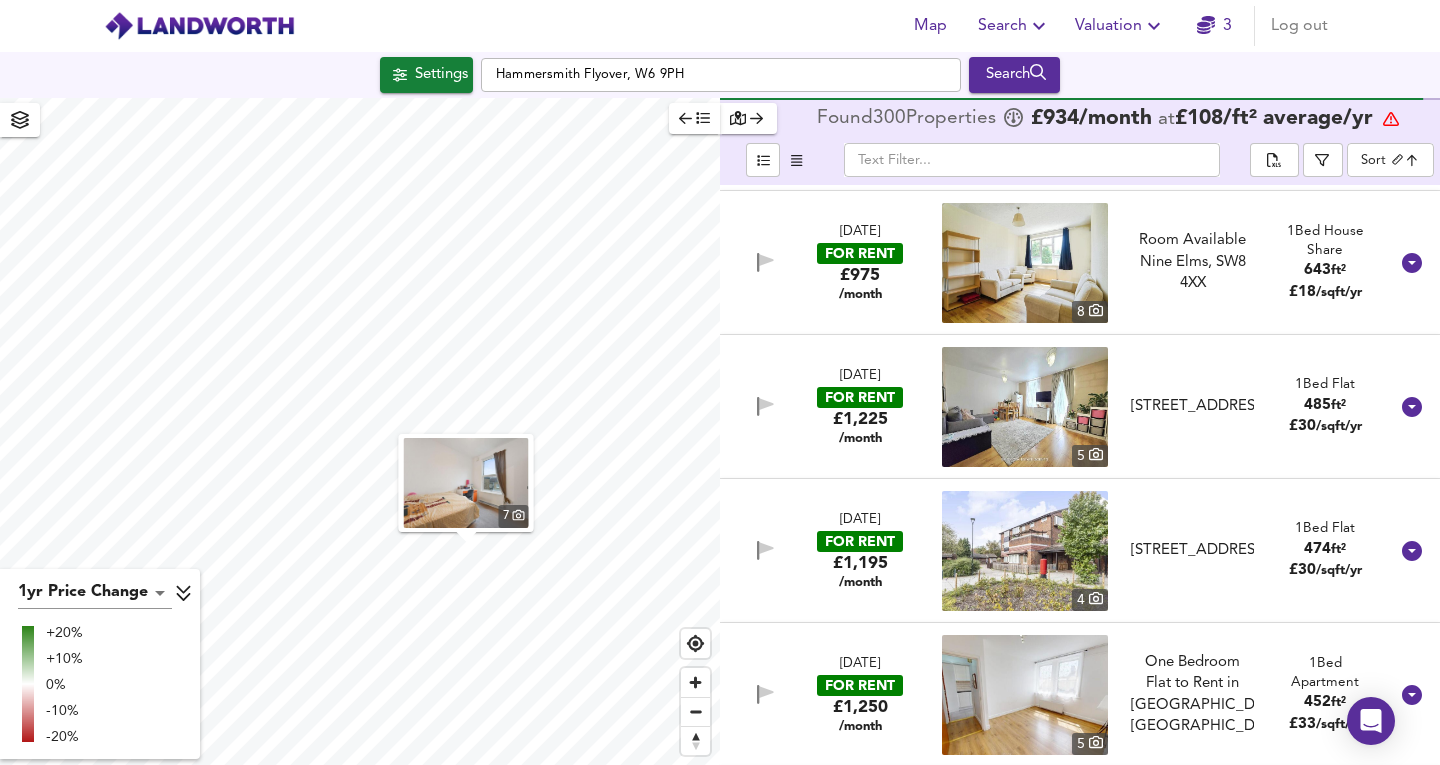 scroll, scrollTop: 3013, scrollLeft: 0, axis: vertical 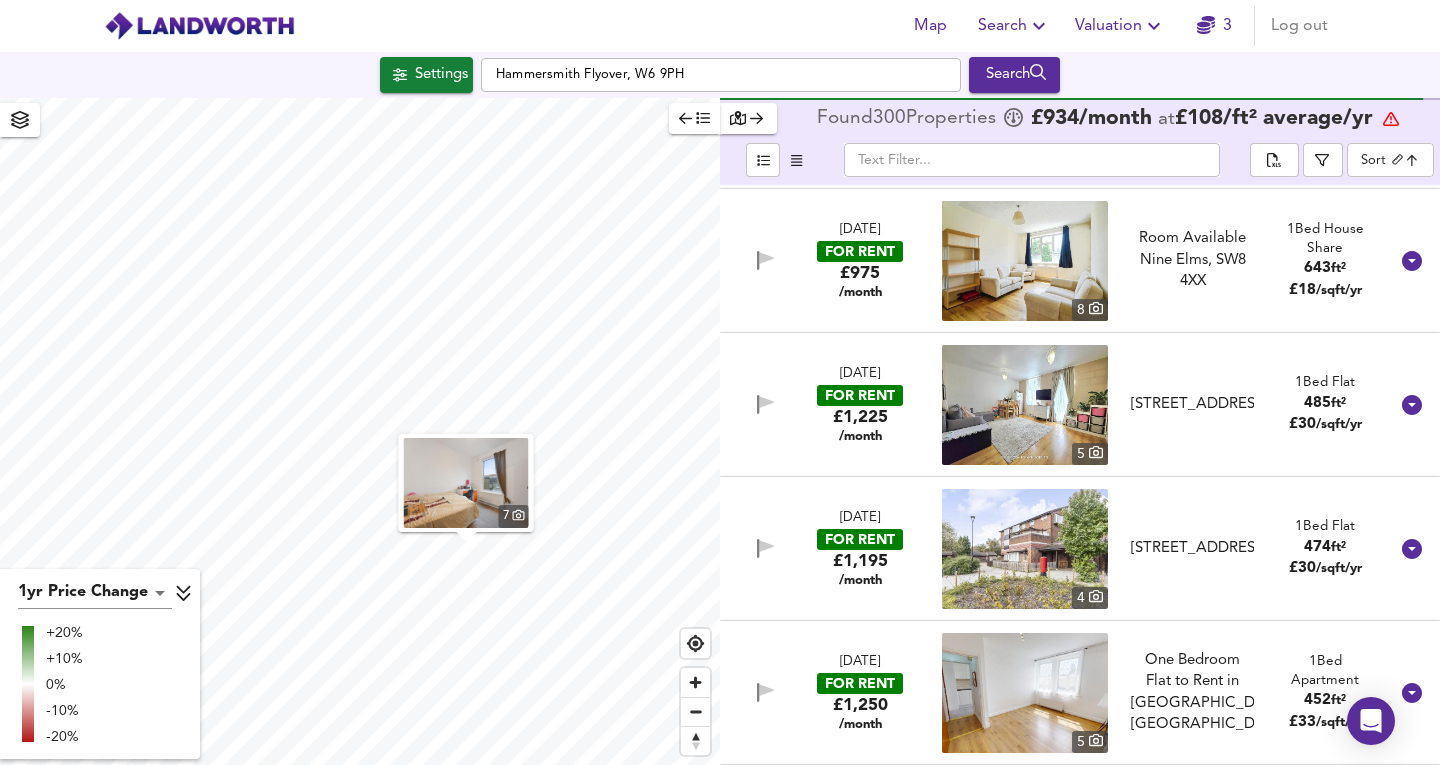 click on "Javelin Way, Northolt, UB5 6EX" at bounding box center (1192, 404) 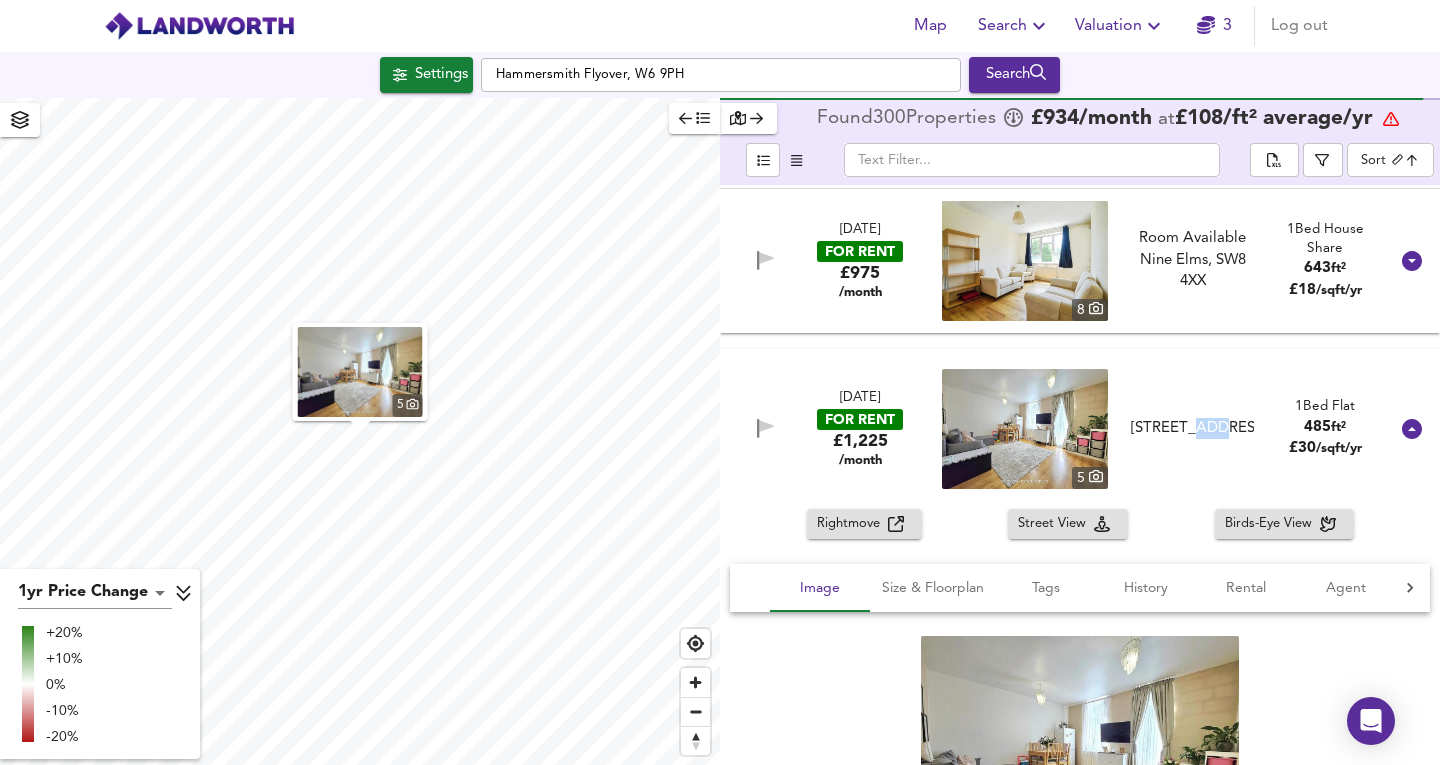 click on "25 Jun 2025 FOR RENT £1,225   /month   5     Javelin Way, Northolt, UB5 6EX Javelin Way, Northolt, UB5 6EX 1  Bed   Flat 485 ft² £ 30 /sqft/yr" at bounding box center [1056, 429] 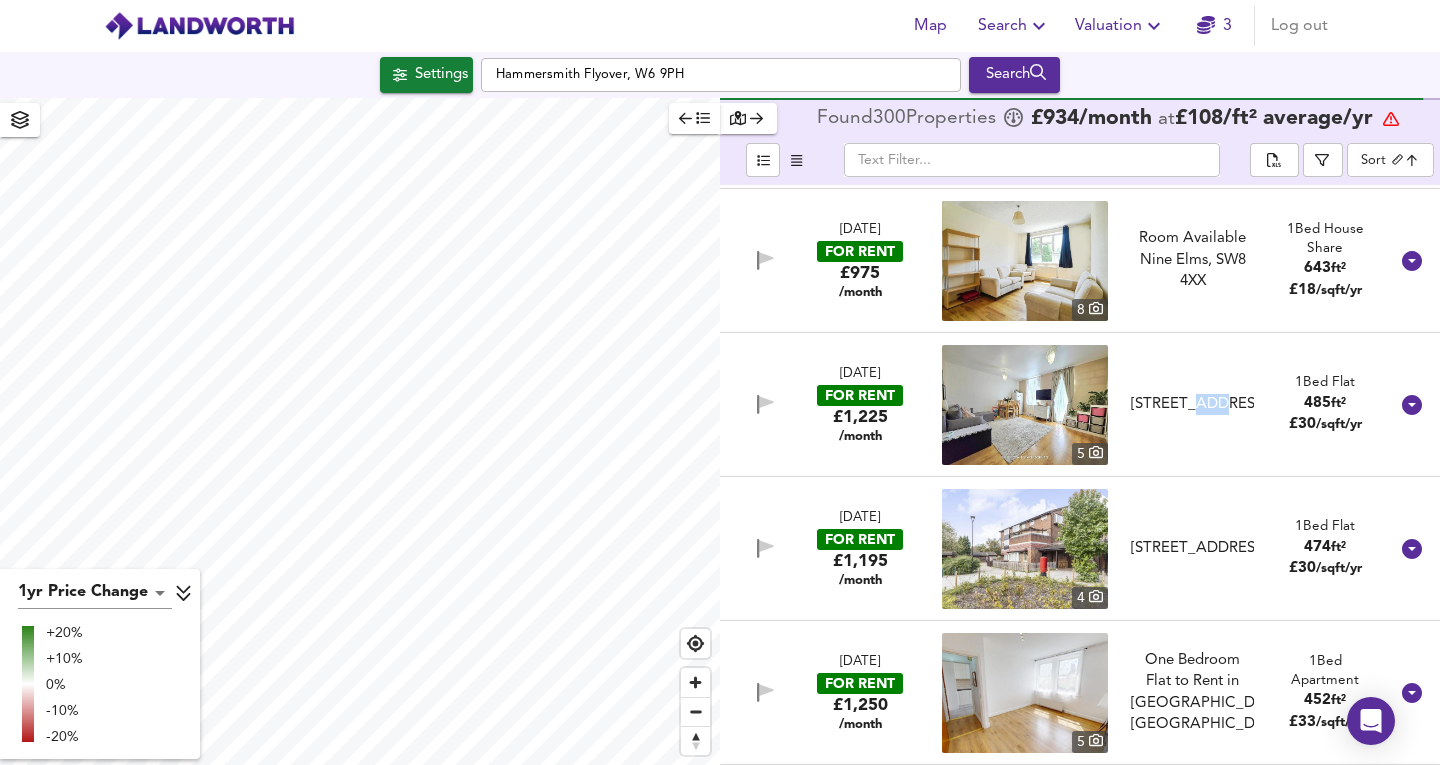 click on "Javelin Way, Northolt, UB5 6EX" at bounding box center [1192, 404] 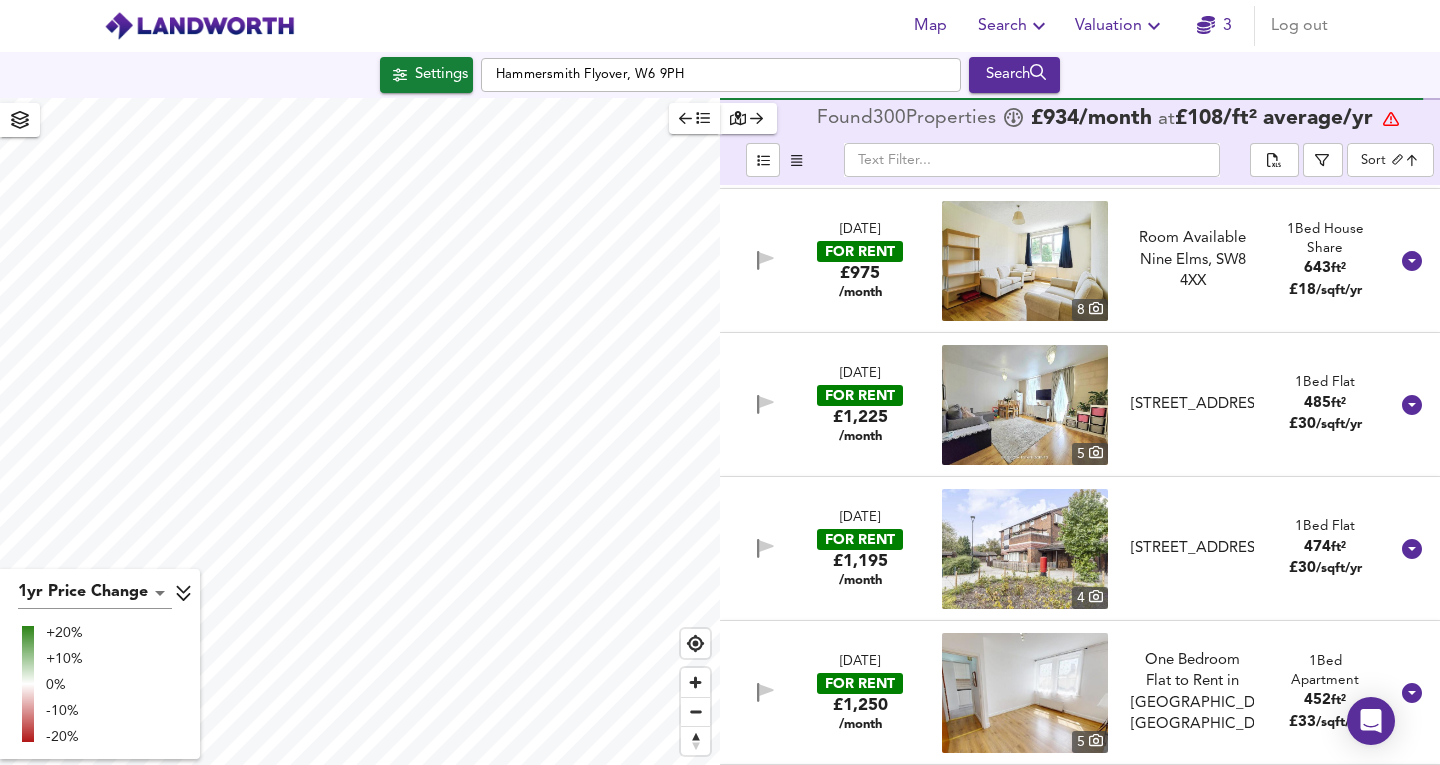 click on "Javelin Way, Northolt, UB5 6EX" at bounding box center (1192, 404) 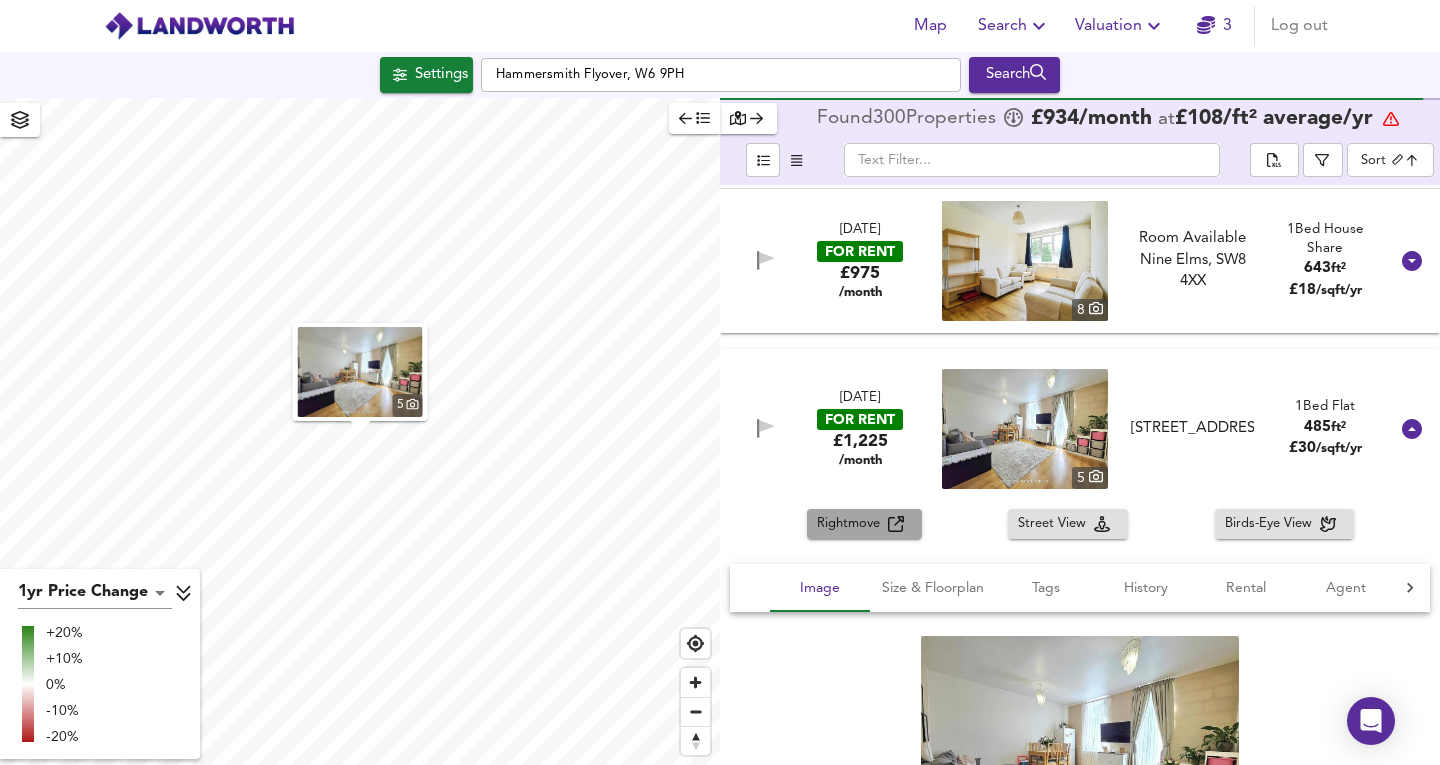 click 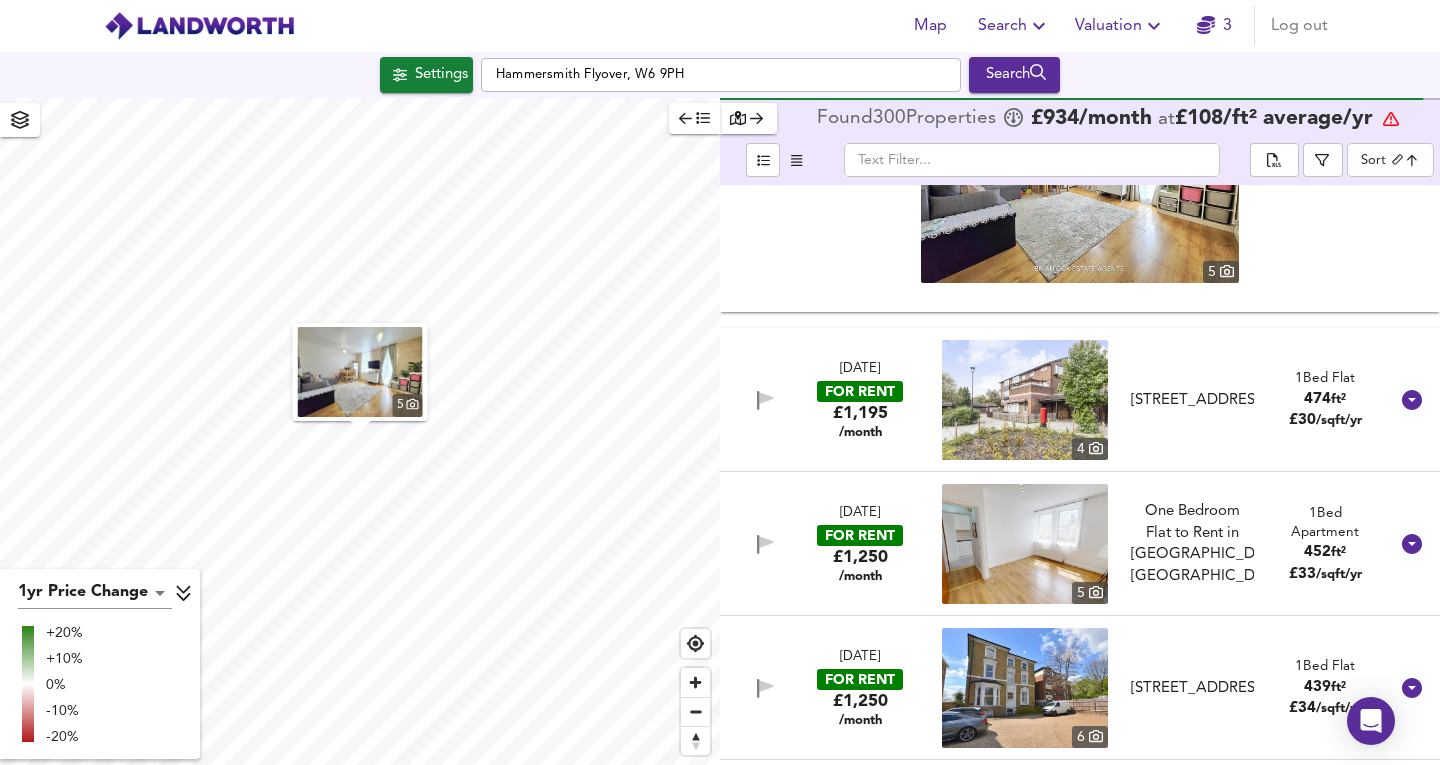 scroll, scrollTop: 3597, scrollLeft: 0, axis: vertical 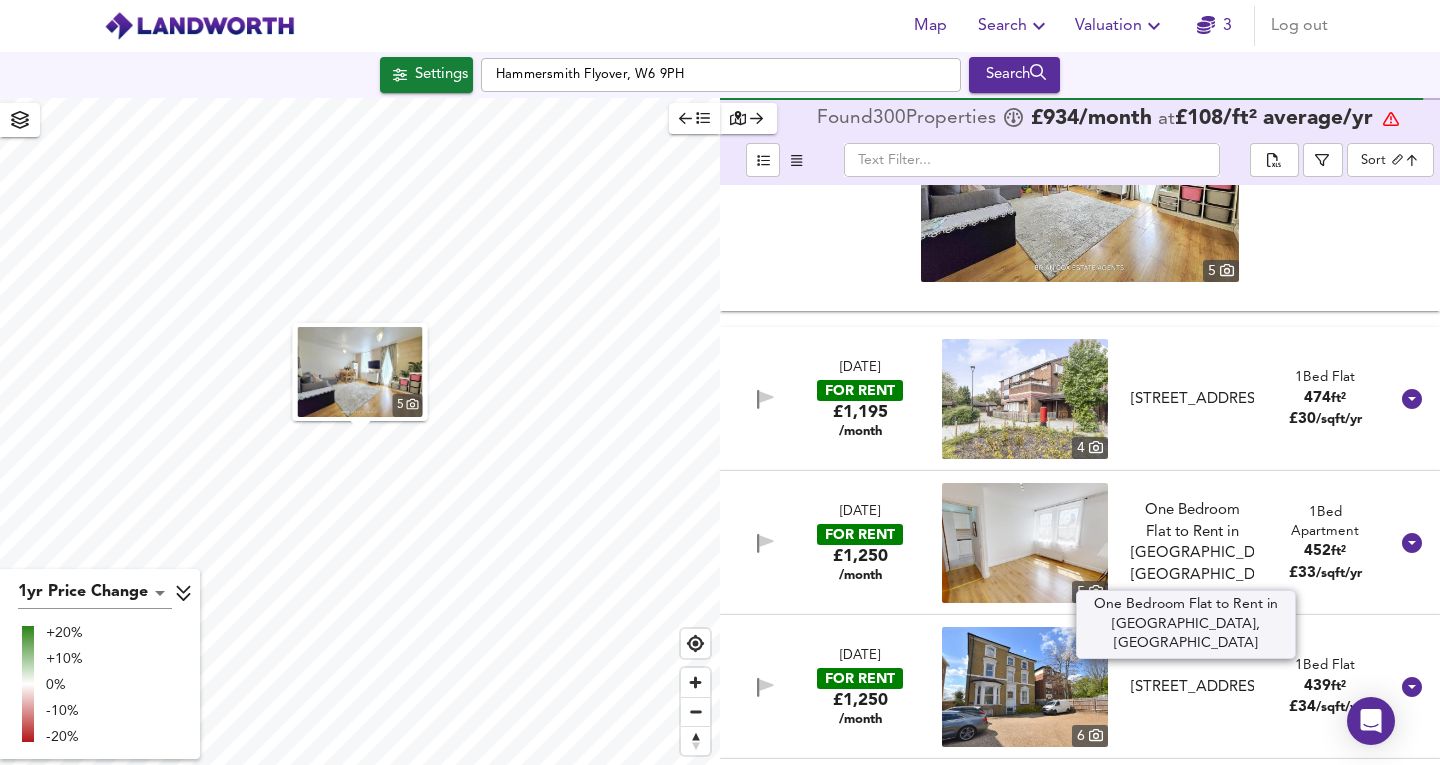 click on "One Bedroom Flat to Rent in Norbury, SW16 4BU" at bounding box center (1192, 543) 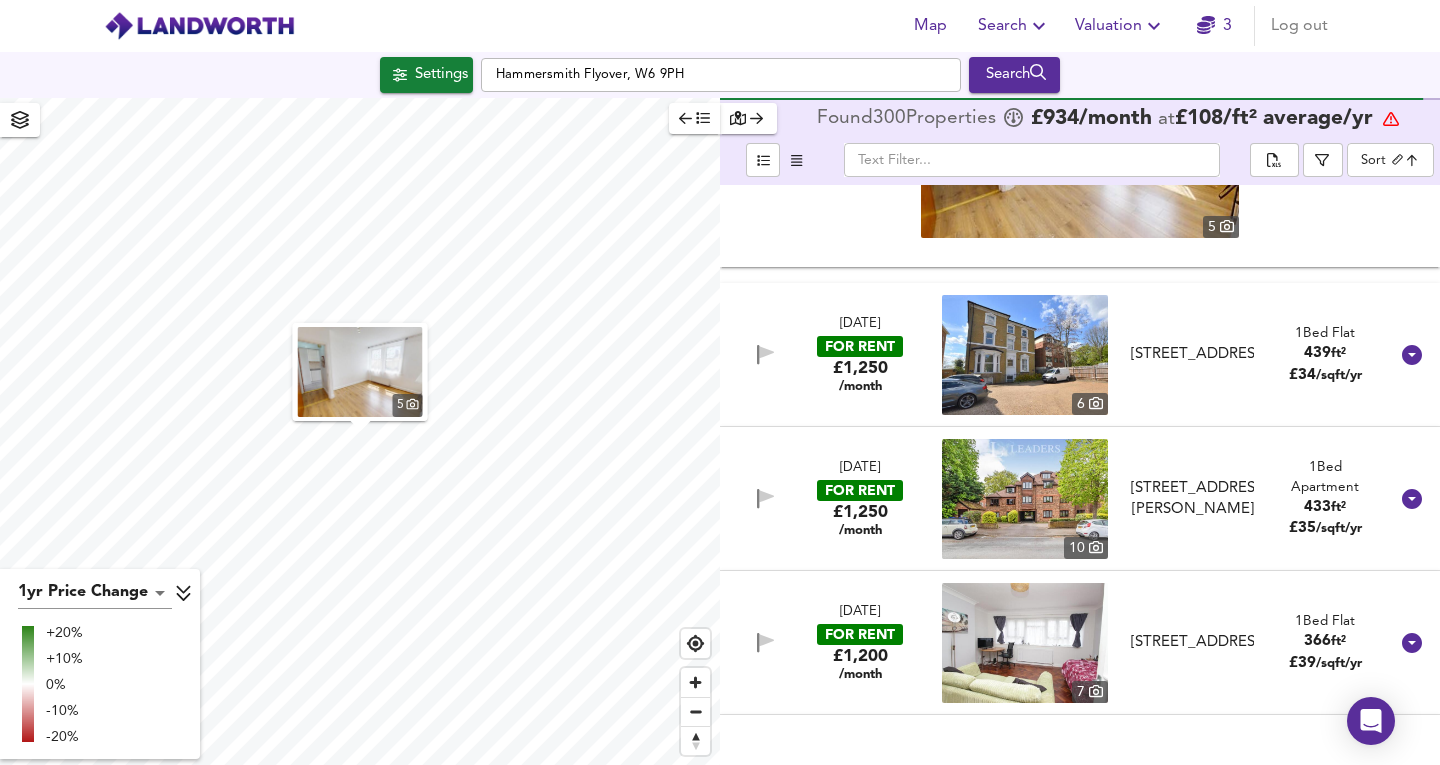 scroll, scrollTop: 4367, scrollLeft: 0, axis: vertical 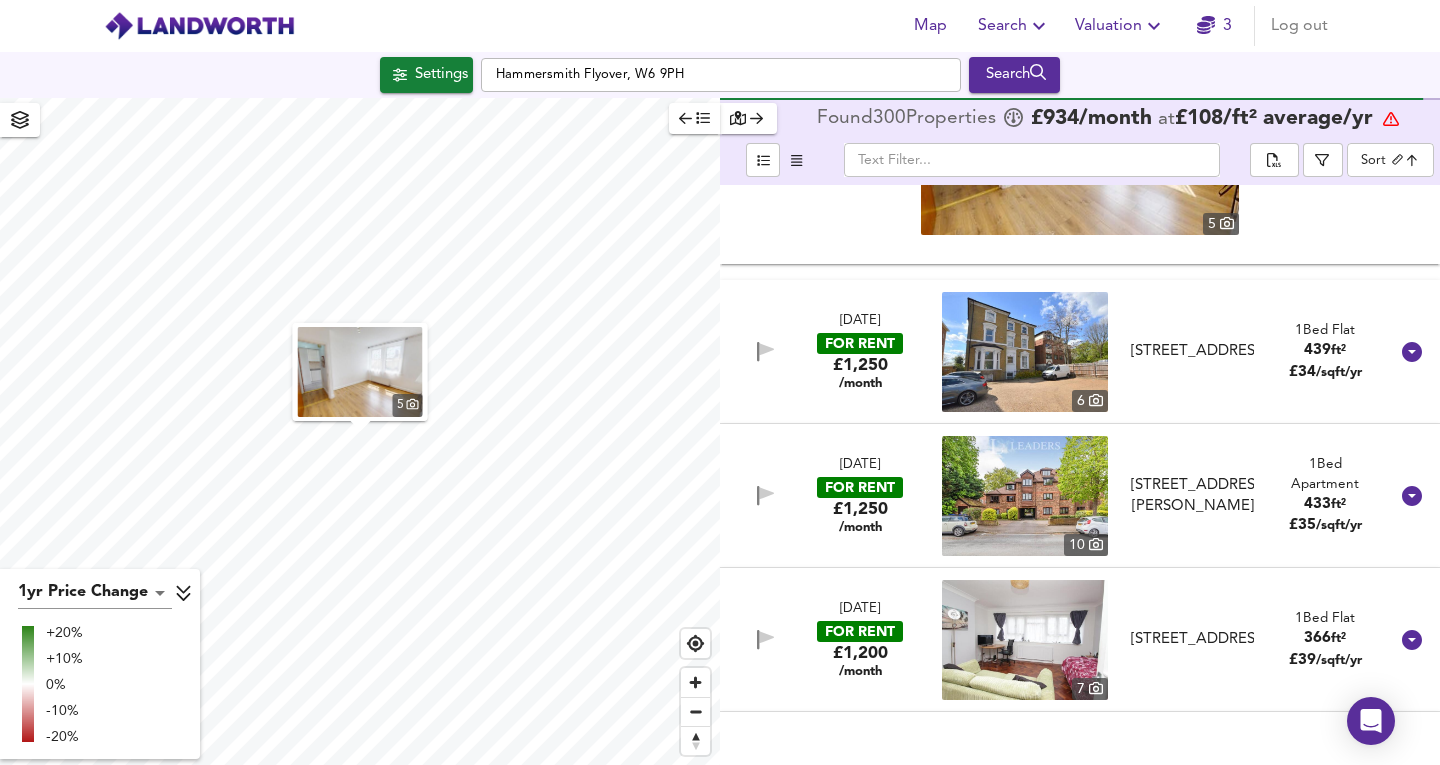 click on "Balmoral Court, Sutton, SM2 6QF" at bounding box center (1192, 496) 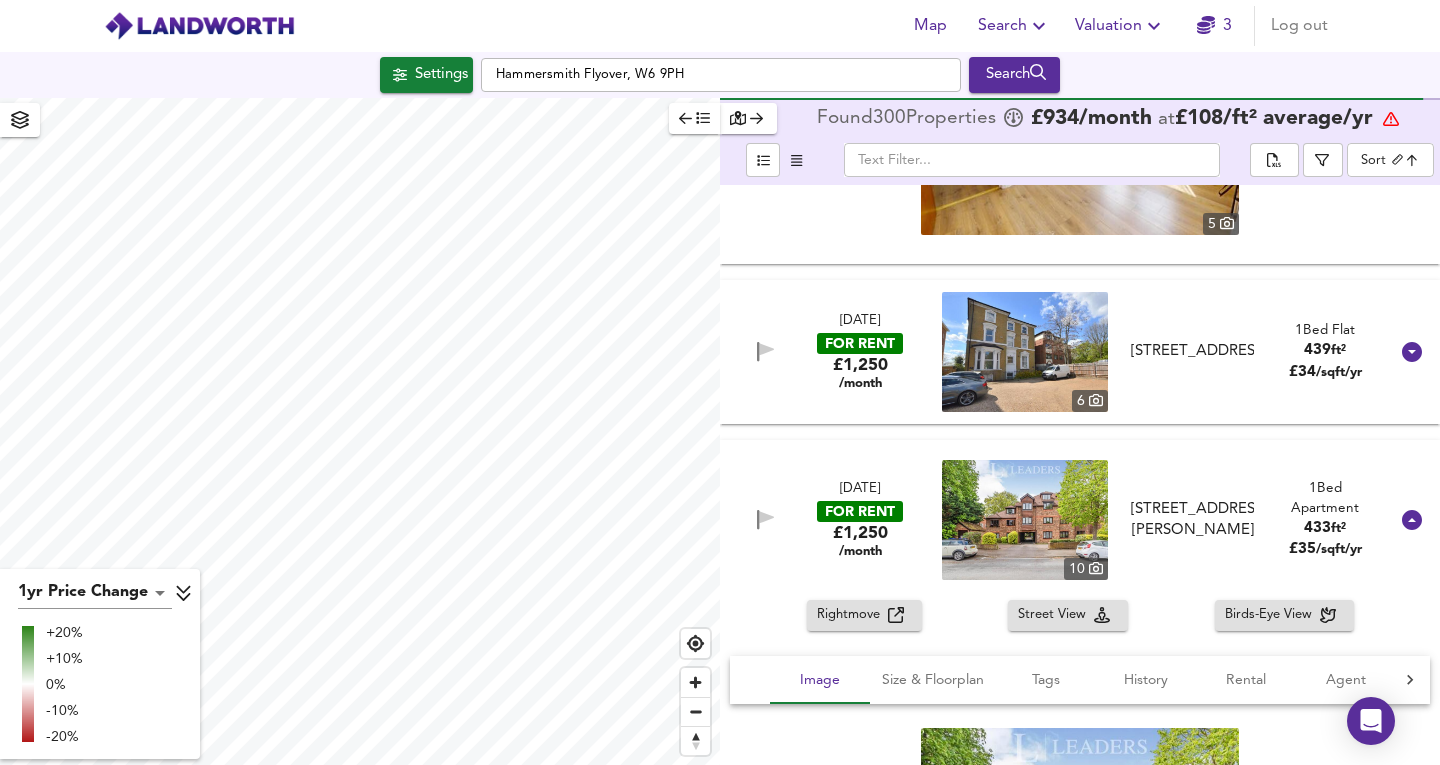 click on "Anerley Road Anerley SE20 8TJ" at bounding box center (1192, 351) 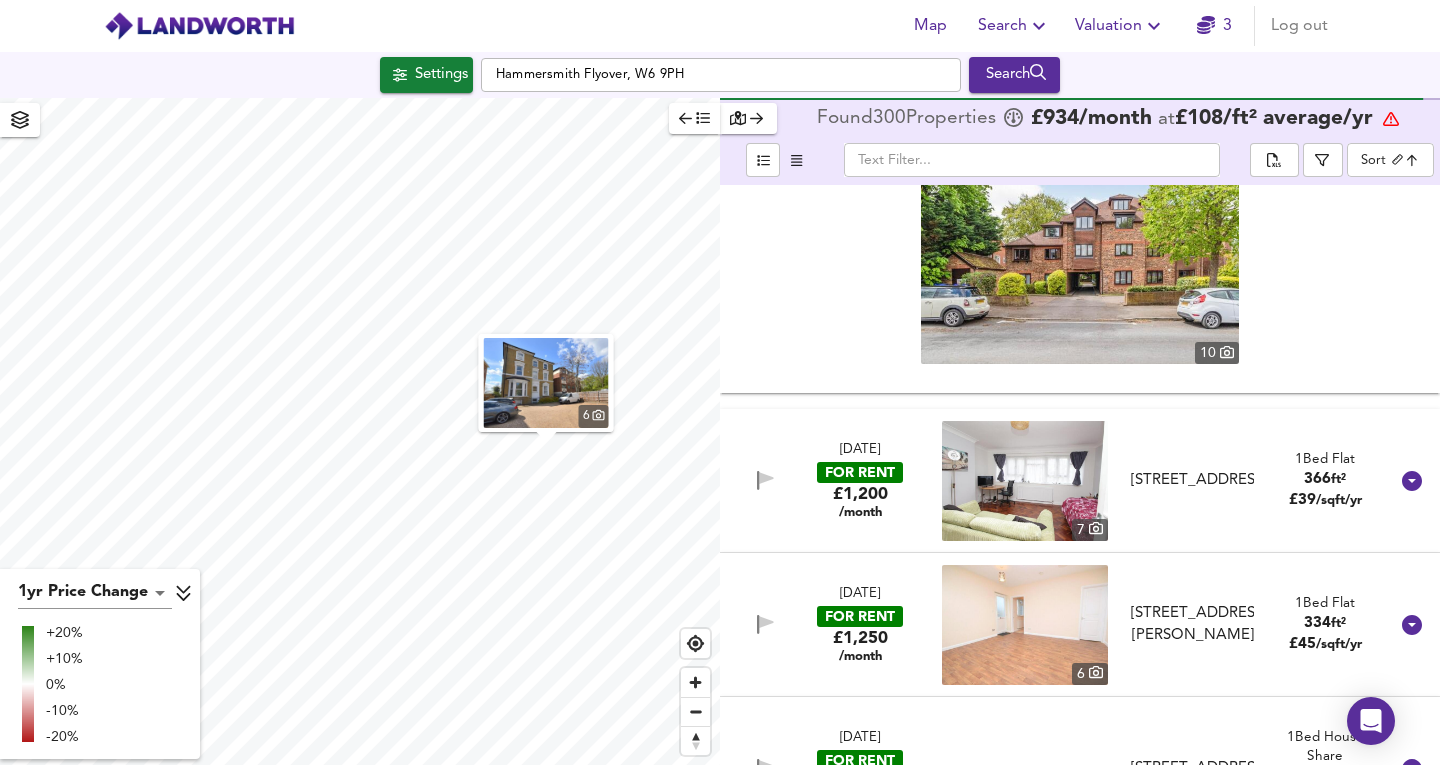 scroll, scrollTop: 5374, scrollLeft: 0, axis: vertical 